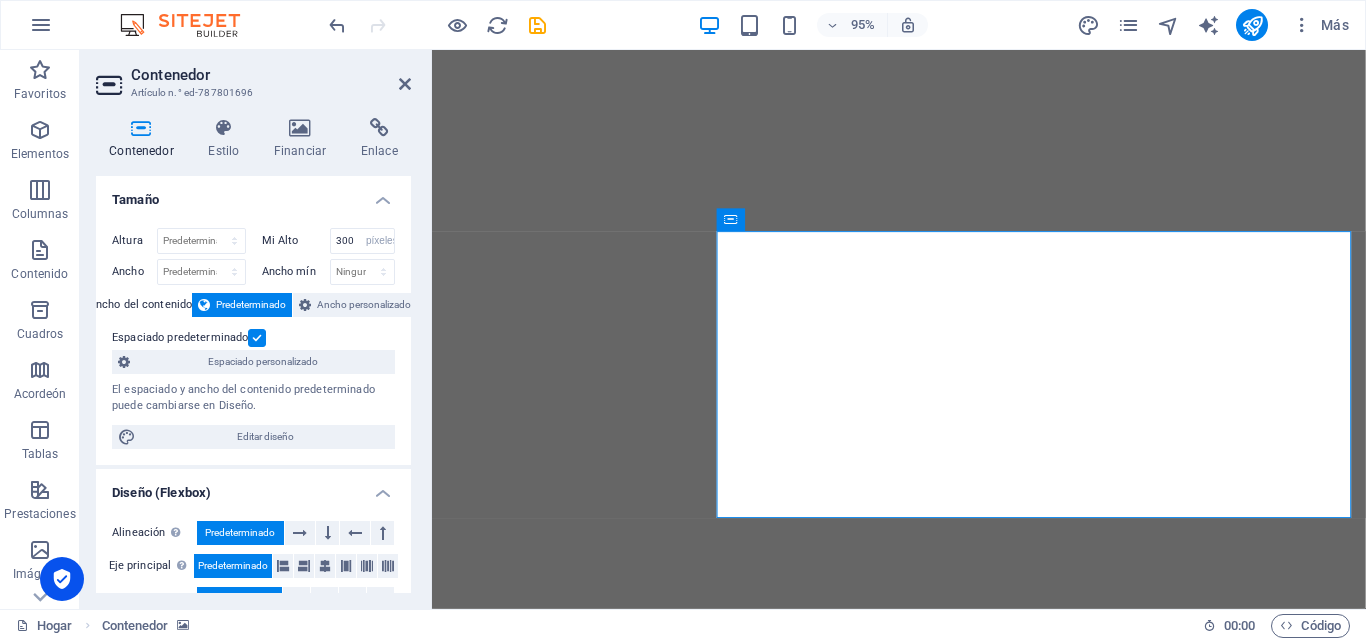 select on "px" 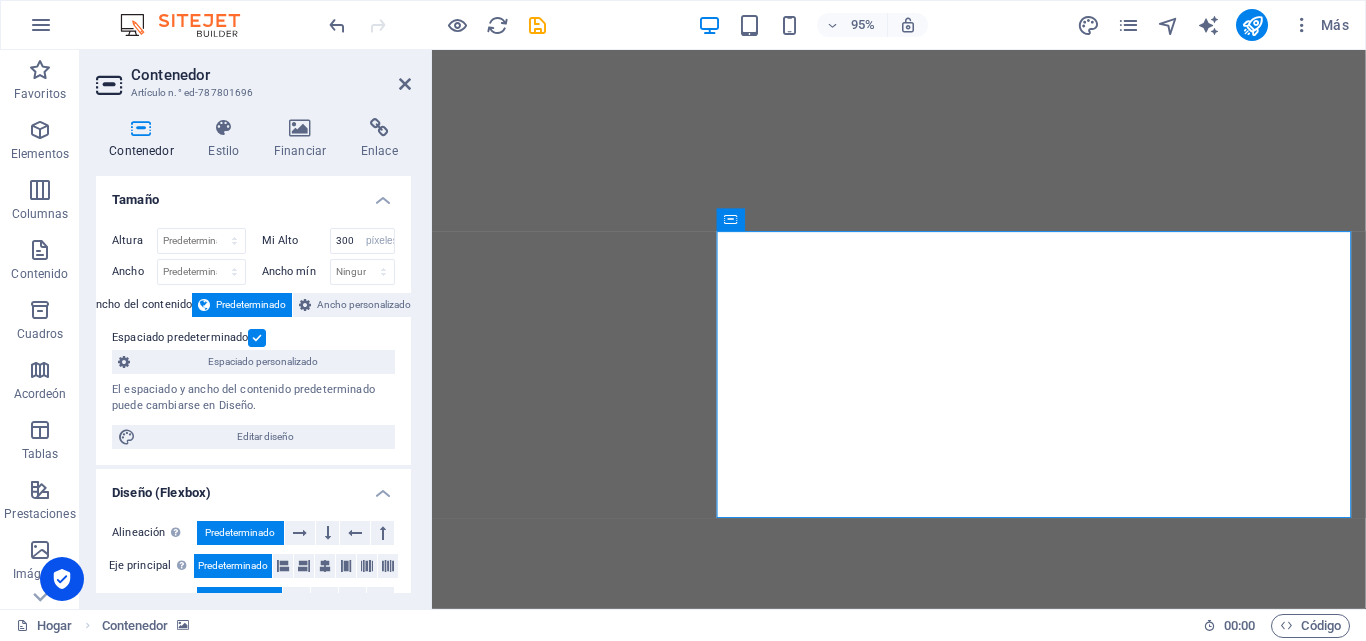 scroll, scrollTop: 0, scrollLeft: 0, axis: both 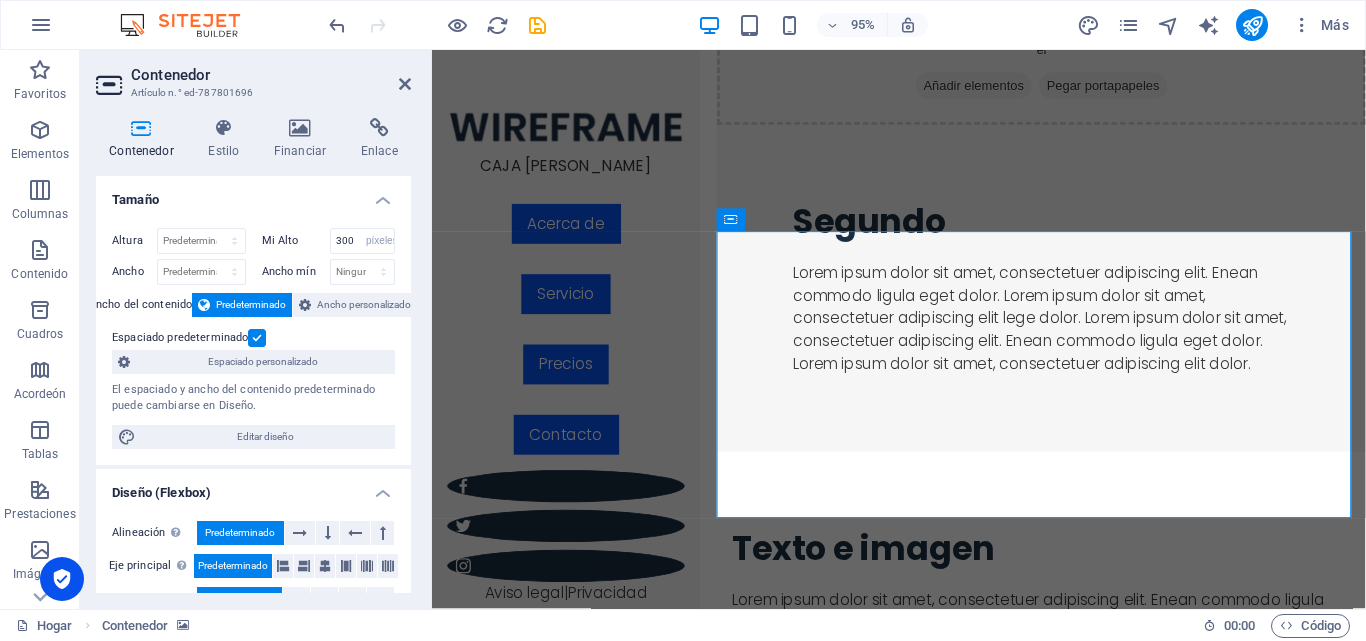 click at bounding box center (1073, 2440) 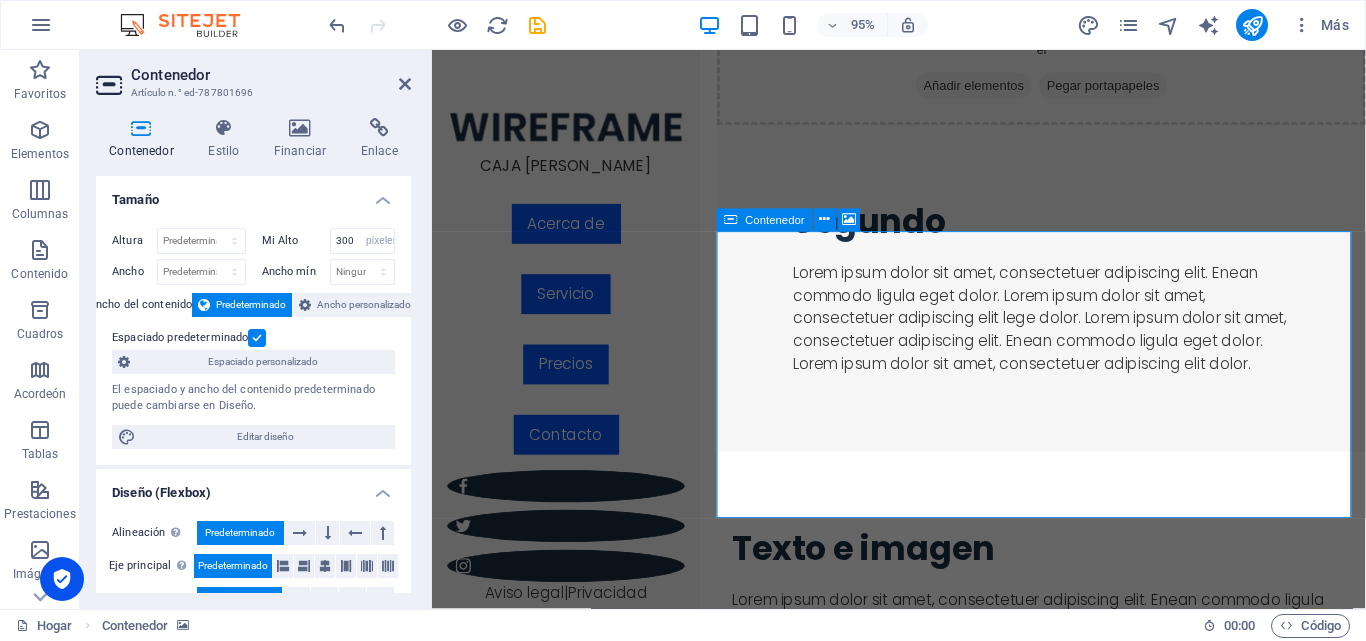 click on "Suelta el contenido aquí el  Añadir elementos  Pegar portapapeles" at bounding box center [1073, 2742] 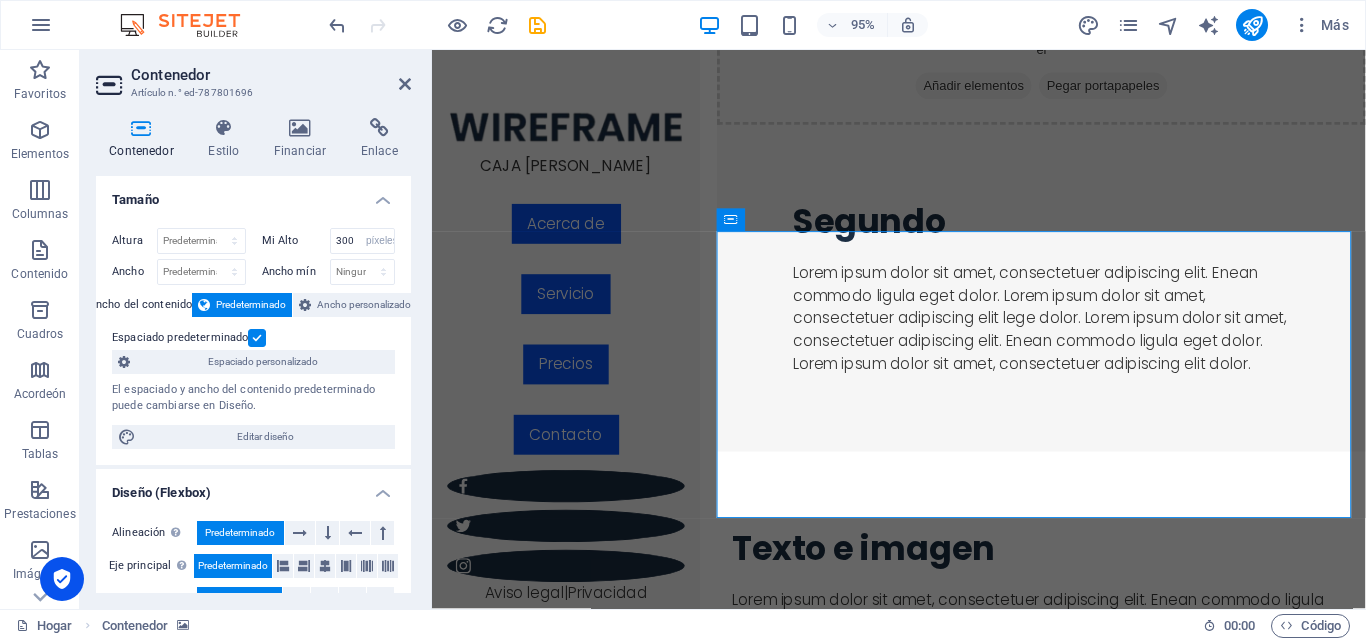 click at bounding box center (1073, 2440) 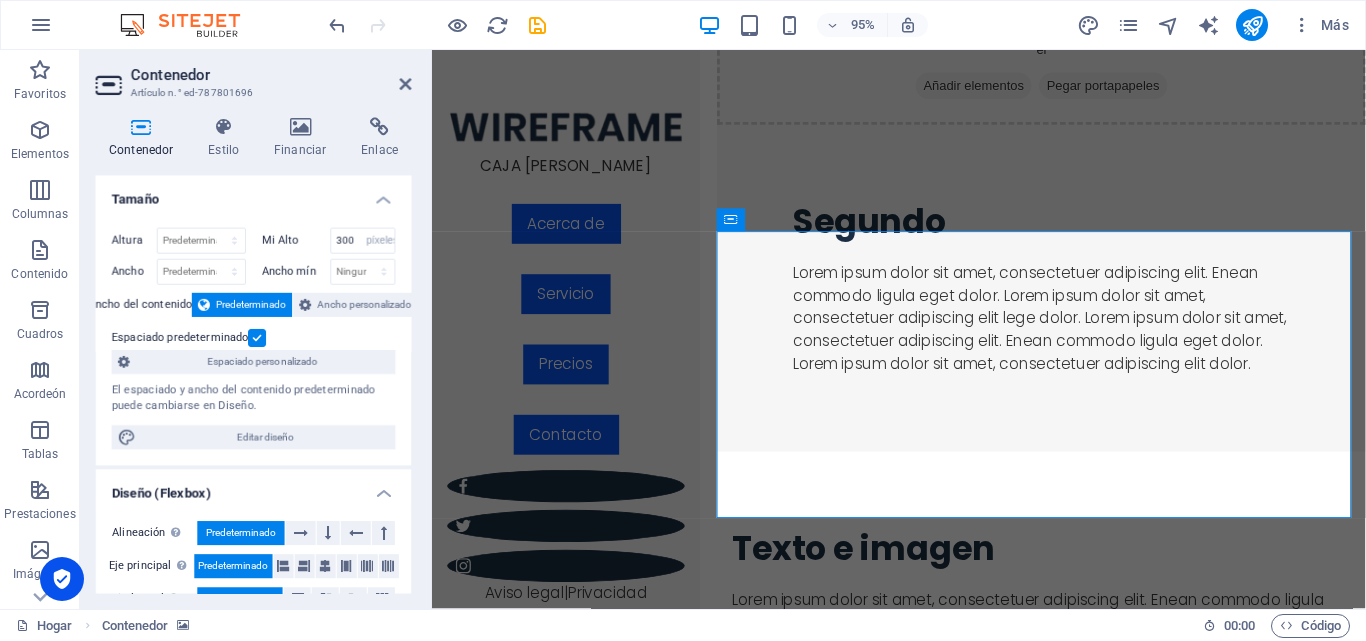 click at bounding box center (1073, 2440) 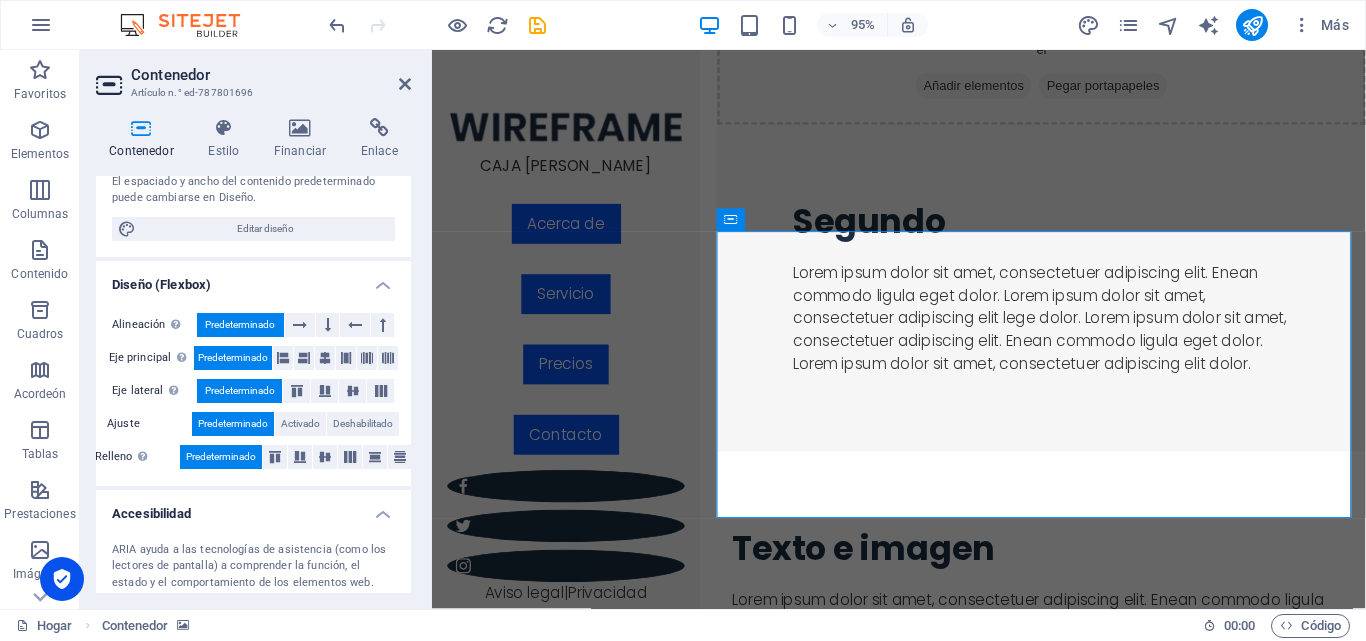 scroll, scrollTop: 382, scrollLeft: 0, axis: vertical 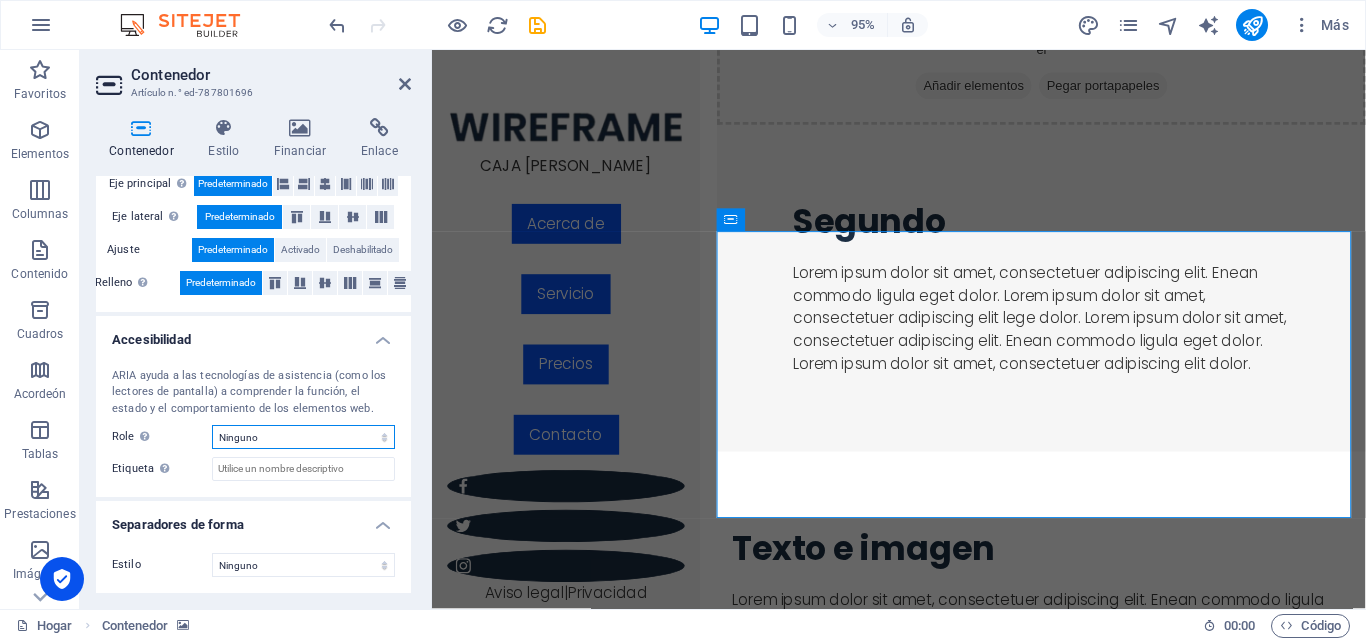 click on "Ninguno Alerta Artículo Bandera Comentario Complementario Diálogo Encabezado Marquesina Pie de página Presentación Región Sección Separador Estado Minutero" at bounding box center (303, 437) 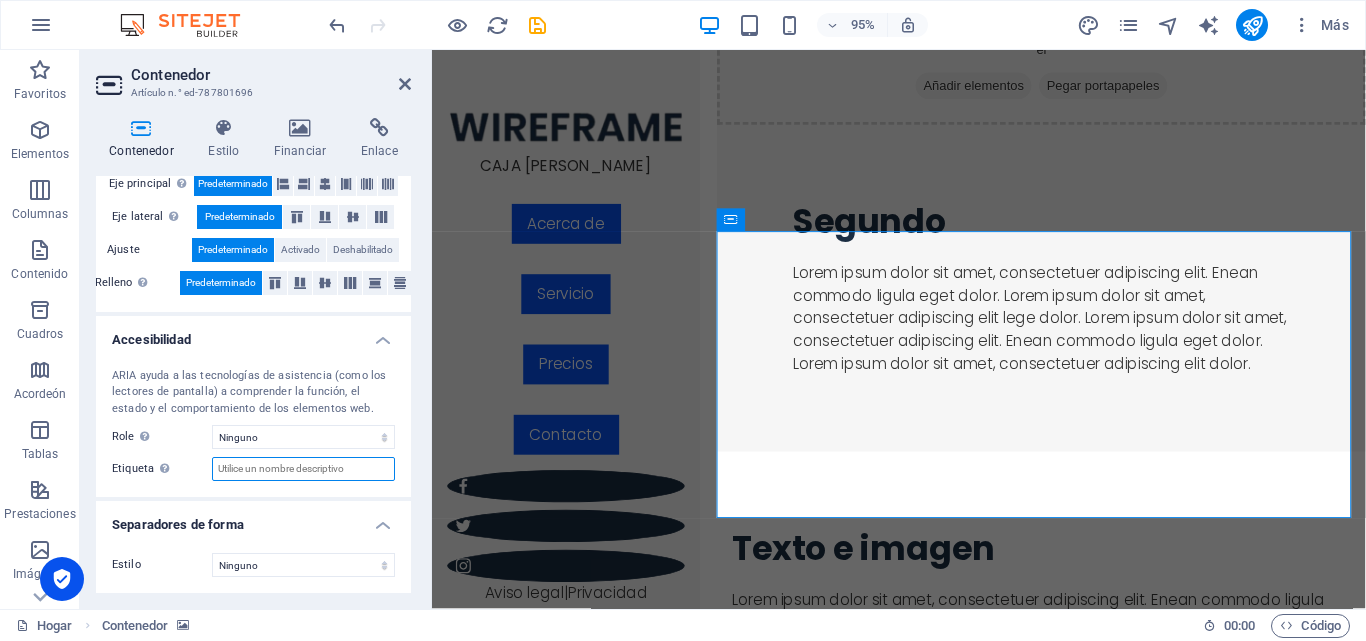 click on "Etiqueta Utilice la  etiqueta ARIA  para proporcionar un nombre claro y descriptivo para los elementos que no se explican por sí solos." at bounding box center [303, 469] 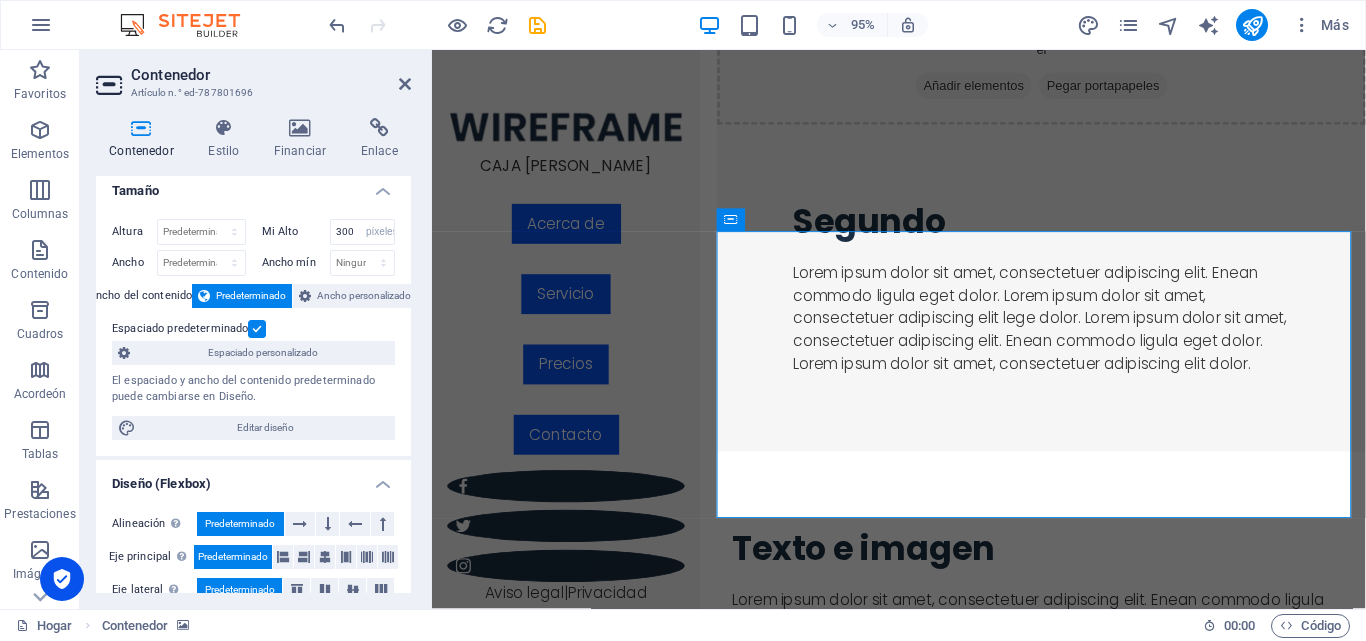 scroll, scrollTop: 0, scrollLeft: 0, axis: both 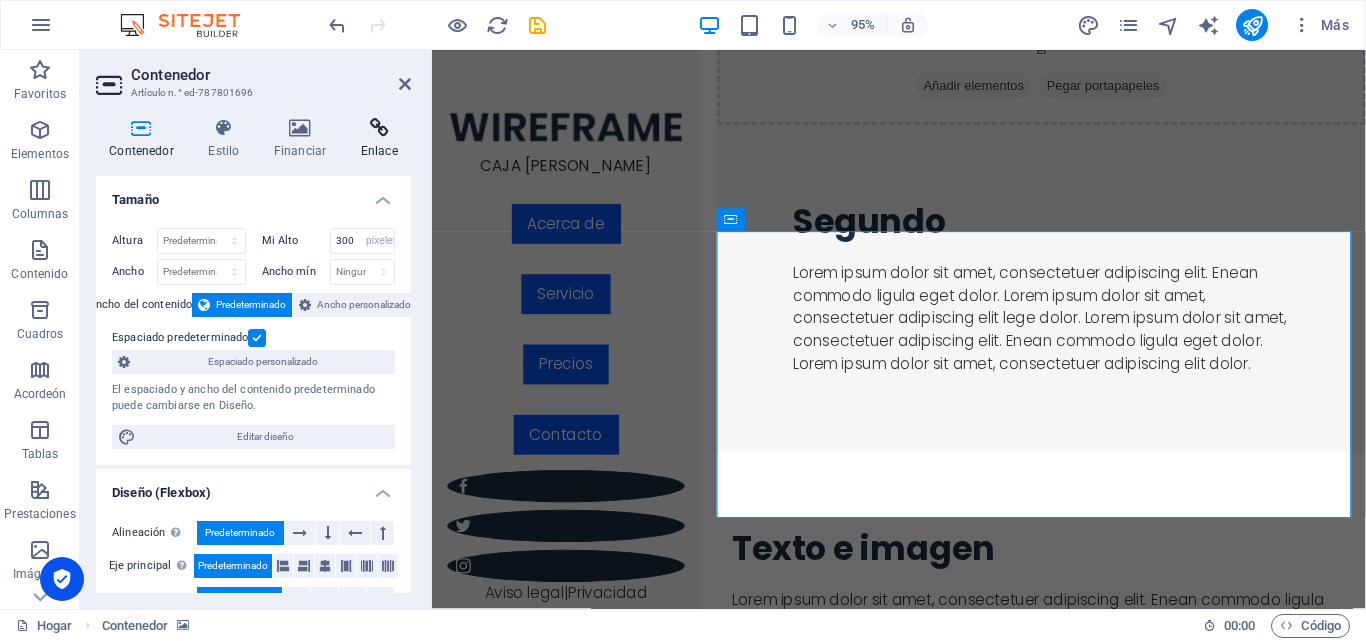 click at bounding box center [379, 128] 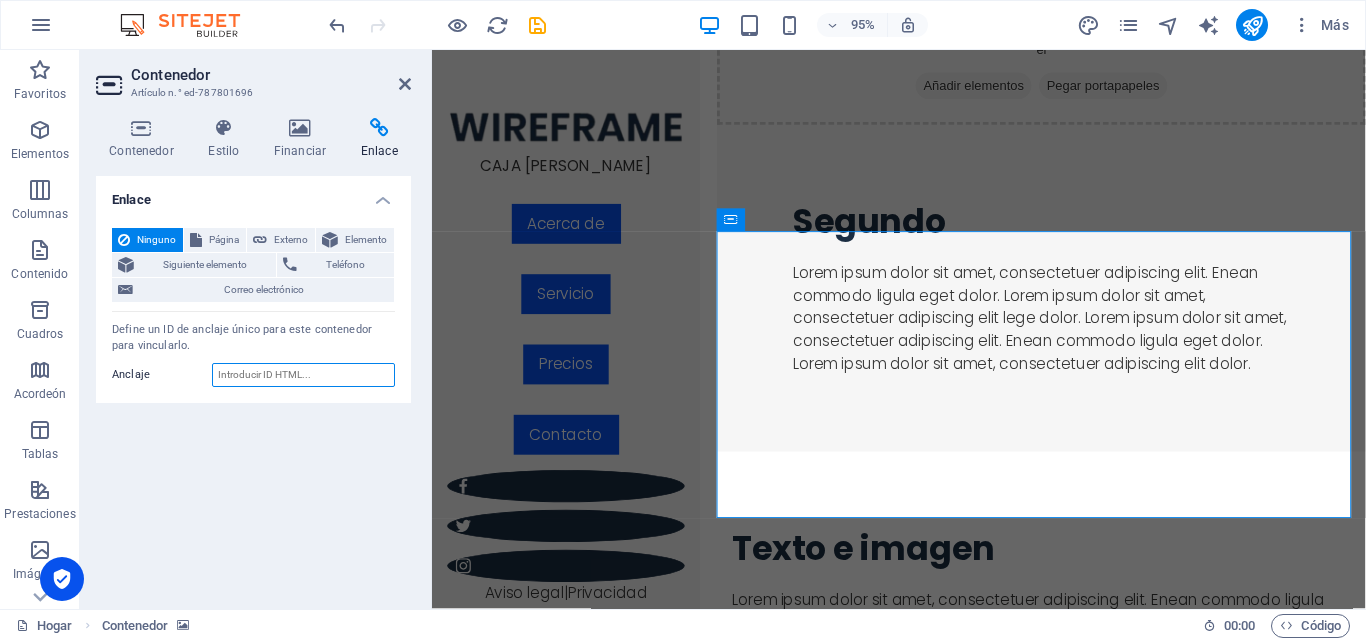 click on "Anclaje" at bounding box center [303, 375] 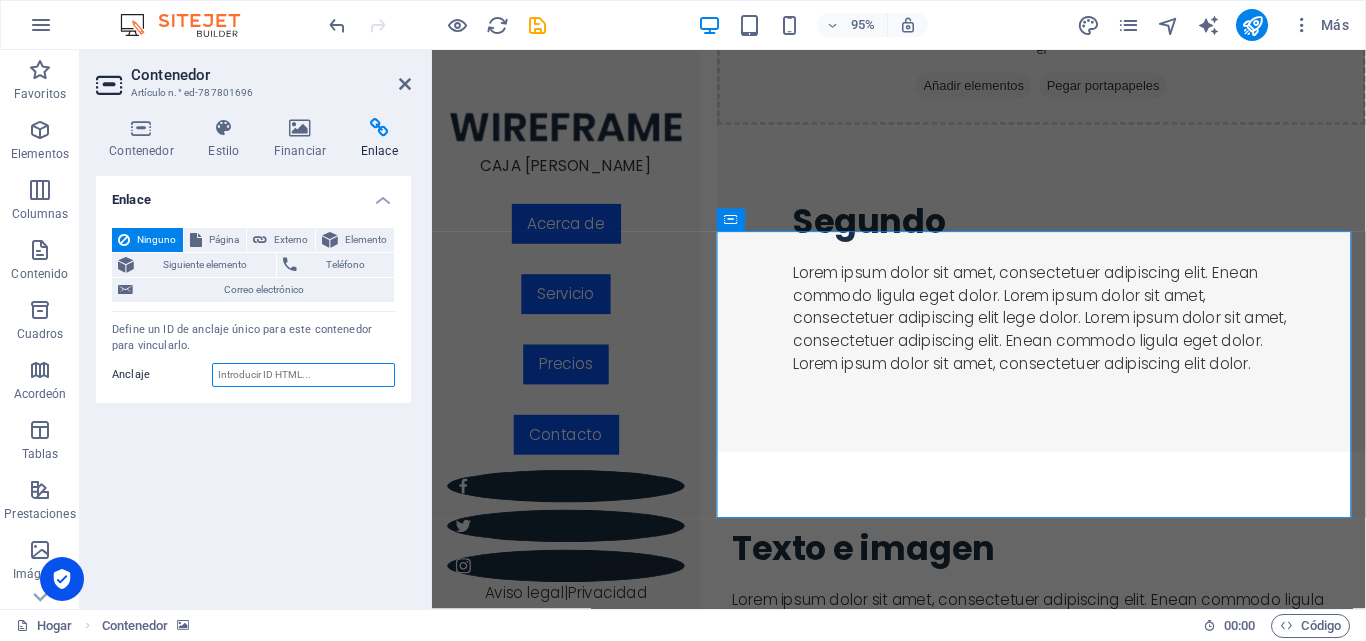 paste on "[URL][DOMAIN_NAME][US_STATE]" 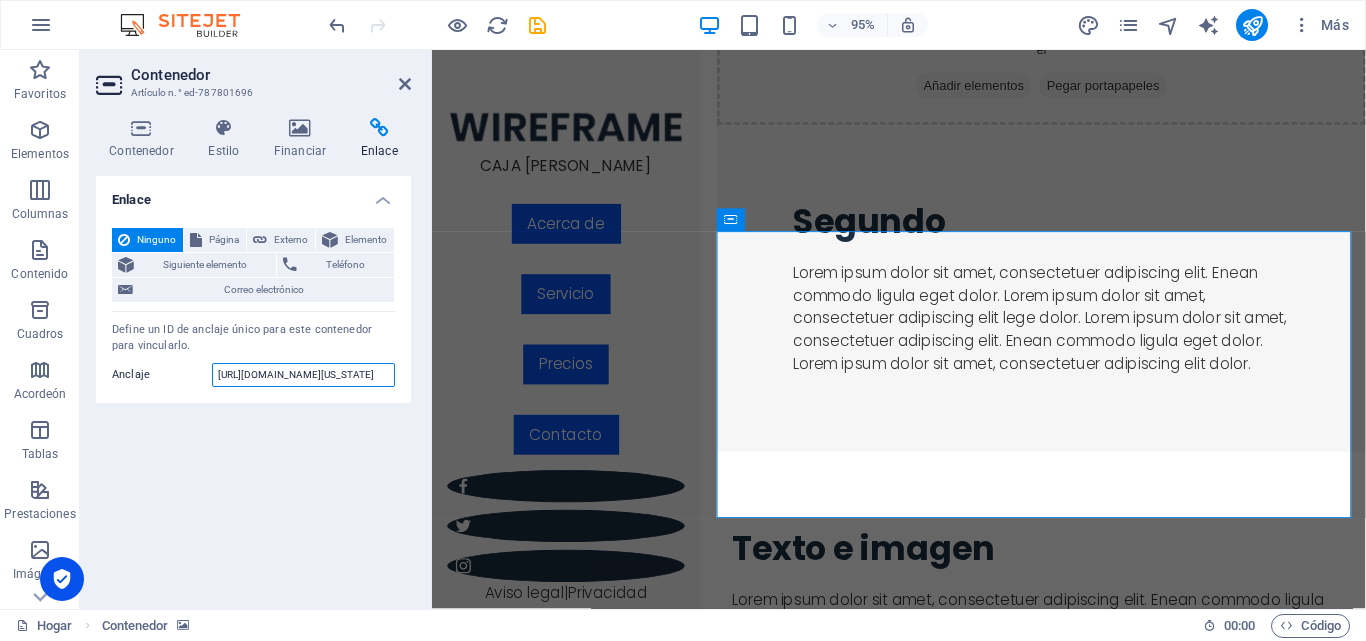 scroll, scrollTop: 0, scrollLeft: 1894, axis: horizontal 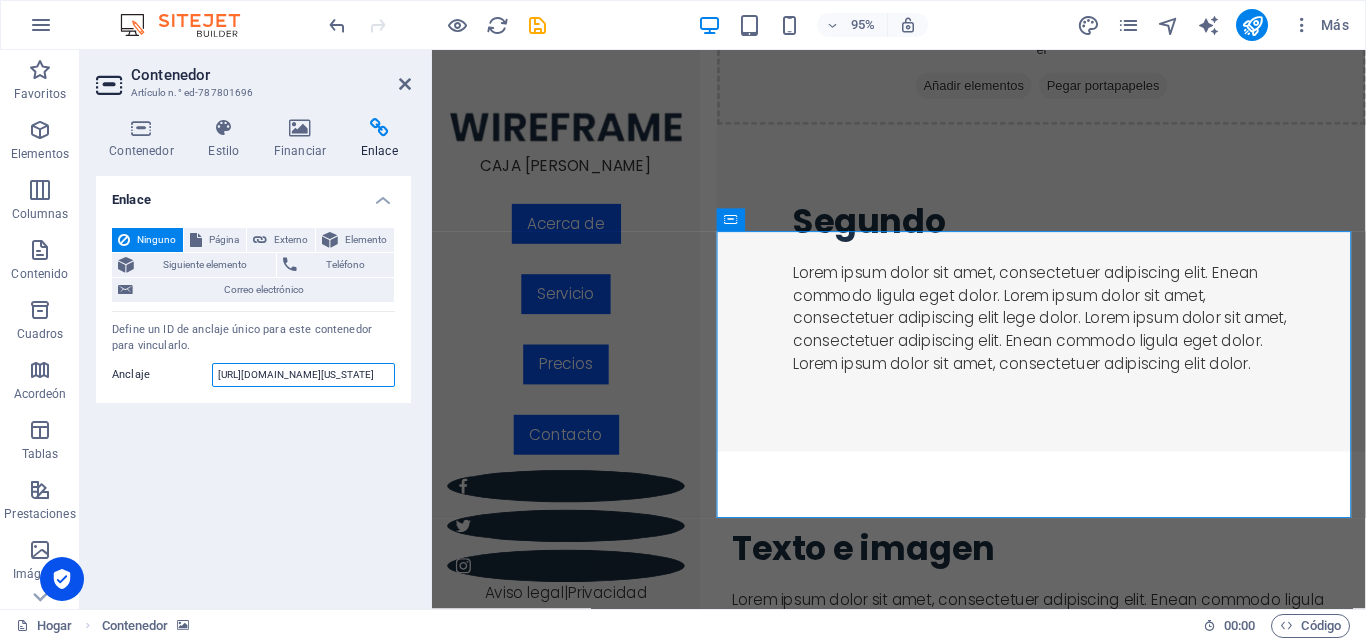 type on "[URL][DOMAIN_NAME][US_STATE]" 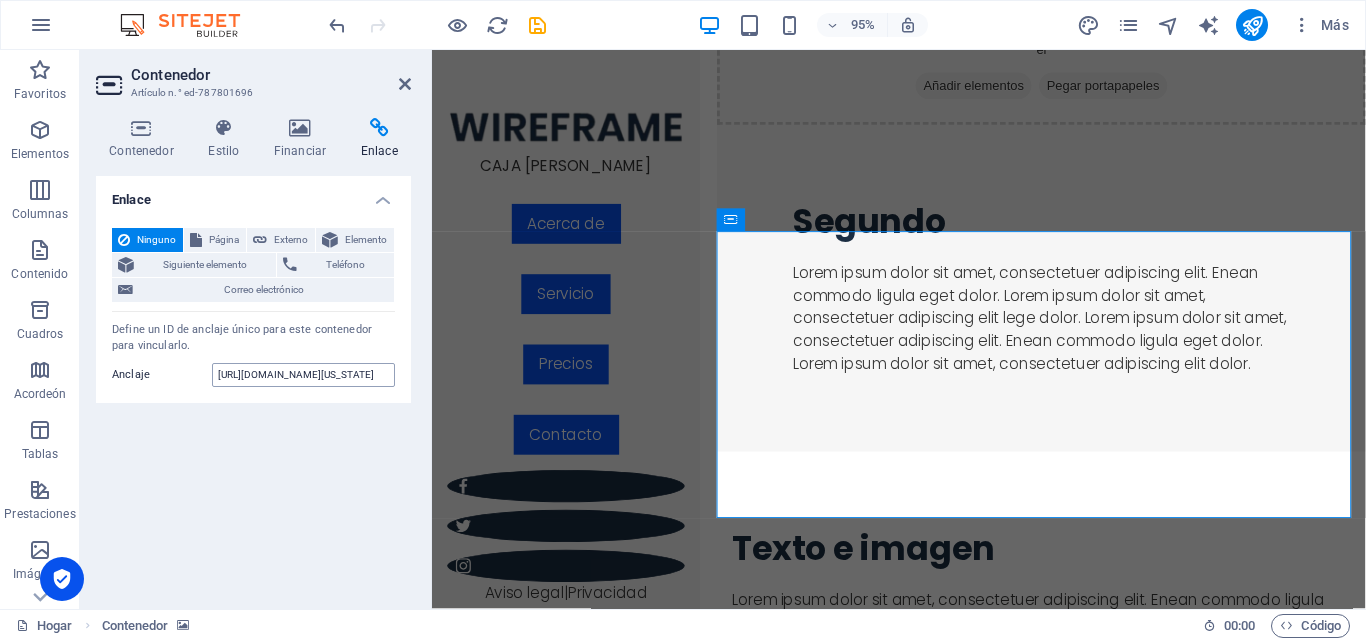 scroll, scrollTop: 0, scrollLeft: 0, axis: both 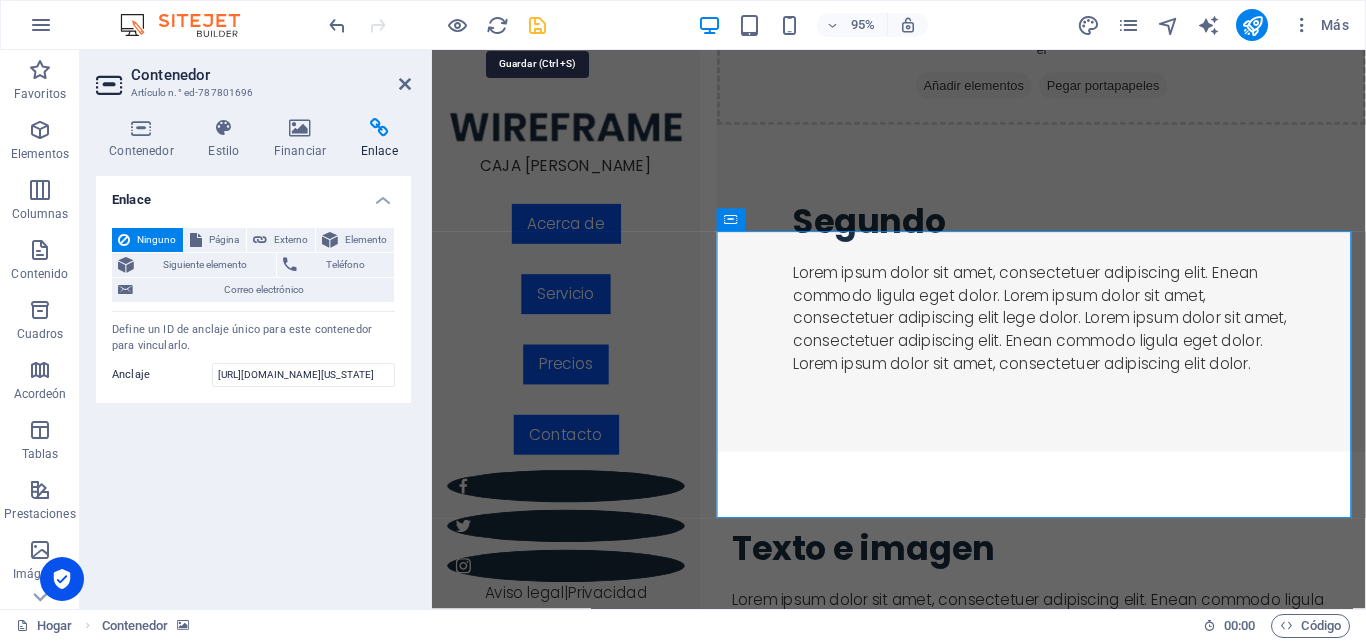 click at bounding box center [537, 25] 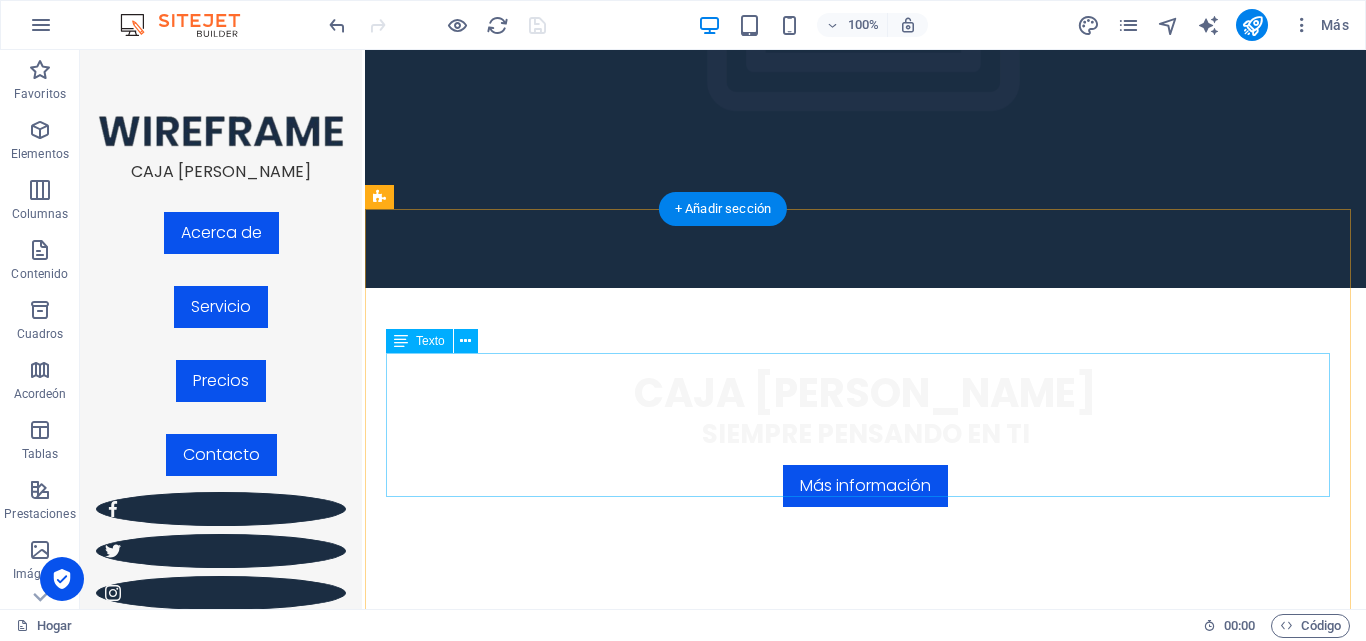 scroll, scrollTop: 400, scrollLeft: 0, axis: vertical 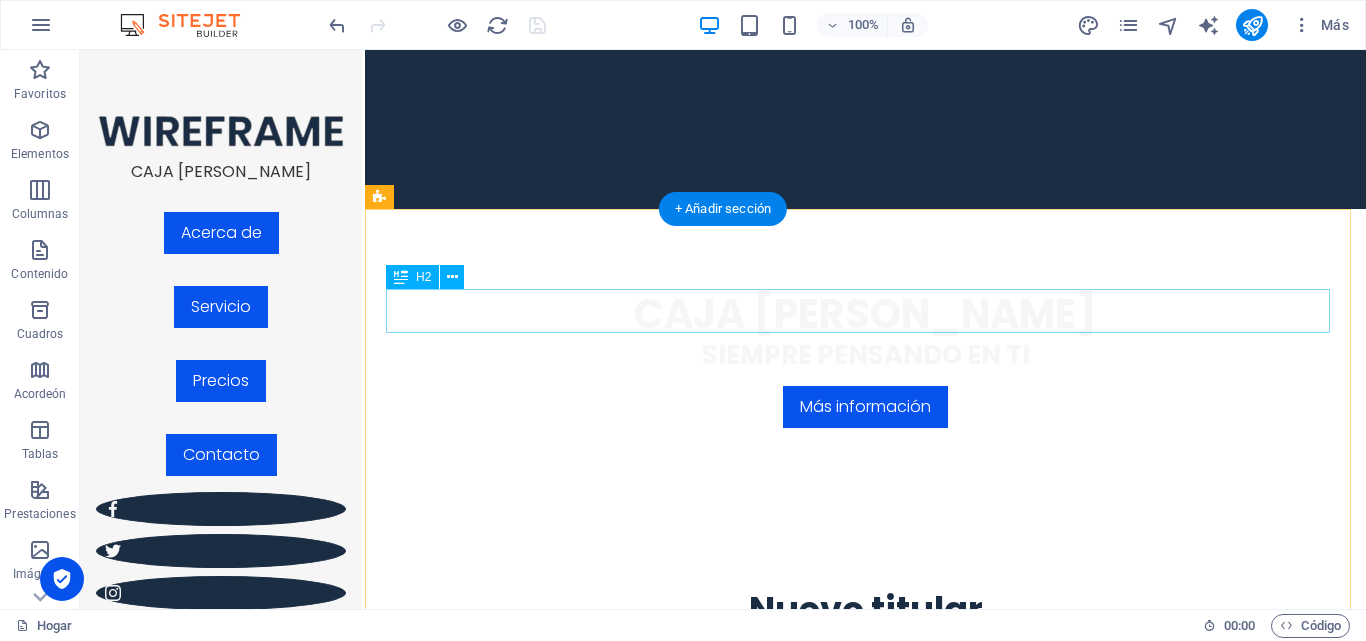 click on "Nuevo titular" at bounding box center [866, 610] 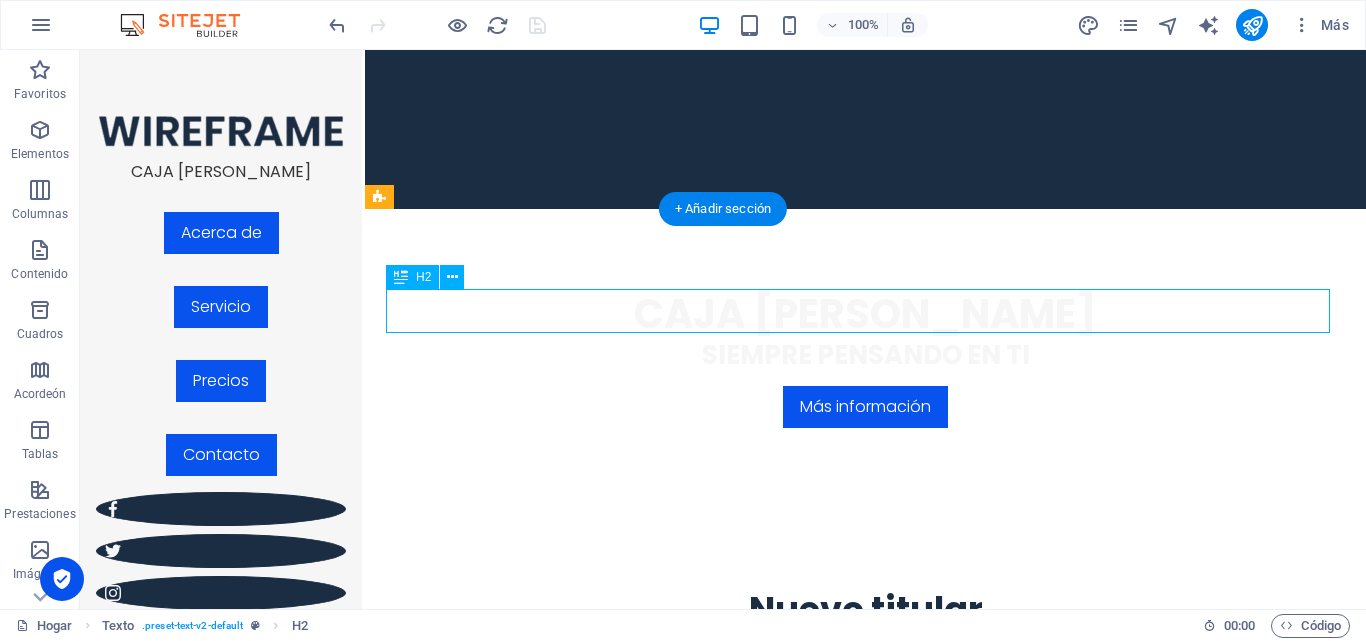 click on "Nuevo titular" at bounding box center (866, 610) 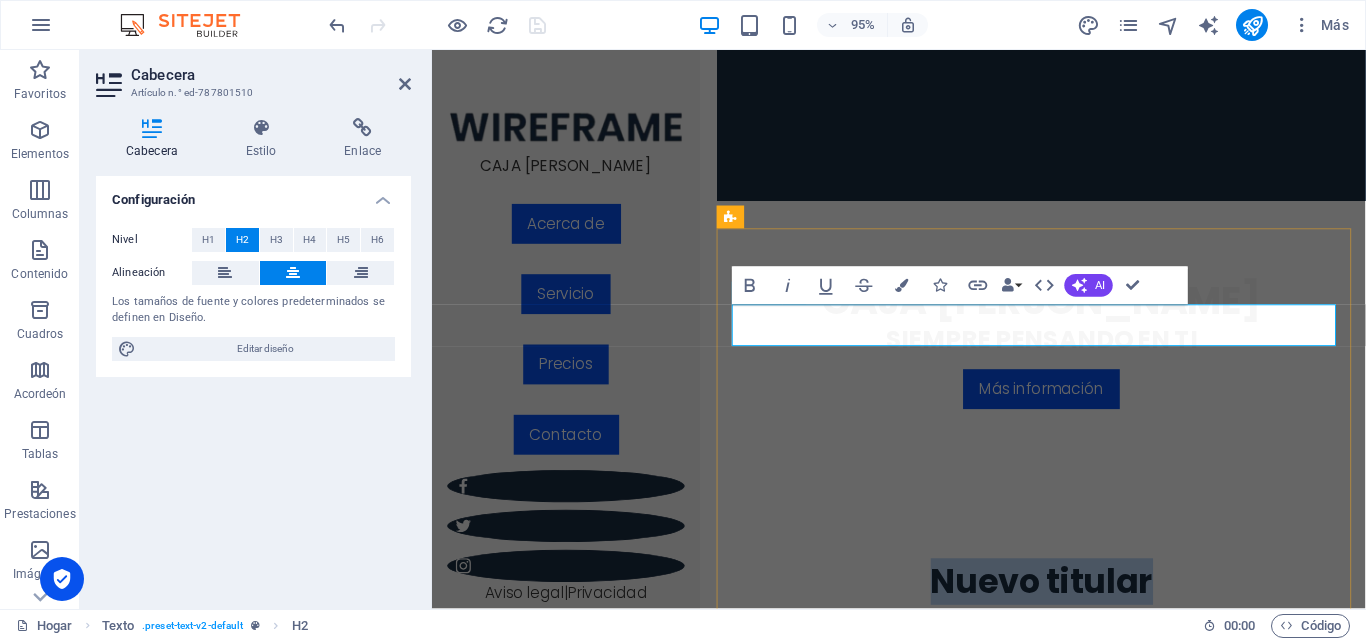type 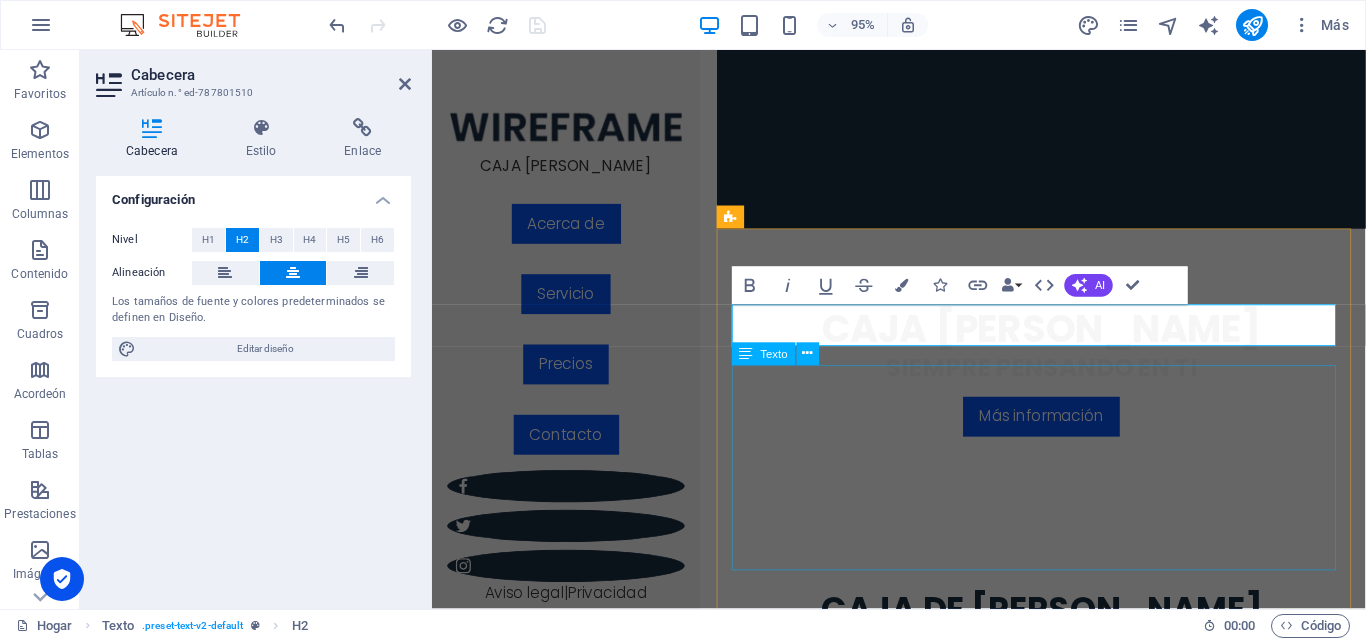 drag, startPoint x: 1103, startPoint y: 427, endPoint x: 1417, endPoint y: 416, distance: 314.19263 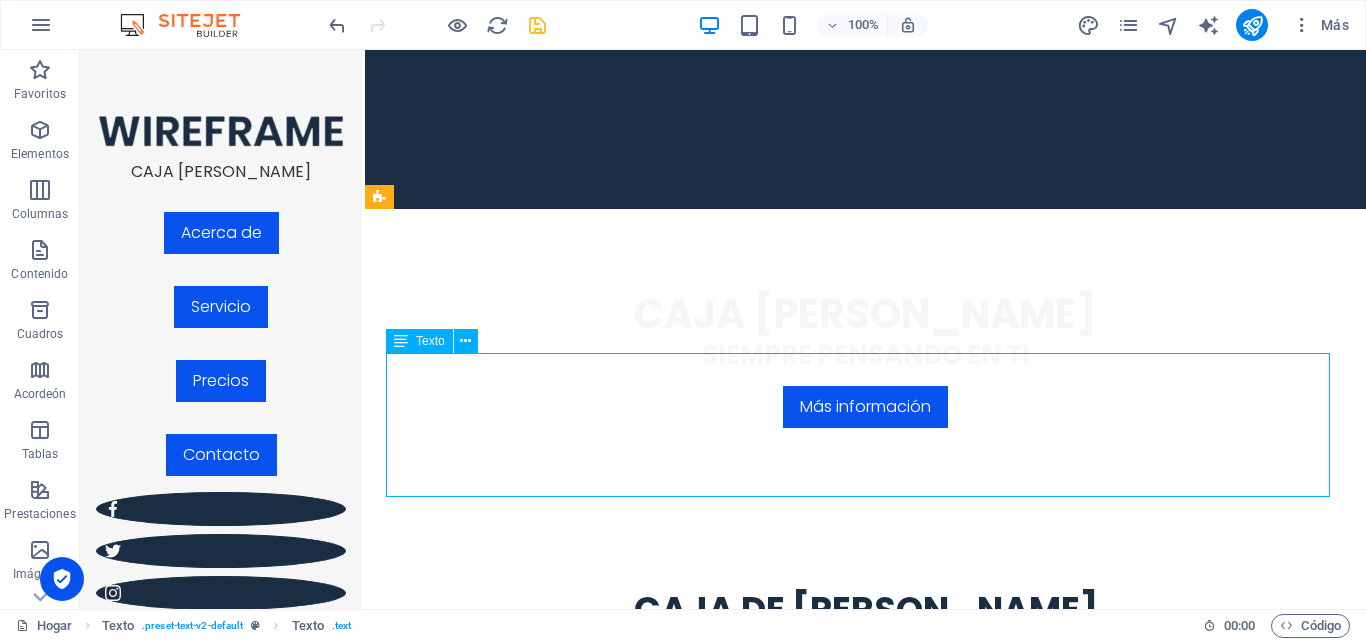 click on "Lorem ipsum dolor sitope amet, consectetur adipisicing elitip. Massumenda, dolore, cum vel modi asperiores consequatur suscipit quidem ducimus eveniet iure expeditata consecteture odiogil voluptatum similique fugit voluptates atem accusamus quae quas dolorem tenetur facere tempora maiores adipisci reiciendis accusantium voluptatibus id voluptate tempore dolor harum nisi amet! Nobis, cada uno. Enean commodo ligula eget dolor. Lorem ipsum dolor sit amet, consectetuer adipiscing elit leget odiogil voluptatum similique fugit voluptates dolor. Libero asumirda, dolore, cum vel modi asperiores consequatur susceptu." at bounding box center (866, 724) 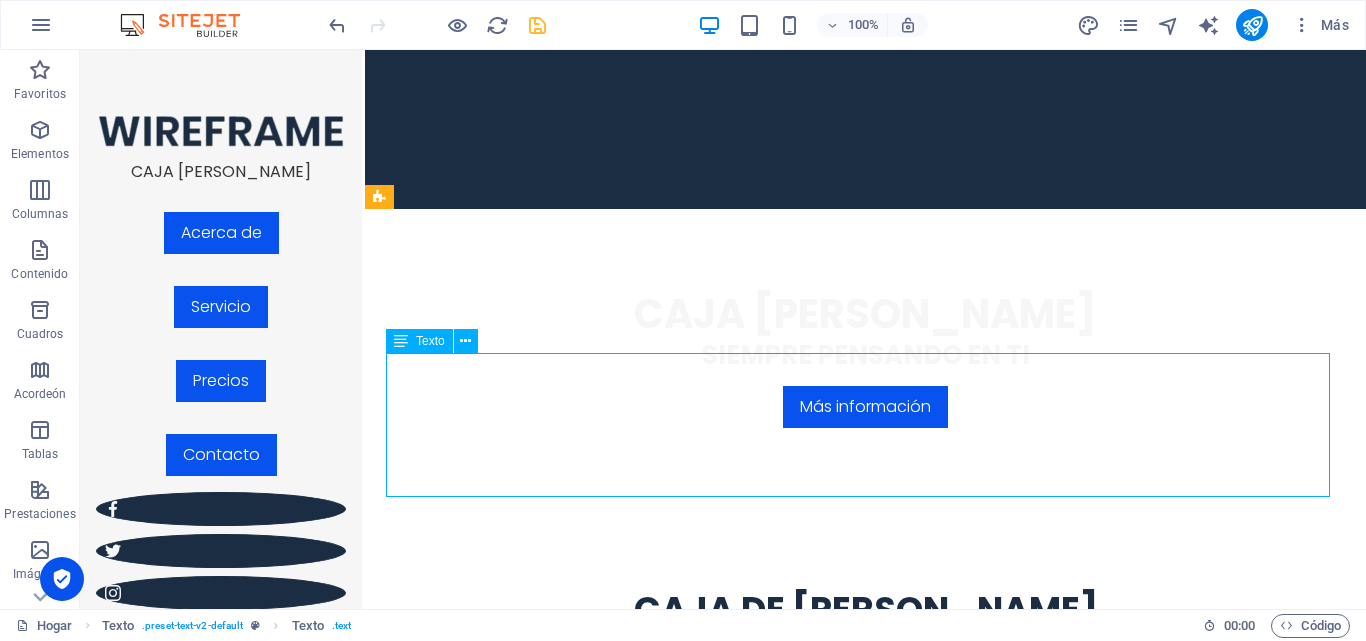 click on "Lorem ipsum dolor sitope amet, consectetur adipisicing elitip. Massumenda, dolore, cum vel modi asperiores consequatur suscipit quidem ducimus eveniet iure expeditata consecteture odiogil voluptatum similique fugit voluptates atem accusamus quae quas dolorem tenetur facere tempora maiores adipisci reiciendis accusantium voluptatibus id voluptate tempore dolor harum nisi amet! Nobis, cada uno. Enean commodo ligula eget dolor. Lorem ipsum dolor sit amet, consectetuer adipiscing elit leget odiogil voluptatum similique fugit voluptates dolor. Libero asumirda, dolore, cum vel modi asperiores consequatur susceptu." at bounding box center (866, 724) 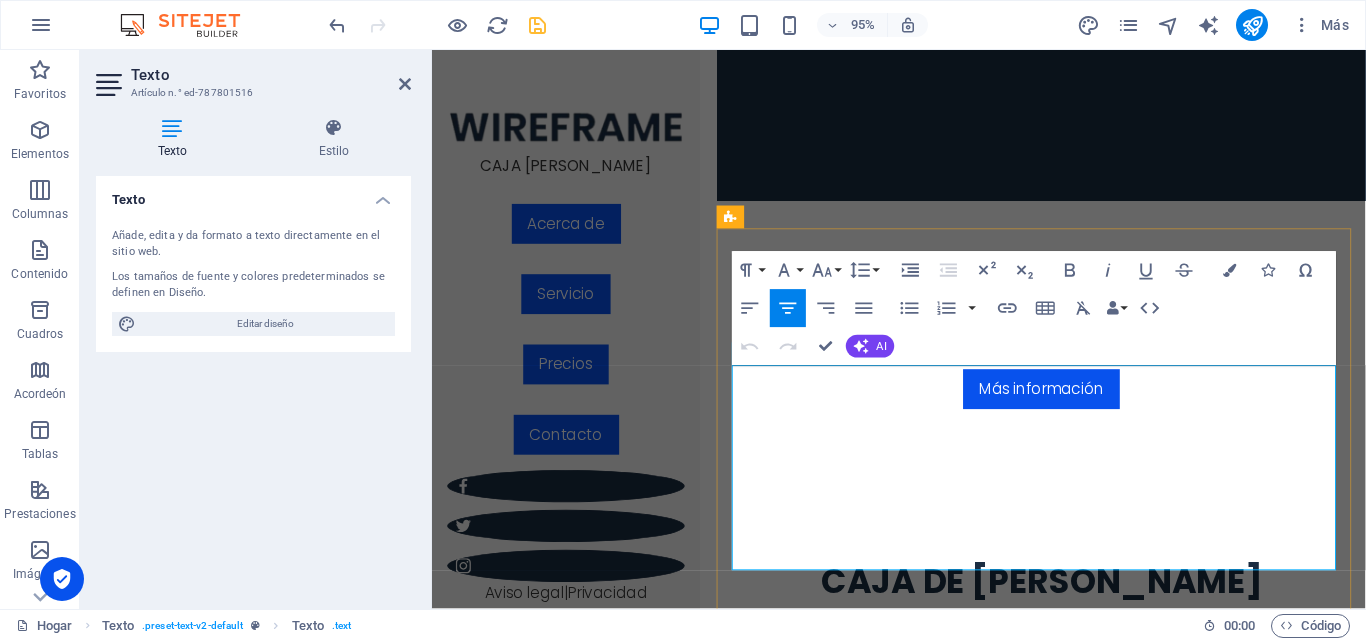 drag, startPoint x: 762, startPoint y: 395, endPoint x: 1258, endPoint y: 585, distance: 531.14594 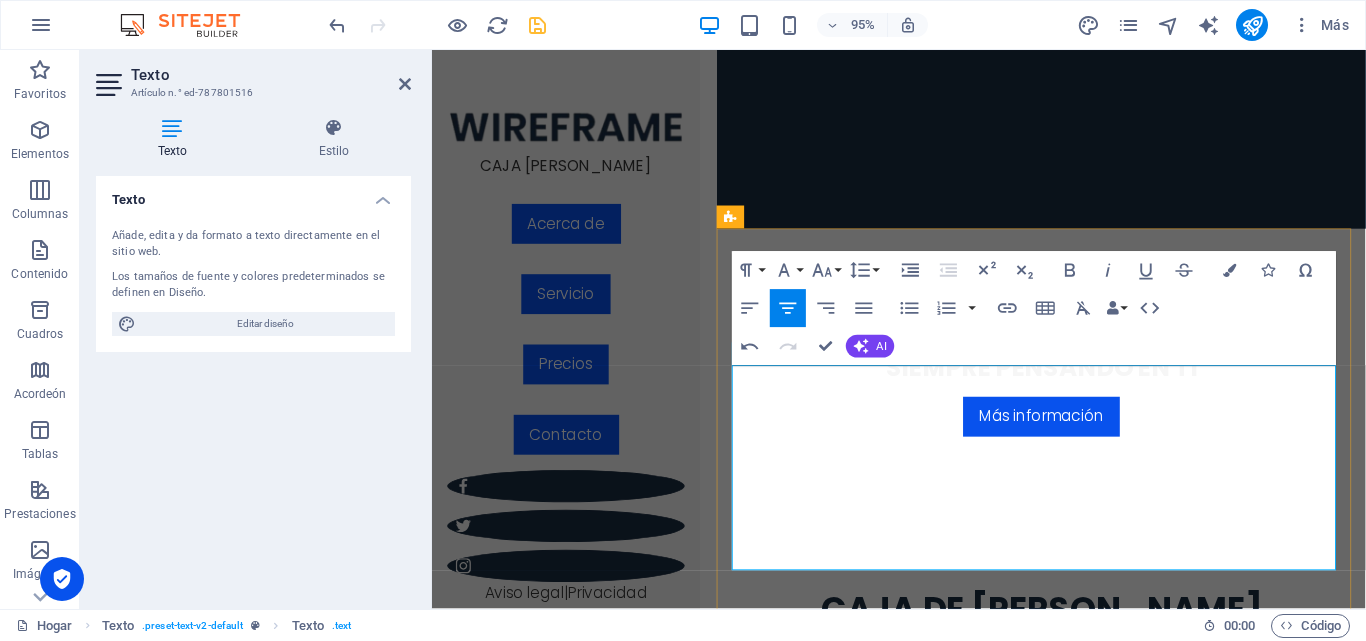 drag, startPoint x: 1164, startPoint y: 579, endPoint x: 900, endPoint y: 434, distance: 301.19928 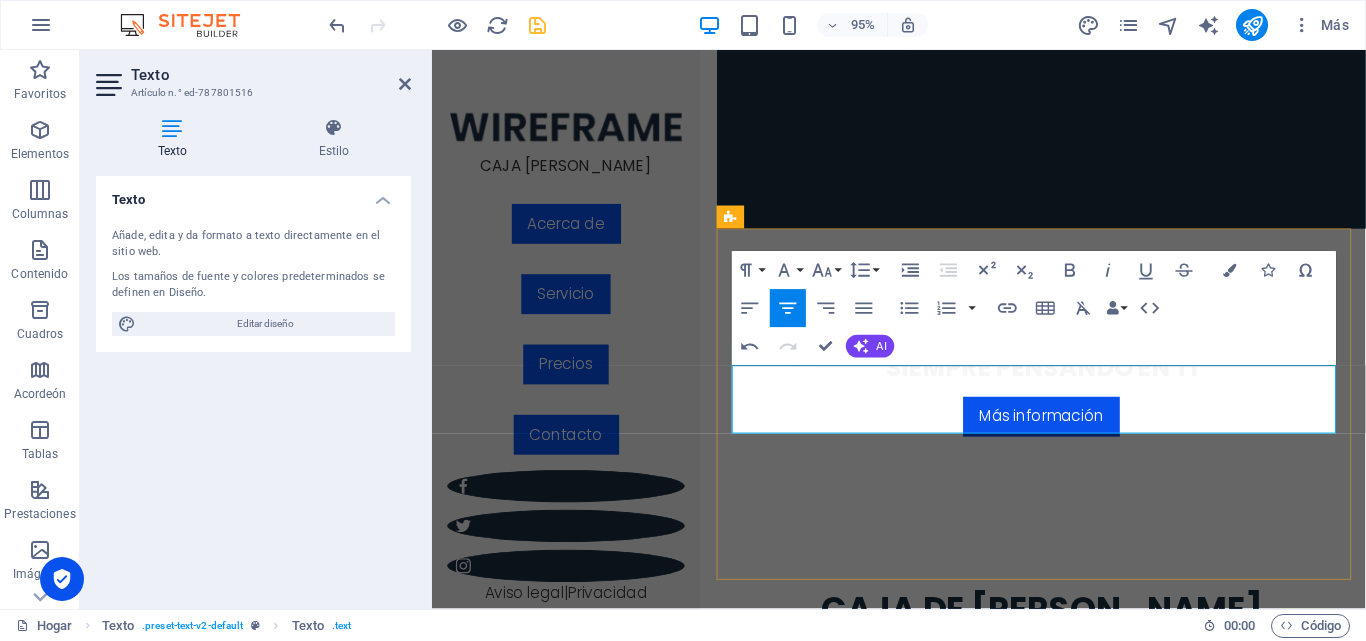 drag, startPoint x: 1144, startPoint y: 437, endPoint x: 825, endPoint y: 395, distance: 321.75302 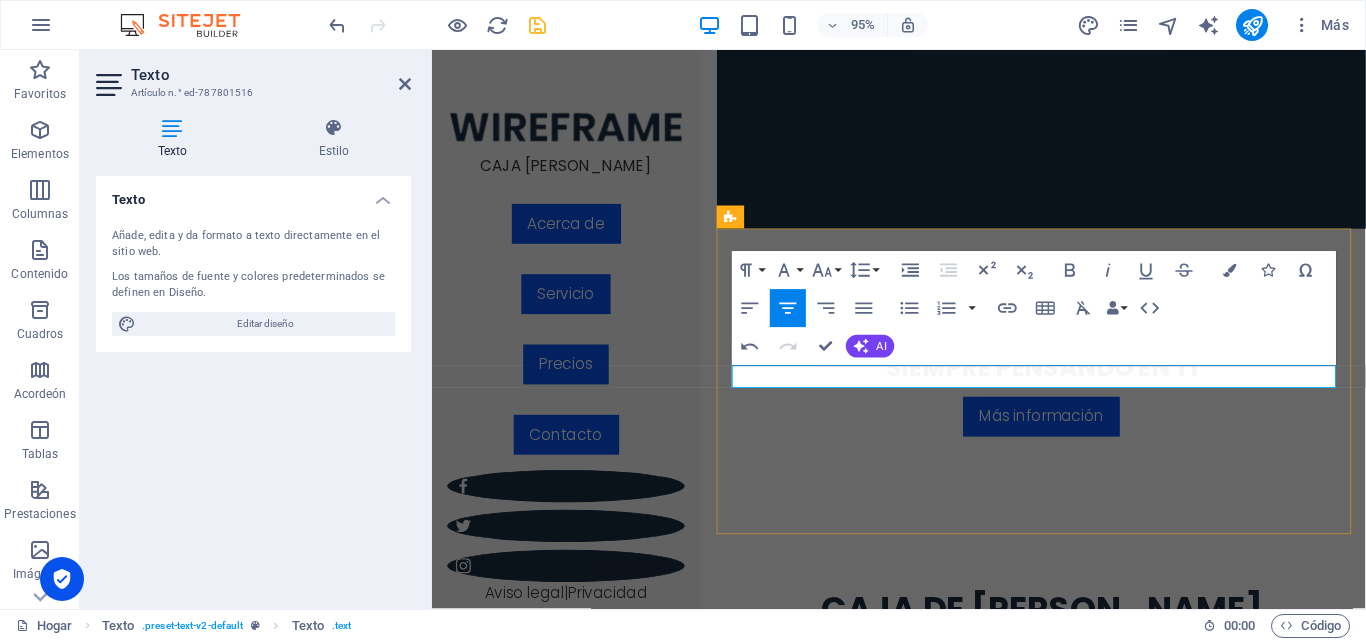 drag, startPoint x: 1221, startPoint y: 393, endPoint x: 942, endPoint y: 403, distance: 279.17917 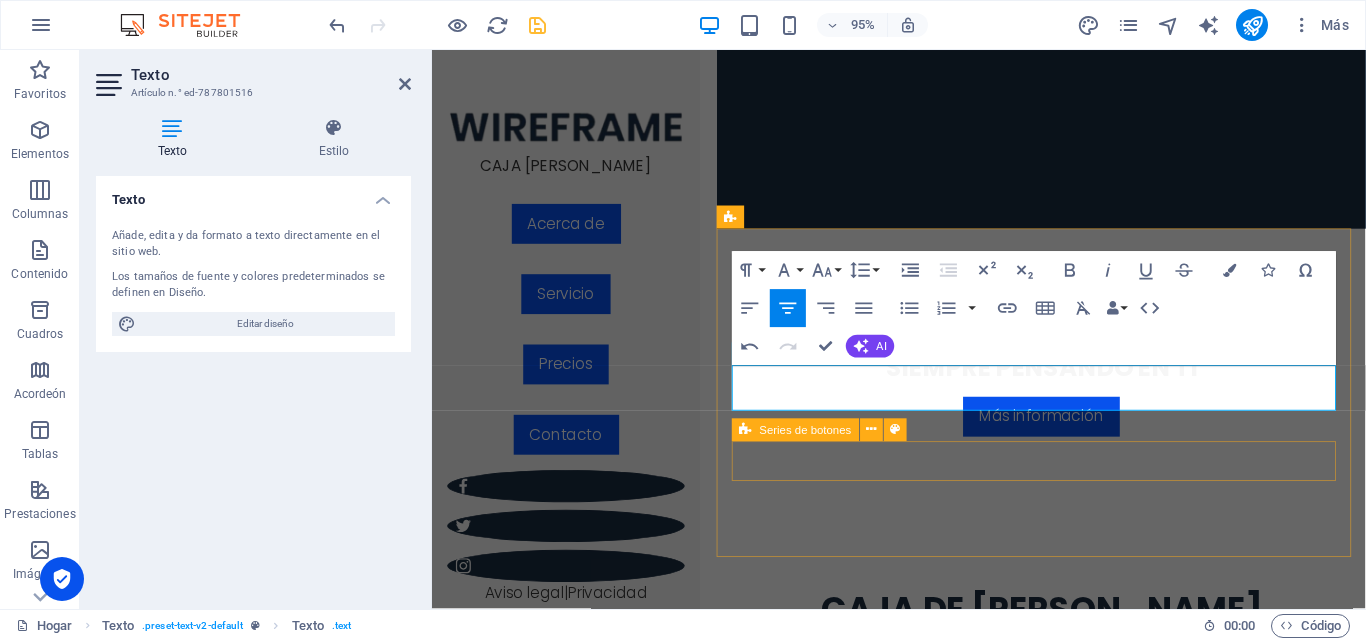 click on "Acerca de Servicio Precios" at bounding box center (1073, 840) 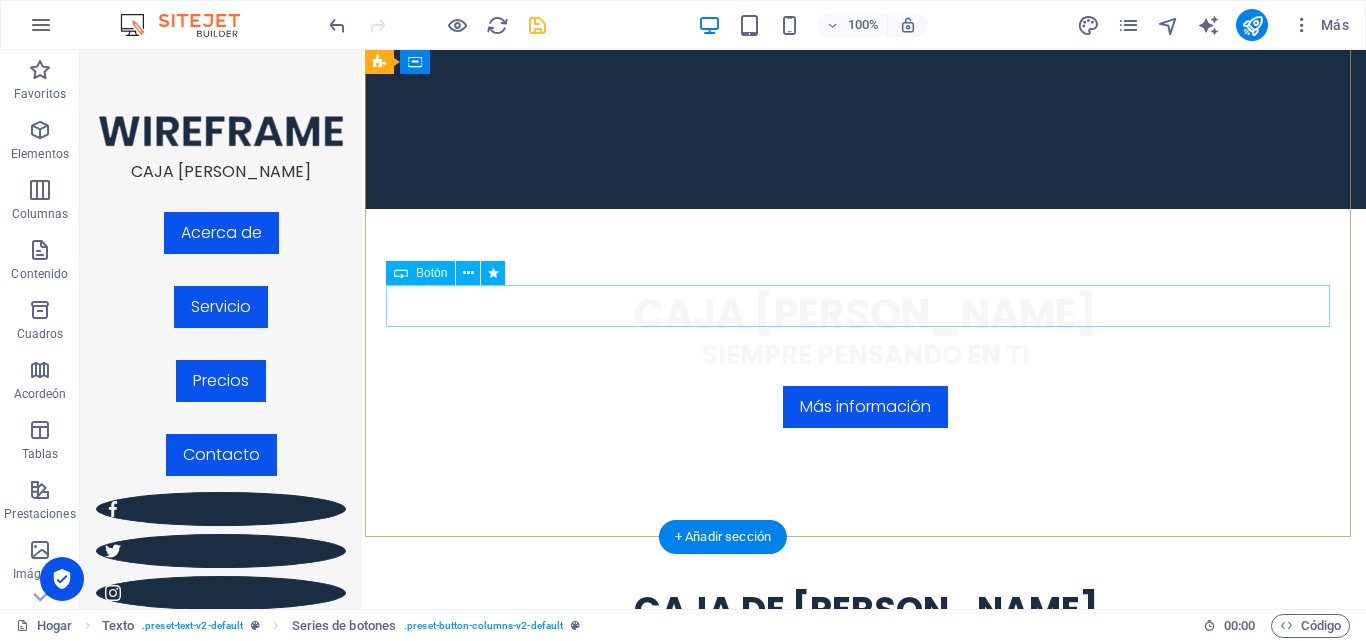 scroll, scrollTop: 0, scrollLeft: 0, axis: both 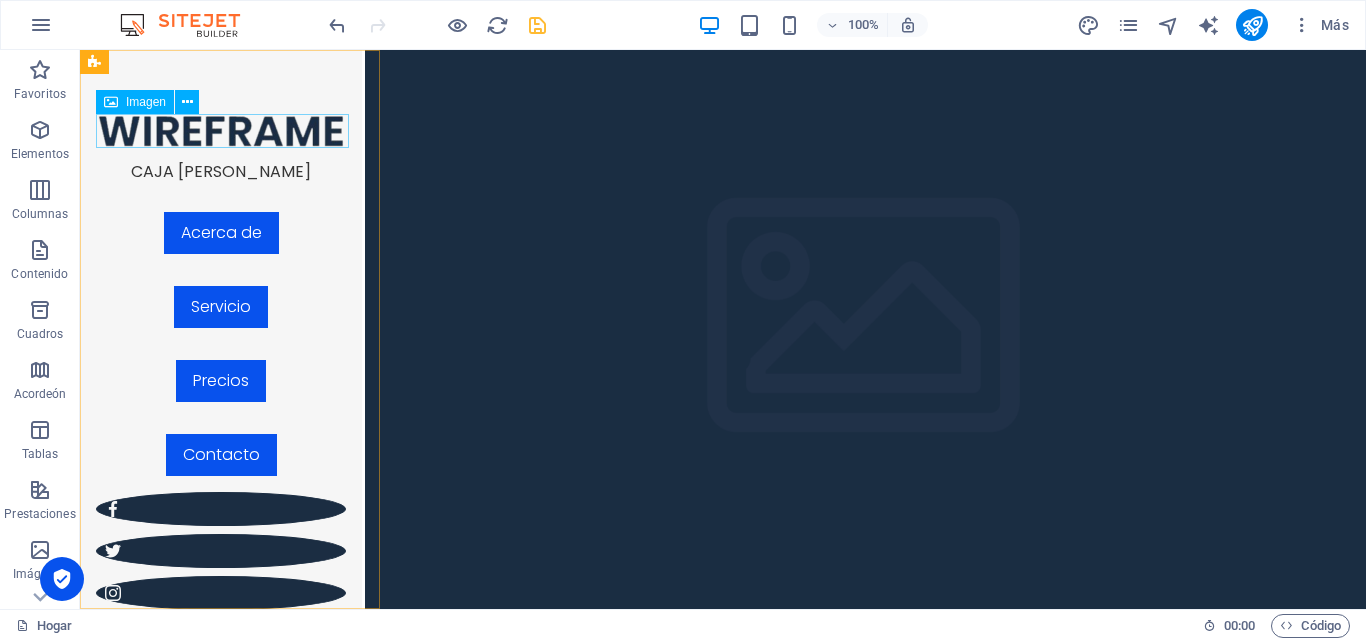 click at bounding box center (221, 131) 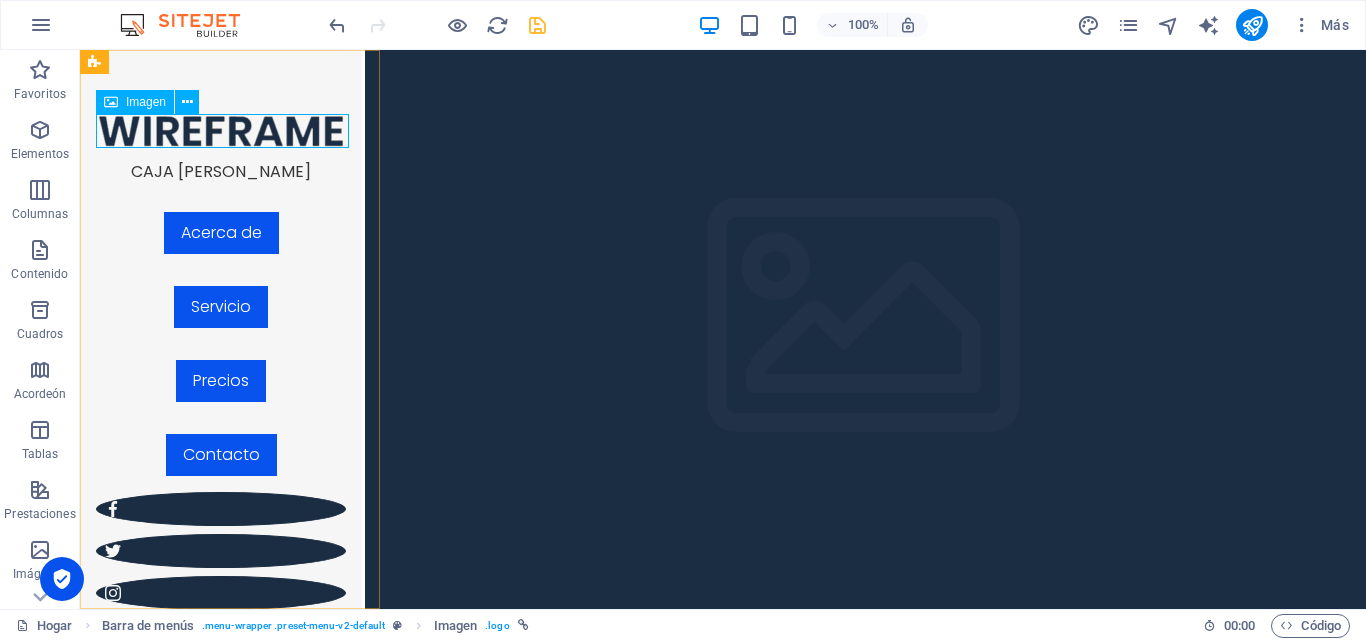 click at bounding box center [221, 131] 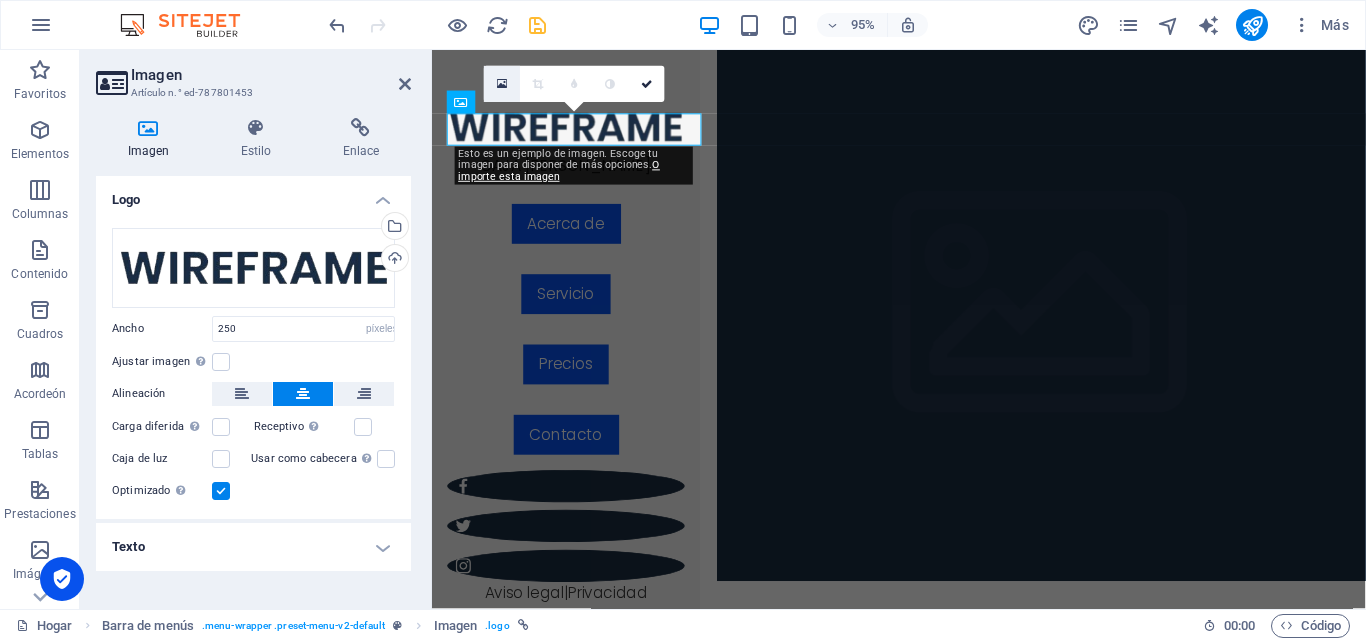 click at bounding box center [502, 84] 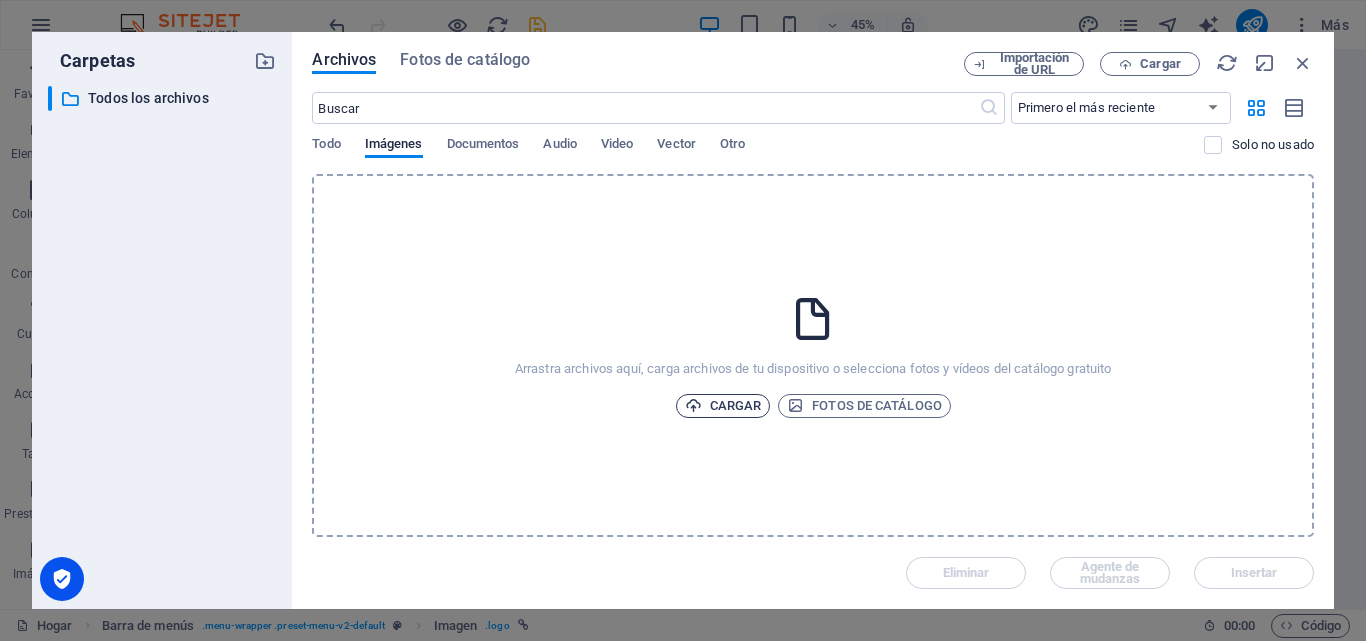 click on "Cargar" at bounding box center (736, 405) 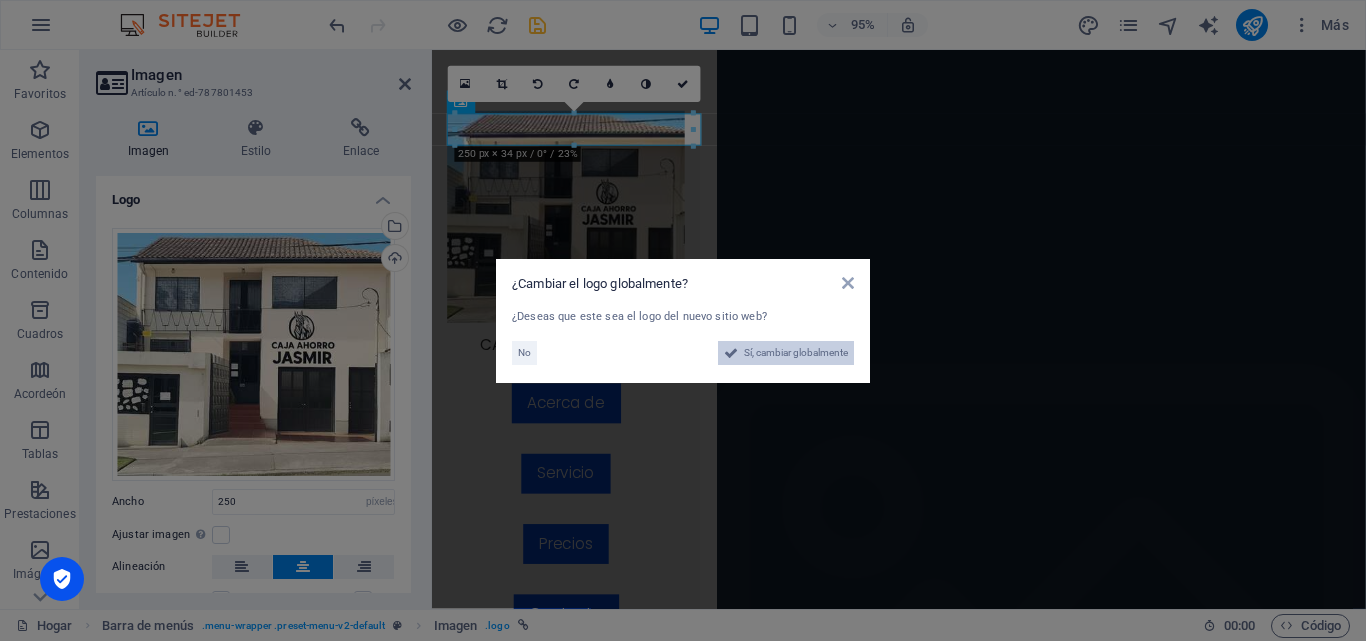 click on "Sí, cambiar globalmente" at bounding box center [796, 353] 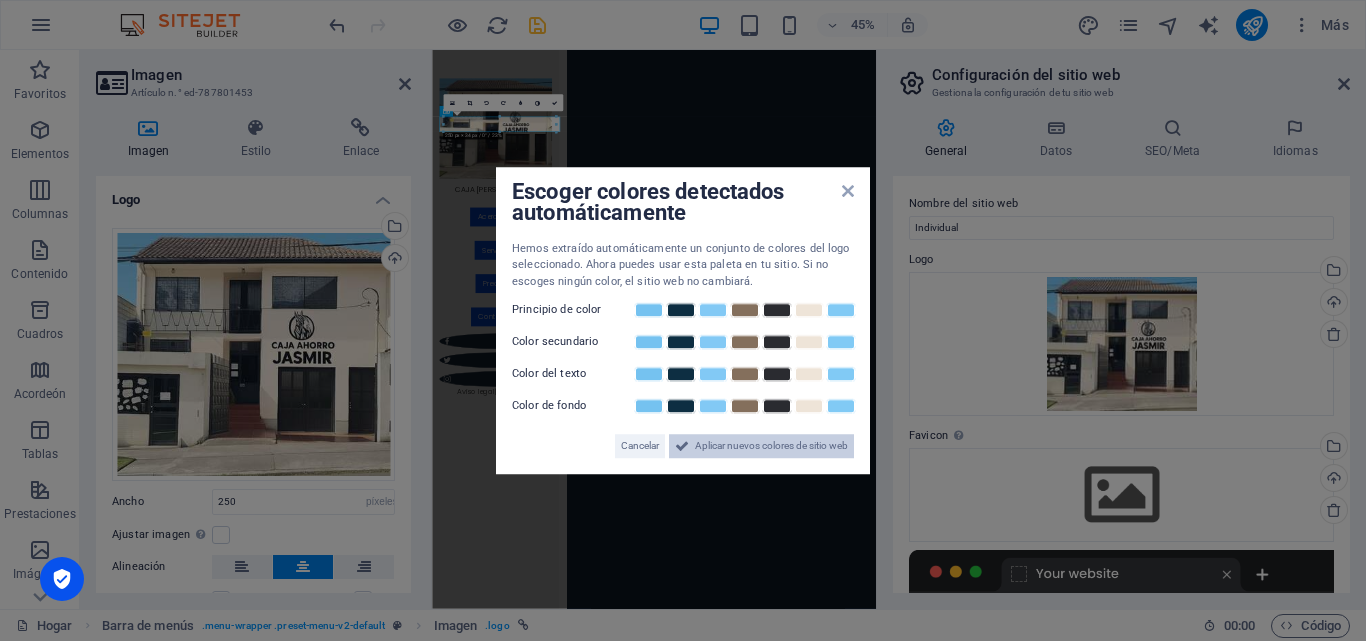 click at bounding box center (682, 446) 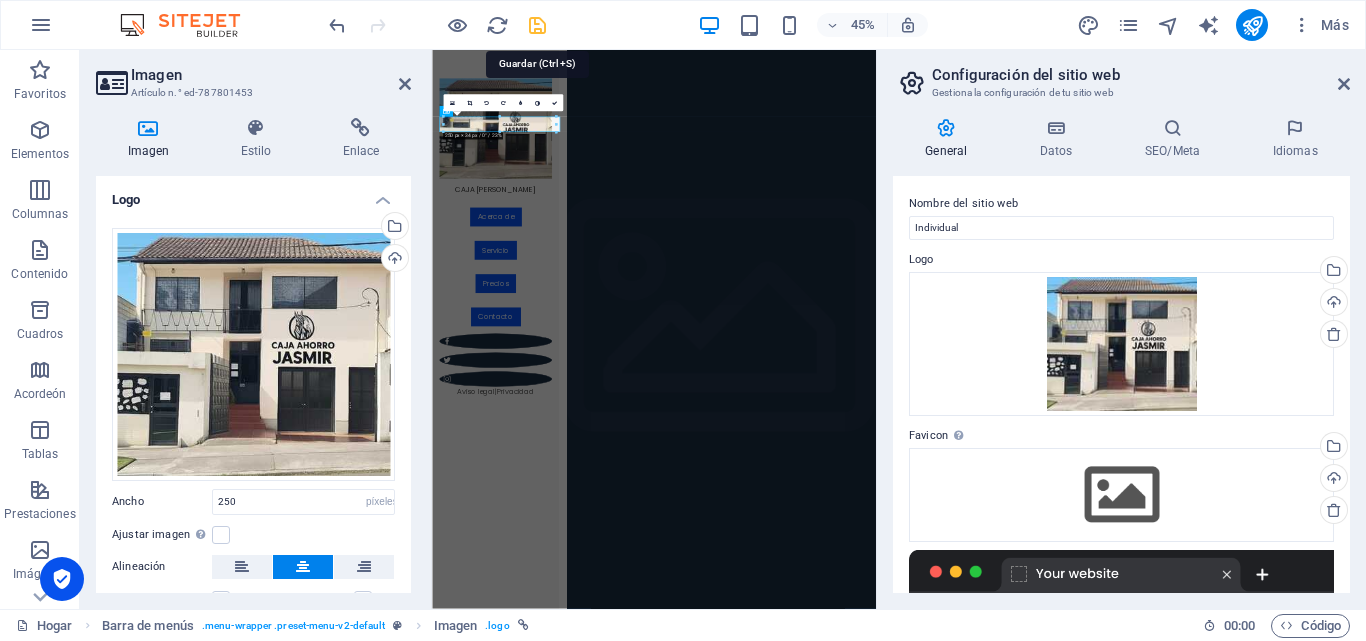 click at bounding box center (537, 25) 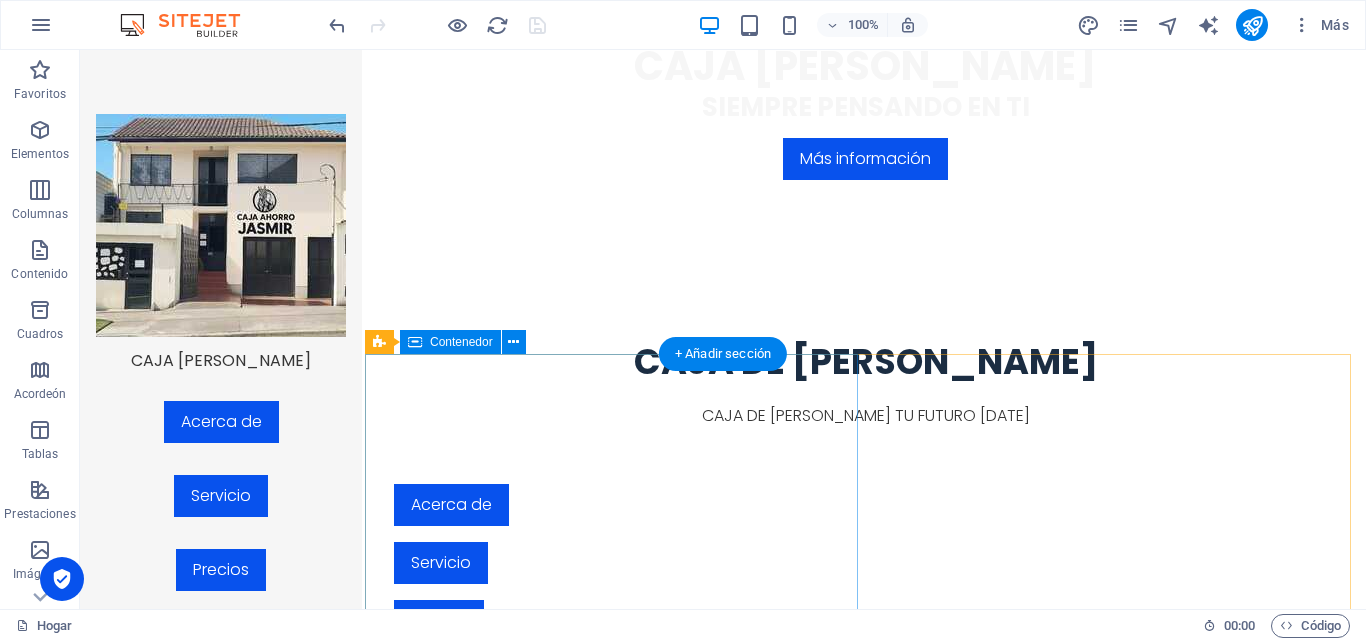 scroll, scrollTop: 600, scrollLeft: 0, axis: vertical 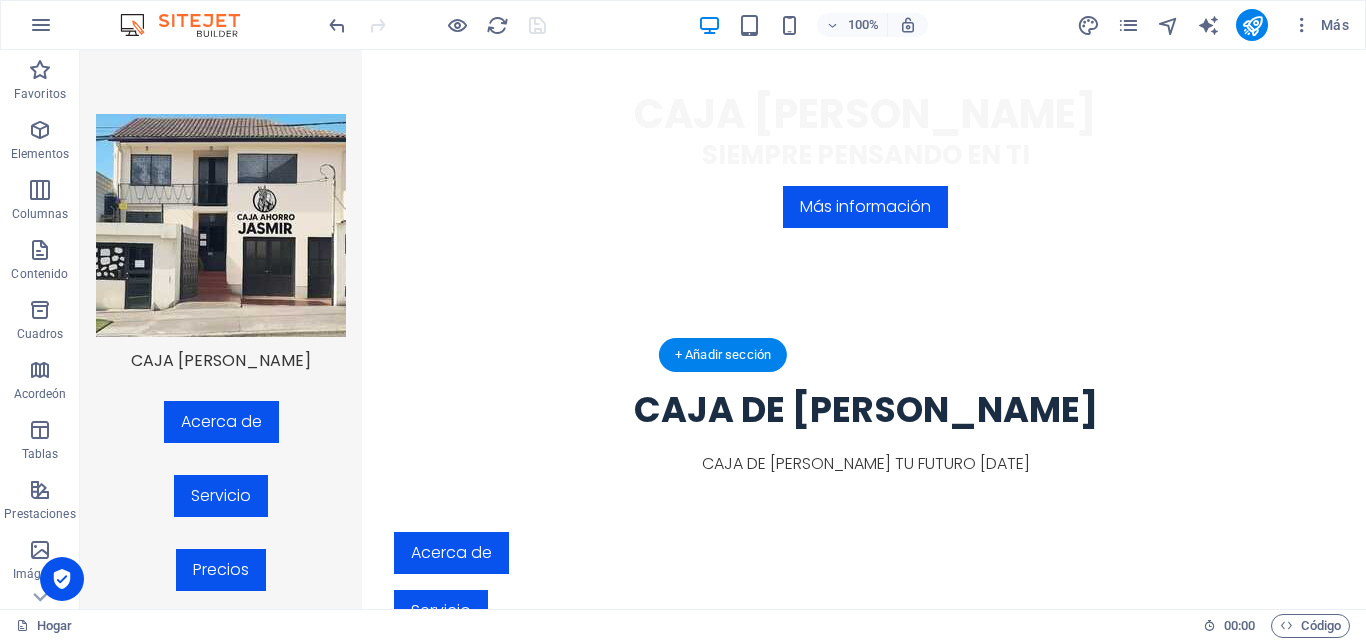 click at bounding box center [865, 1298] 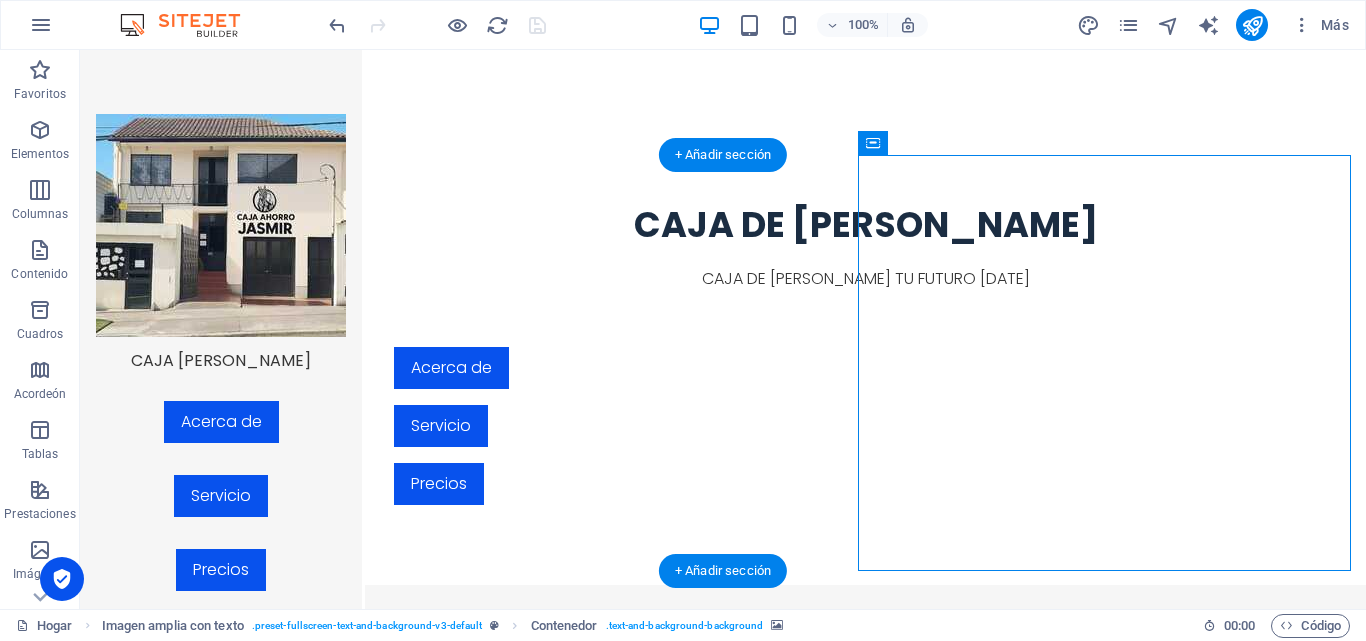 scroll, scrollTop: 800, scrollLeft: 0, axis: vertical 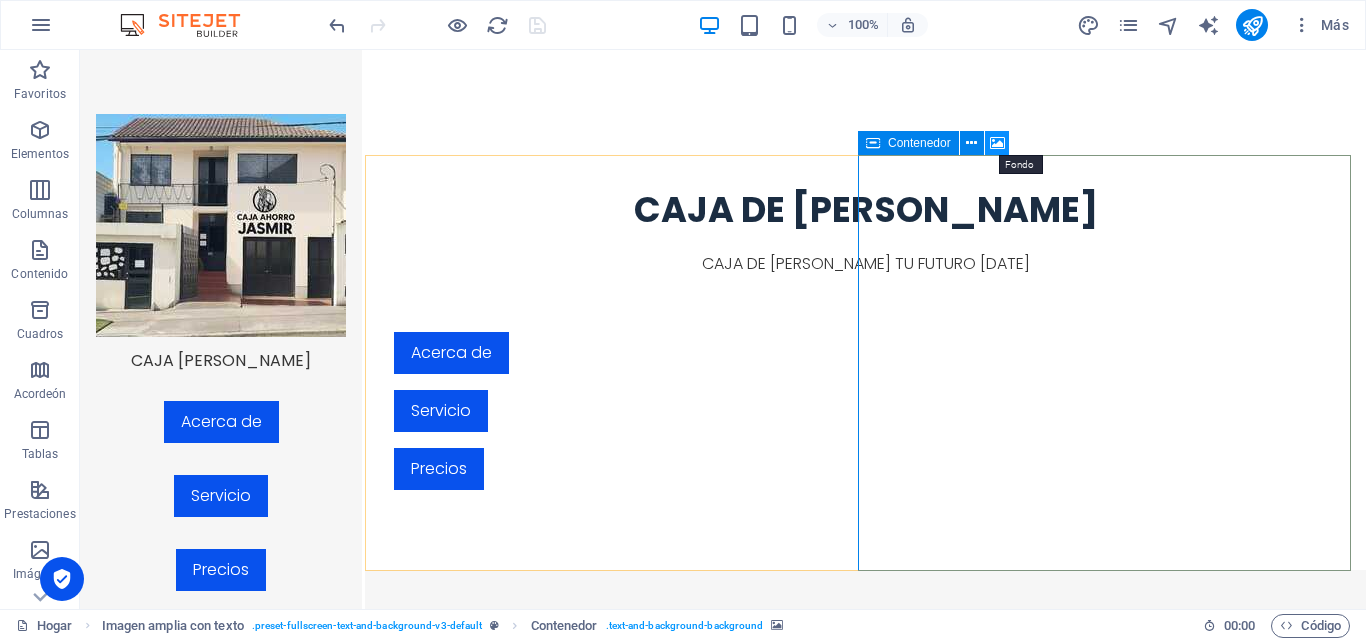click at bounding box center [997, 143] 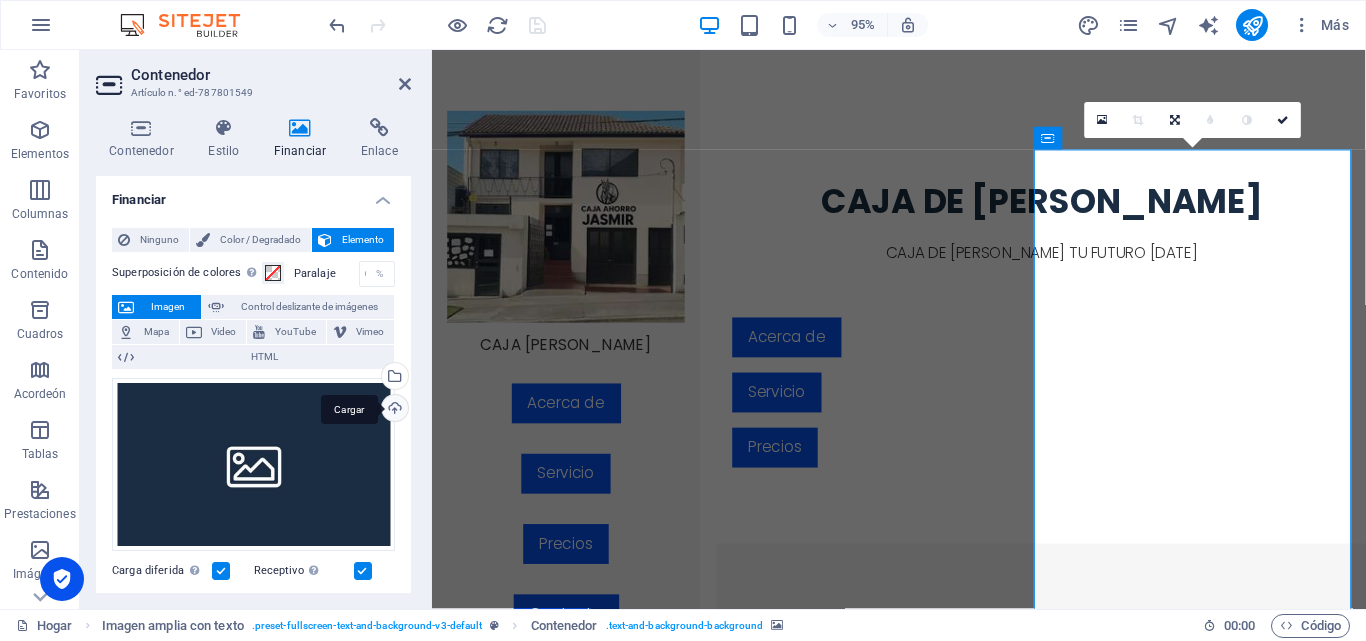click on "Cargar" at bounding box center [393, 410] 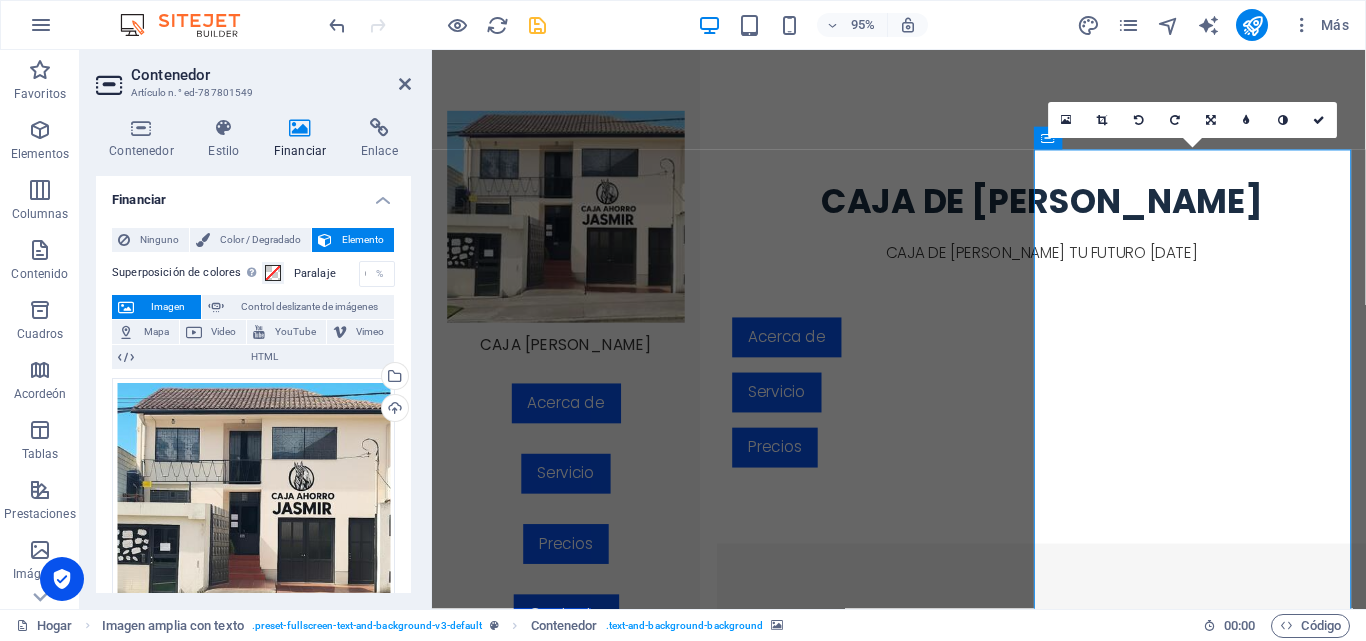 drag, startPoint x: 1307, startPoint y: 413, endPoint x: 1203, endPoint y: 411, distance: 104.019226 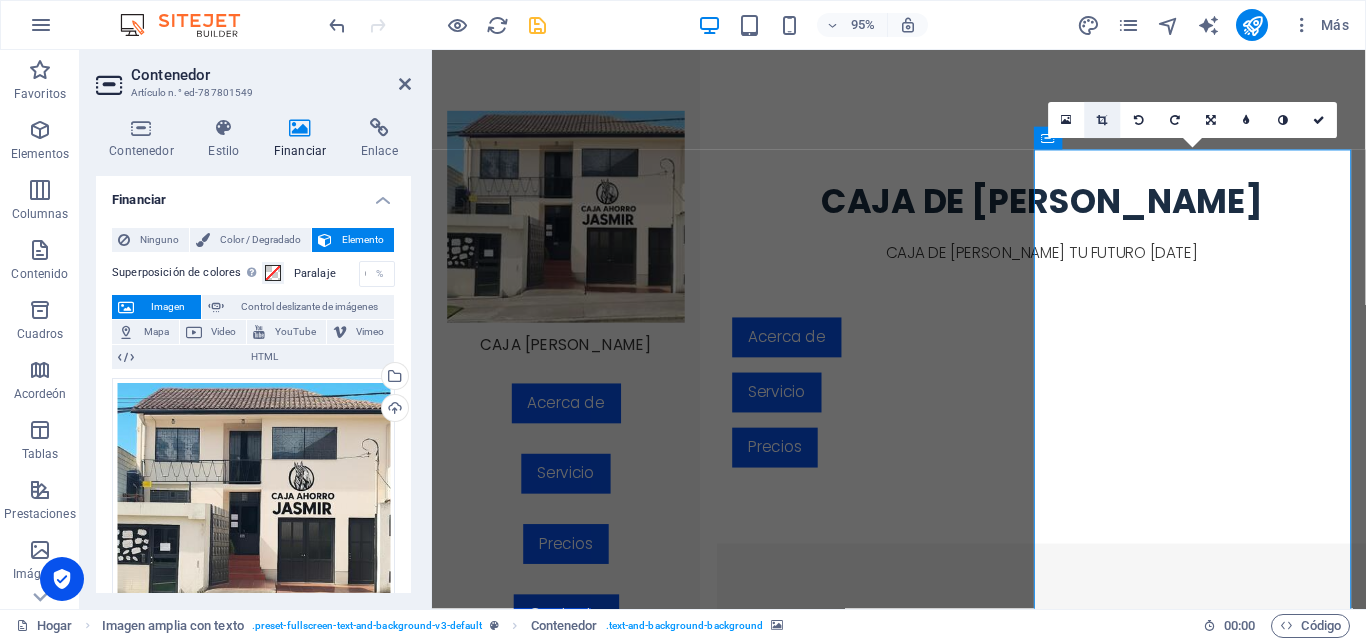 click at bounding box center [1102, 120] 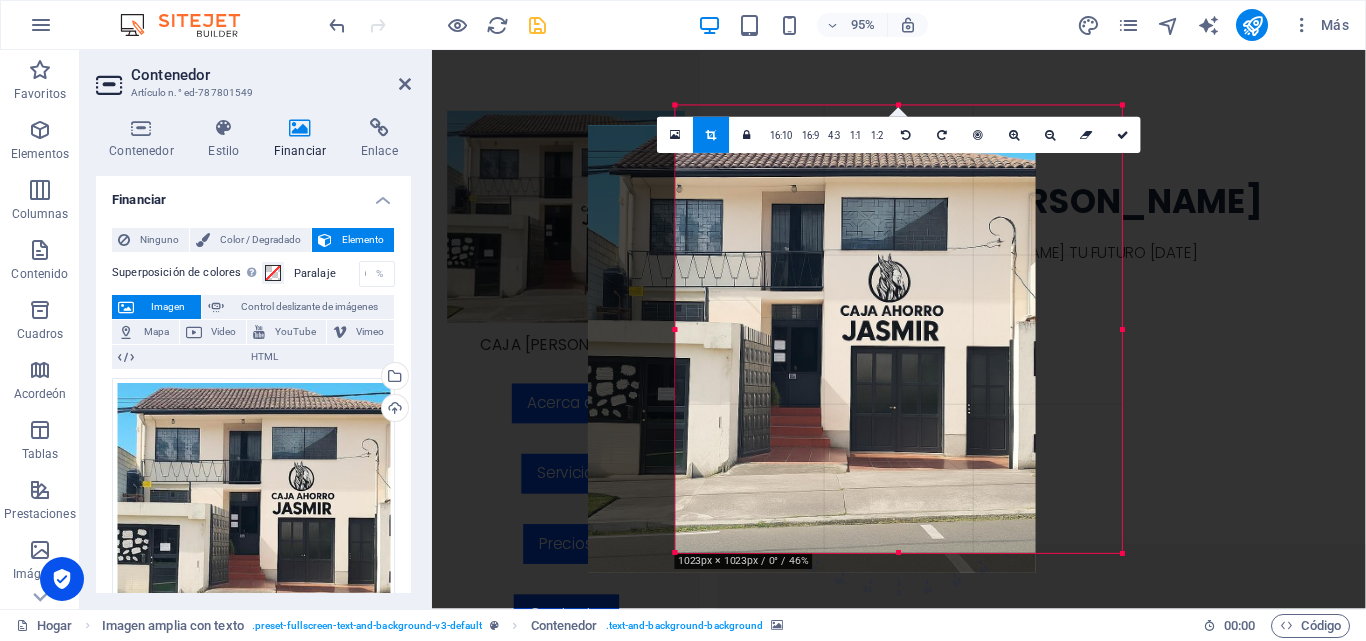 drag, startPoint x: 1012, startPoint y: 412, endPoint x: 920, endPoint y: 433, distance: 94.36631 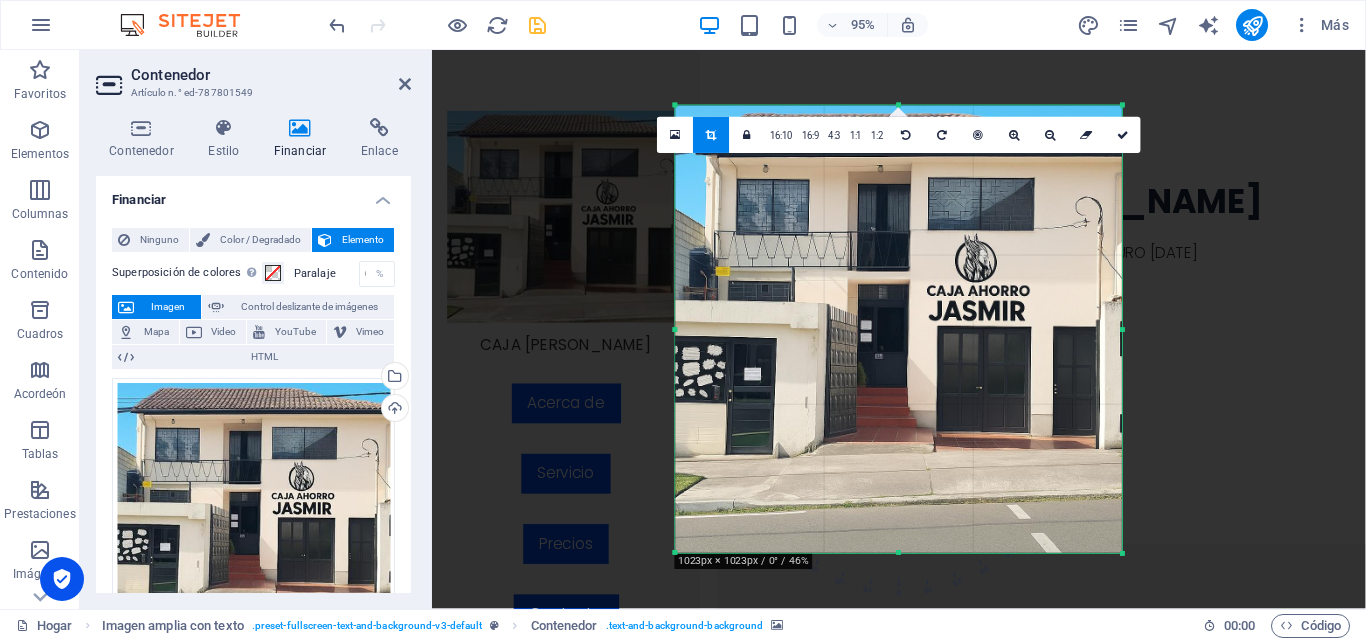 click at bounding box center [711, 135] 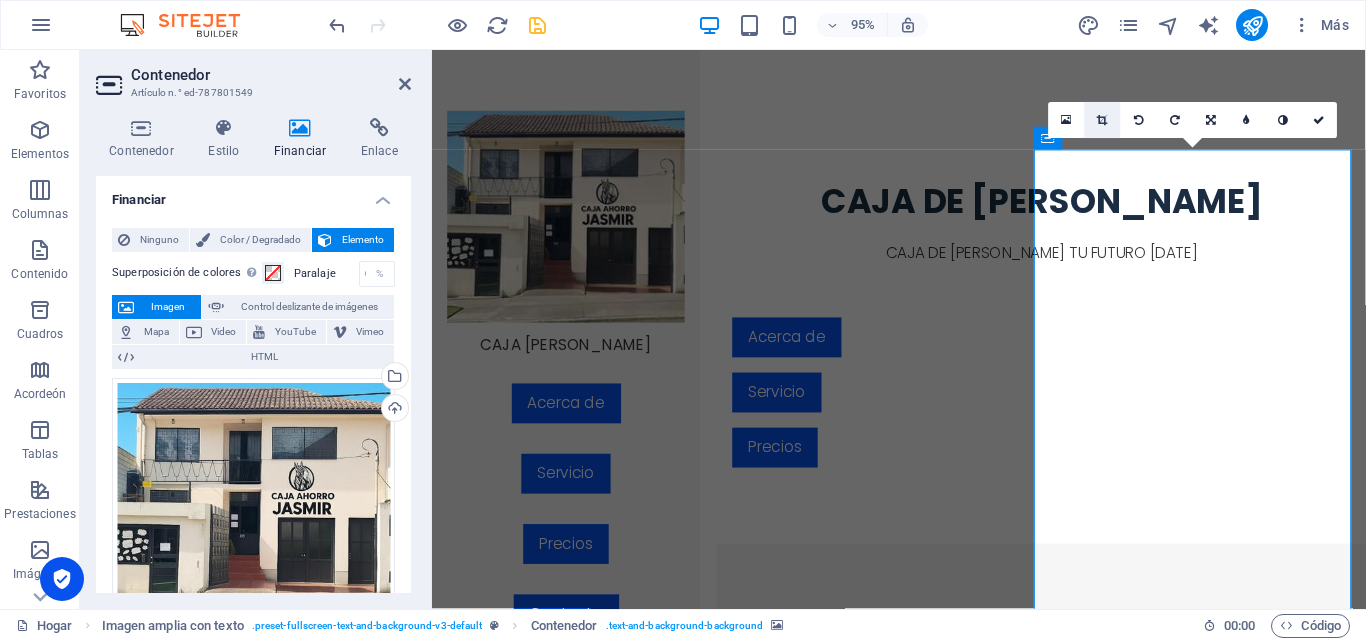 click at bounding box center [1102, 120] 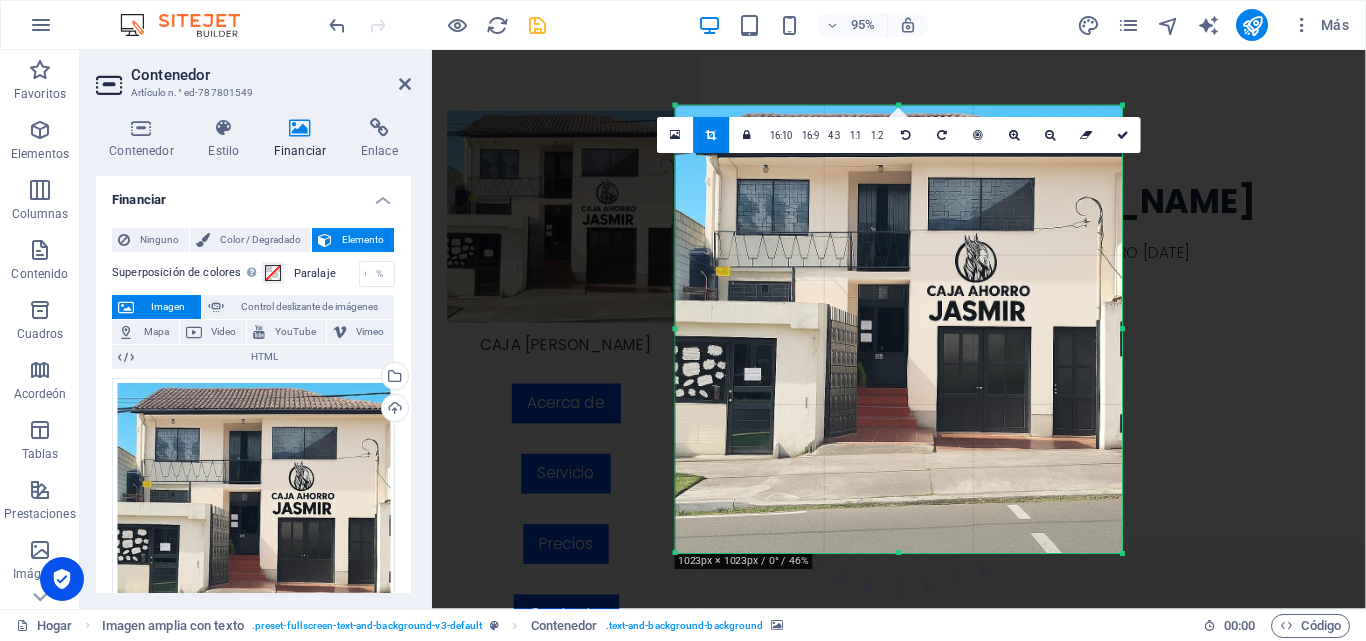 drag, startPoint x: 674, startPoint y: 329, endPoint x: 760, endPoint y: 342, distance: 86.977005 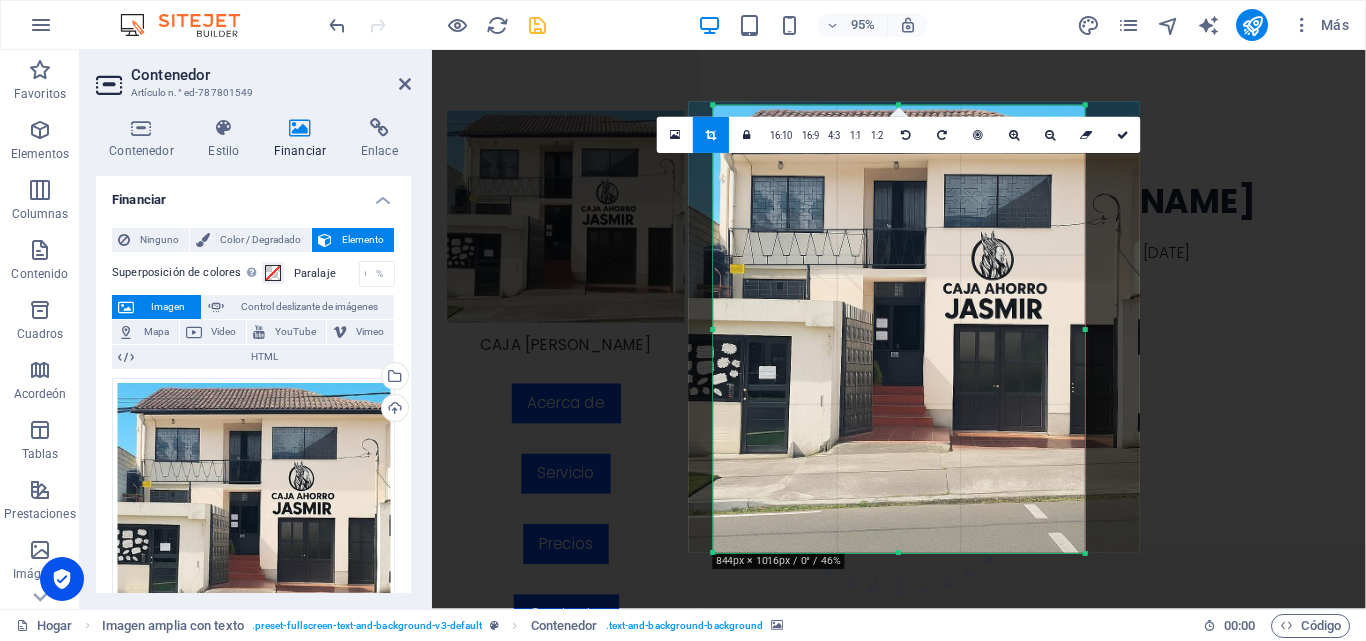 drag, startPoint x: 760, startPoint y: 342, endPoint x: 772, endPoint y: 345, distance: 12.369317 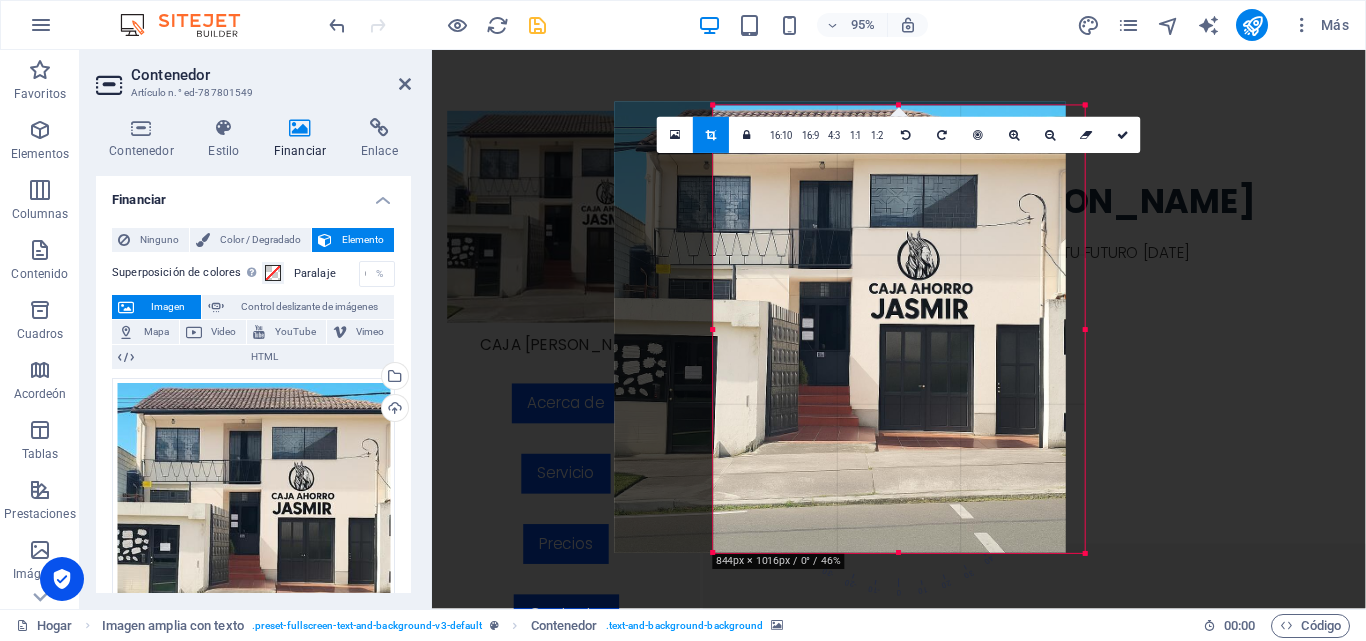 drag, startPoint x: 863, startPoint y: 344, endPoint x: 795, endPoint y: 348, distance: 68.117546 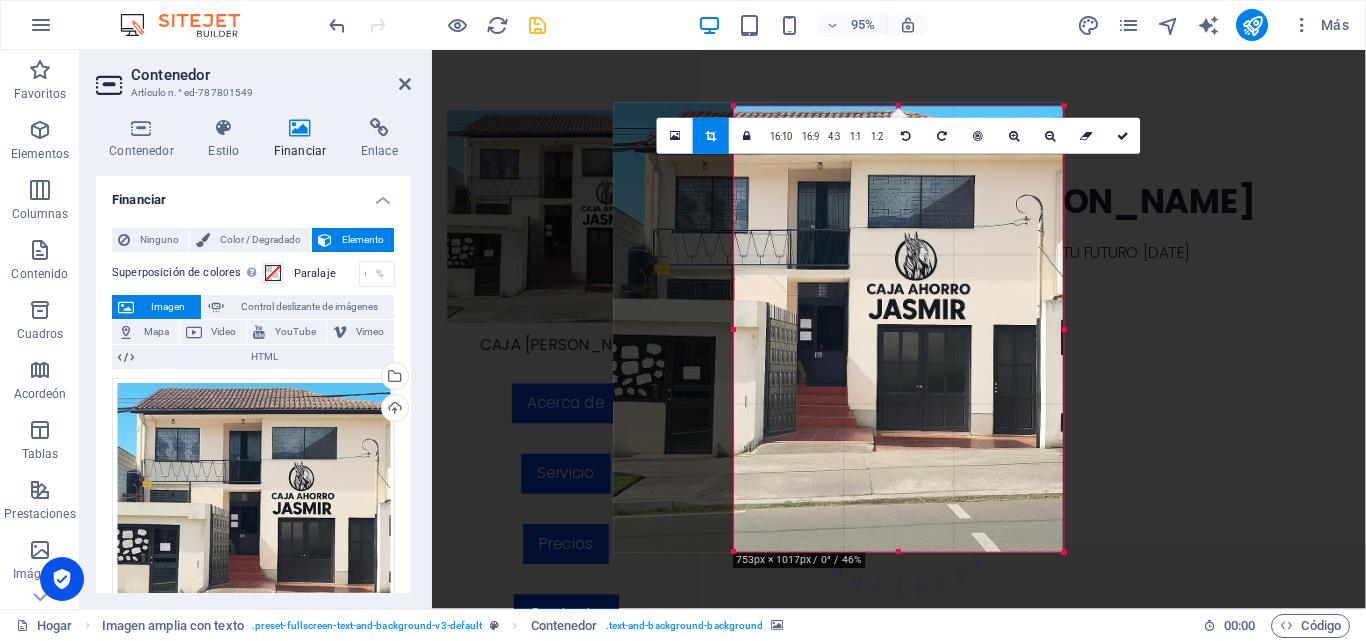 drag, startPoint x: 713, startPoint y: 329, endPoint x: 756, endPoint y: 329, distance: 43 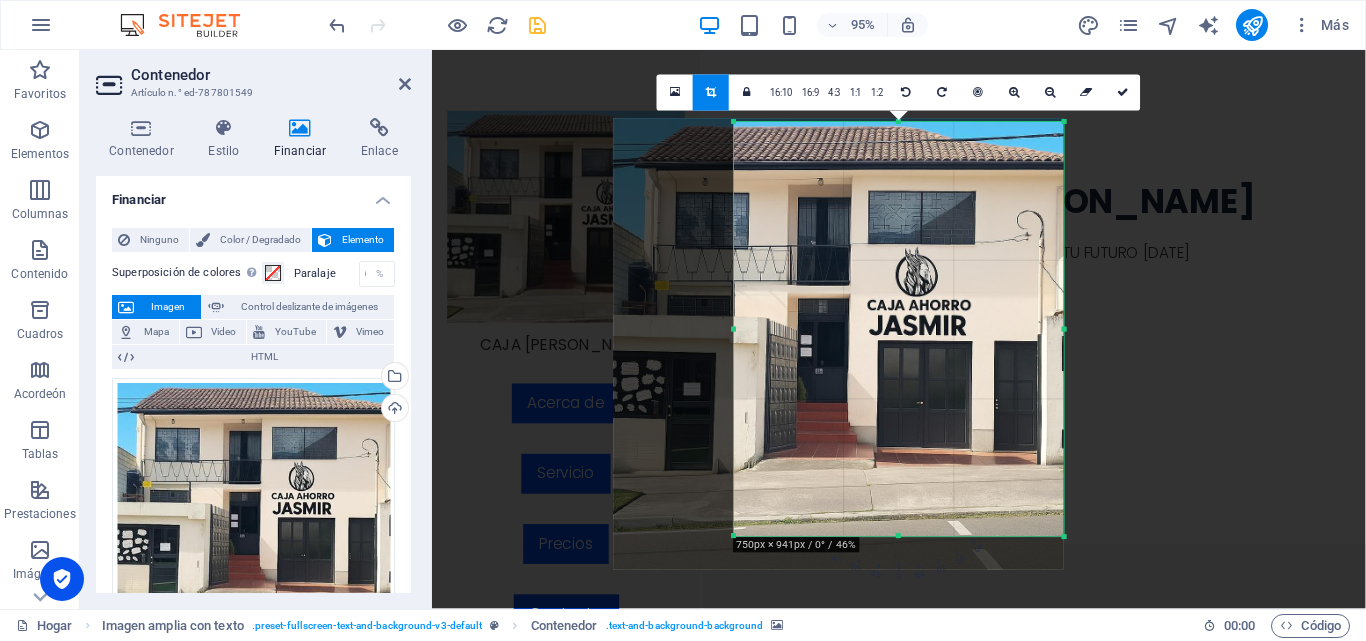 drag, startPoint x: 905, startPoint y: 553, endPoint x: 906, endPoint y: 513, distance: 40.012497 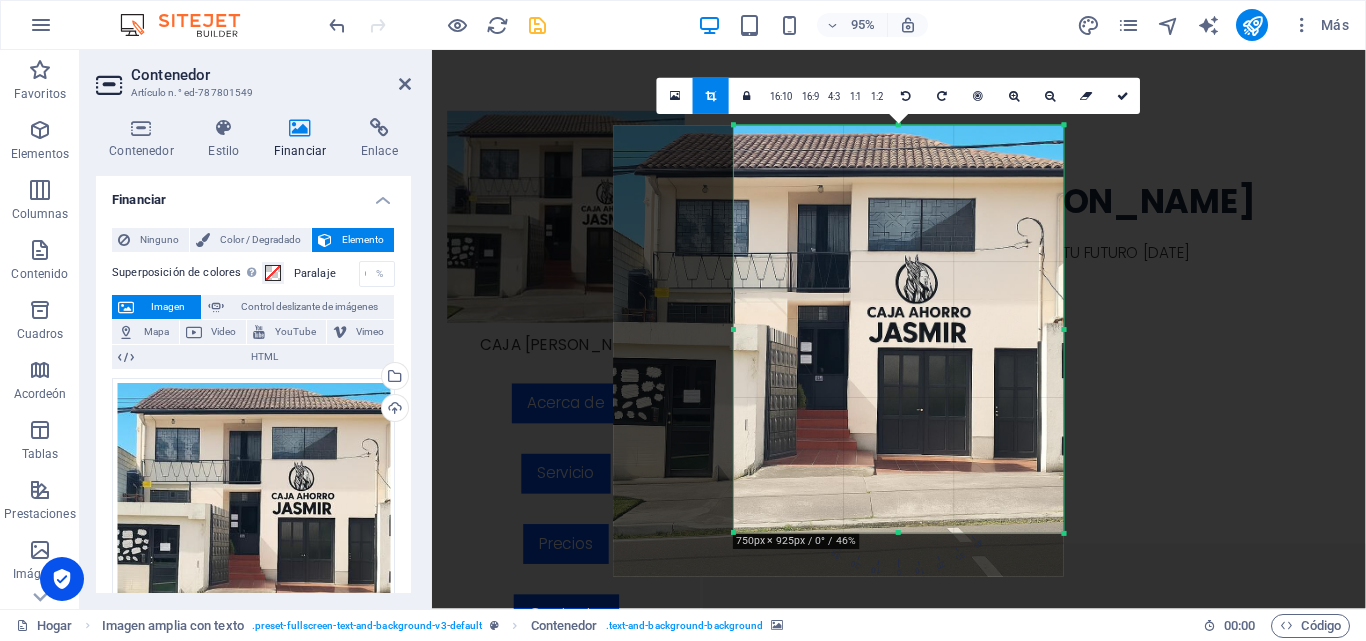click at bounding box center [838, 351] 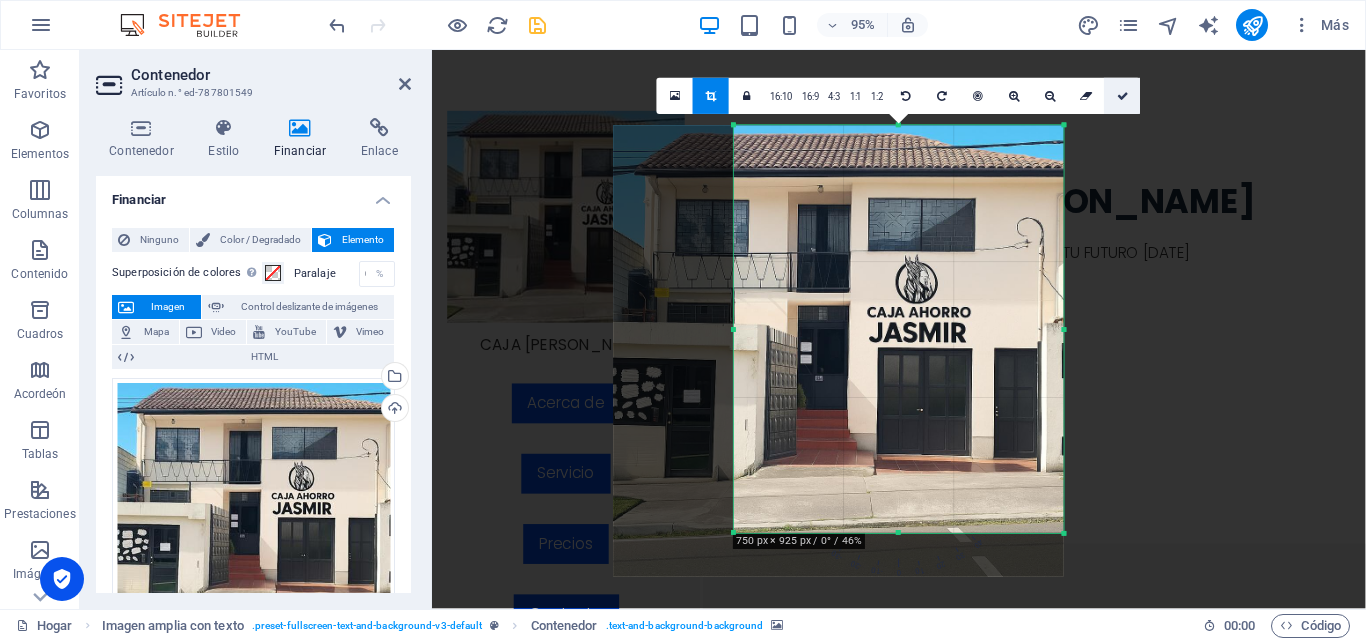 click at bounding box center [1123, 96] 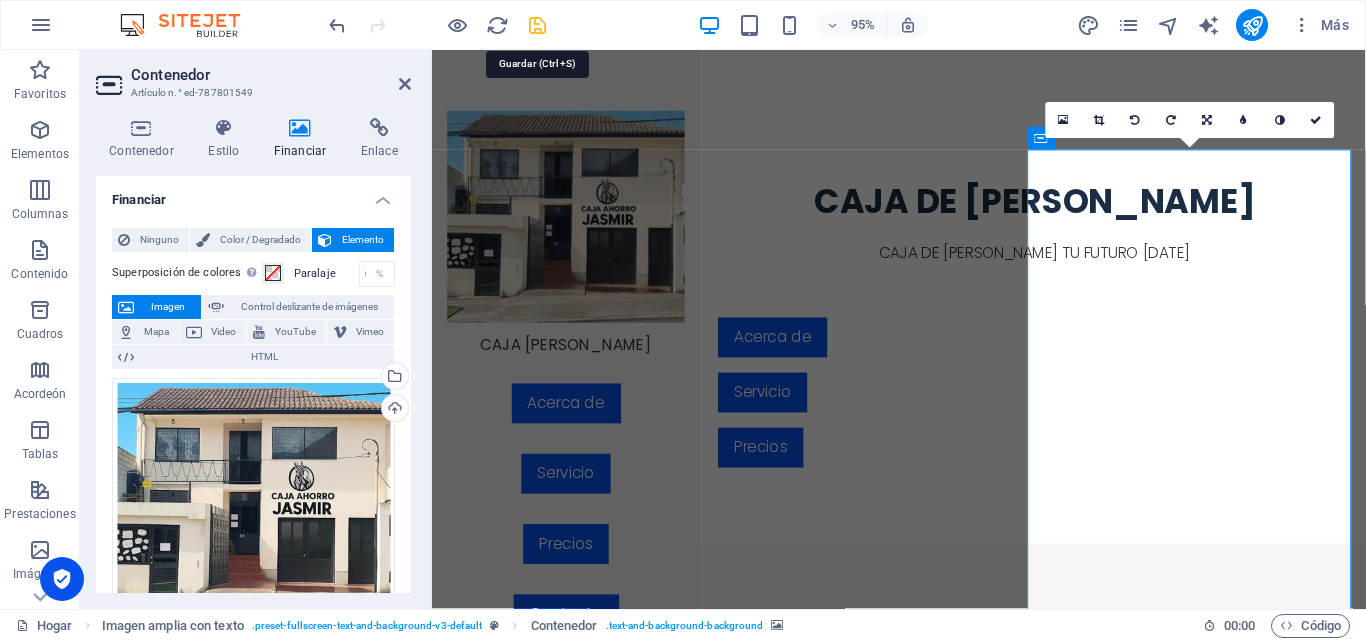 click at bounding box center (537, 25) 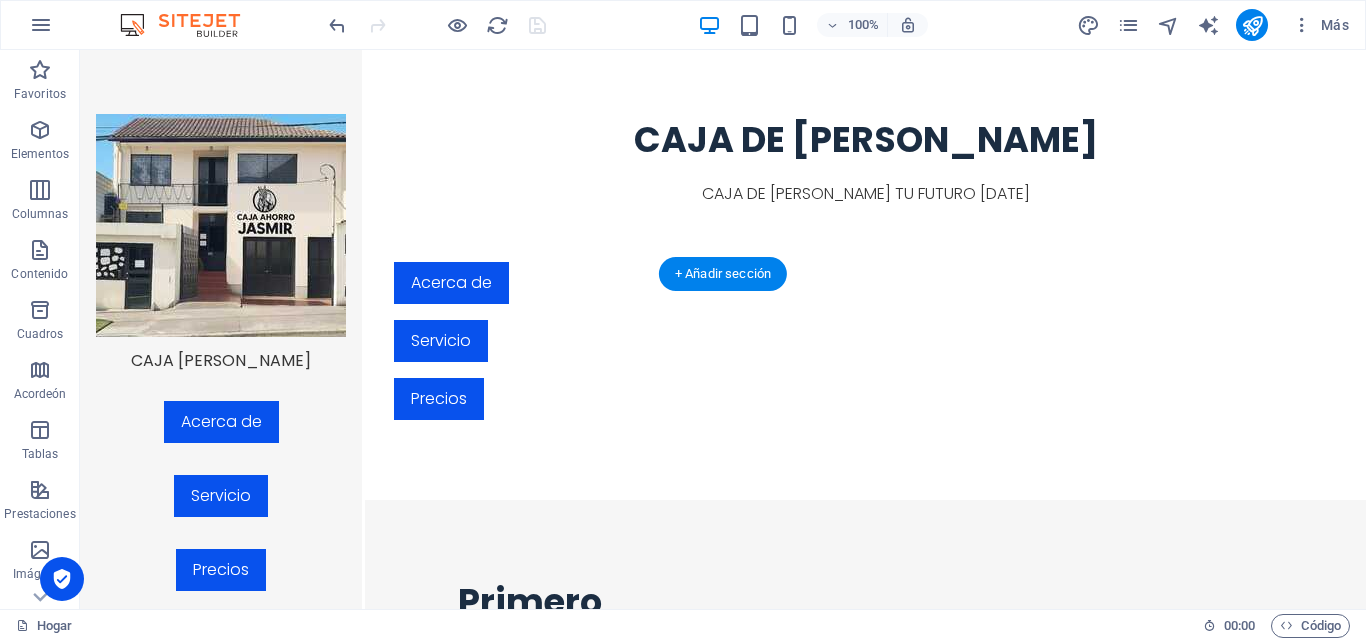 scroll, scrollTop: 1100, scrollLeft: 0, axis: vertical 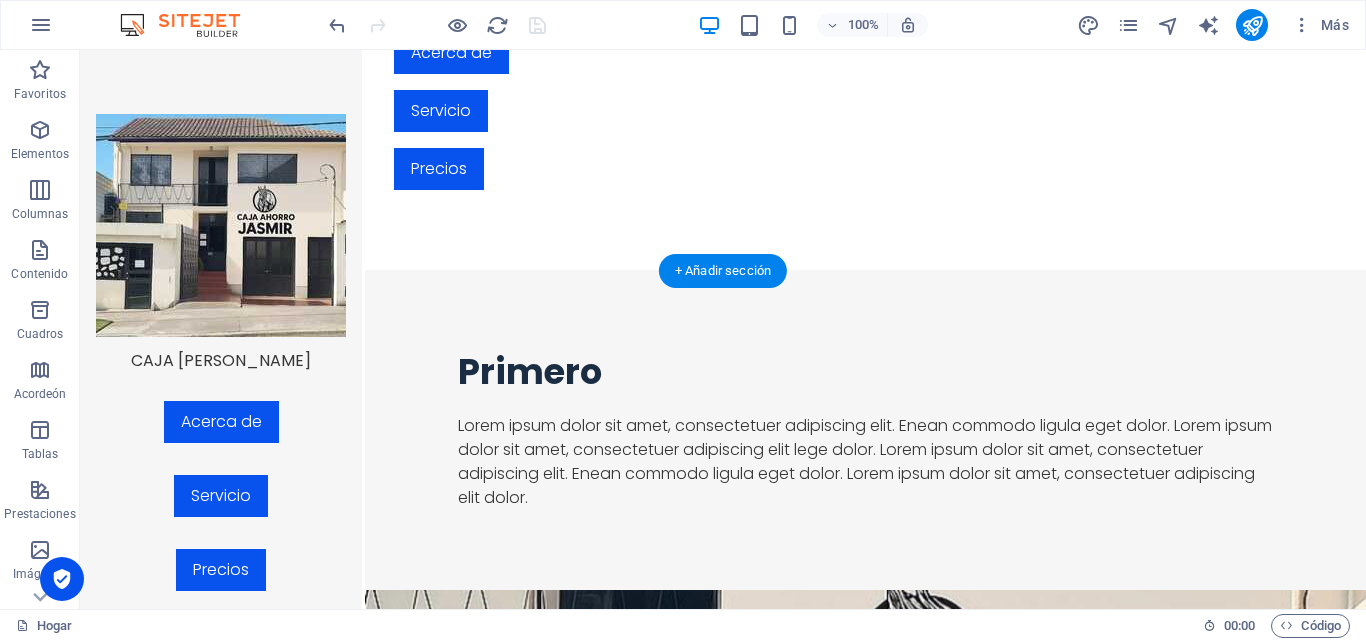 click at bounding box center [865, 1356] 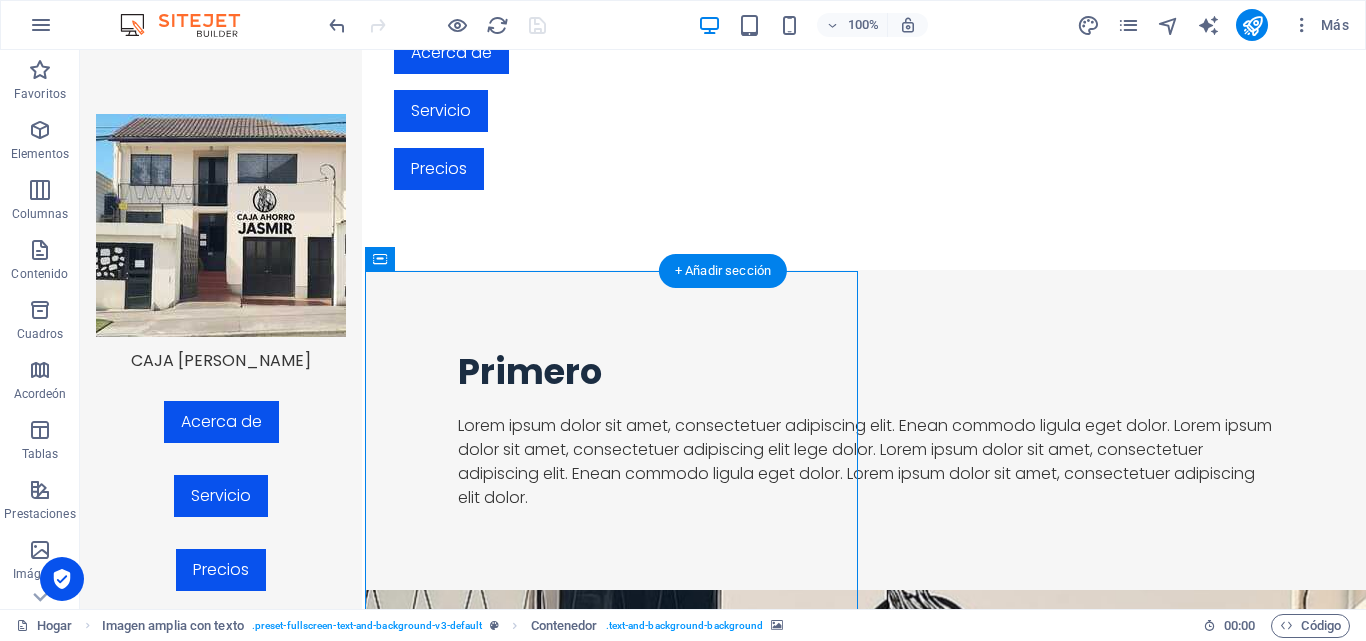 click at bounding box center (865, 1356) 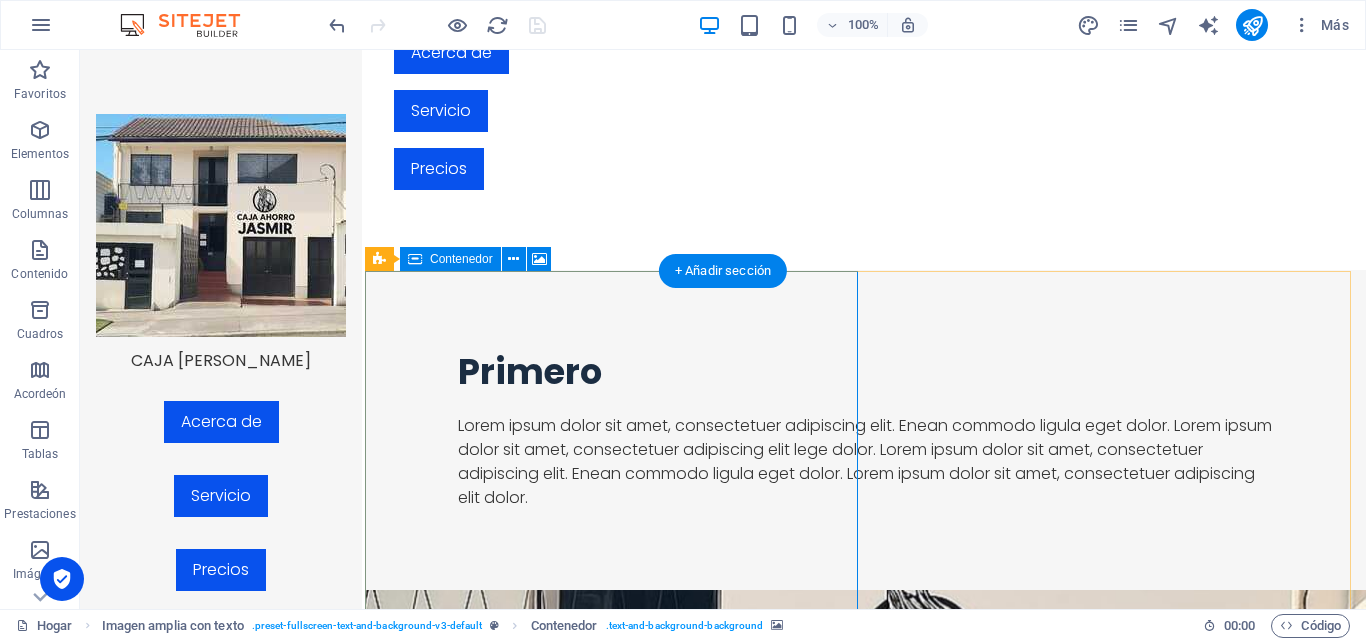 click on "Añadir elementos" at bounding box center [794, 1664] 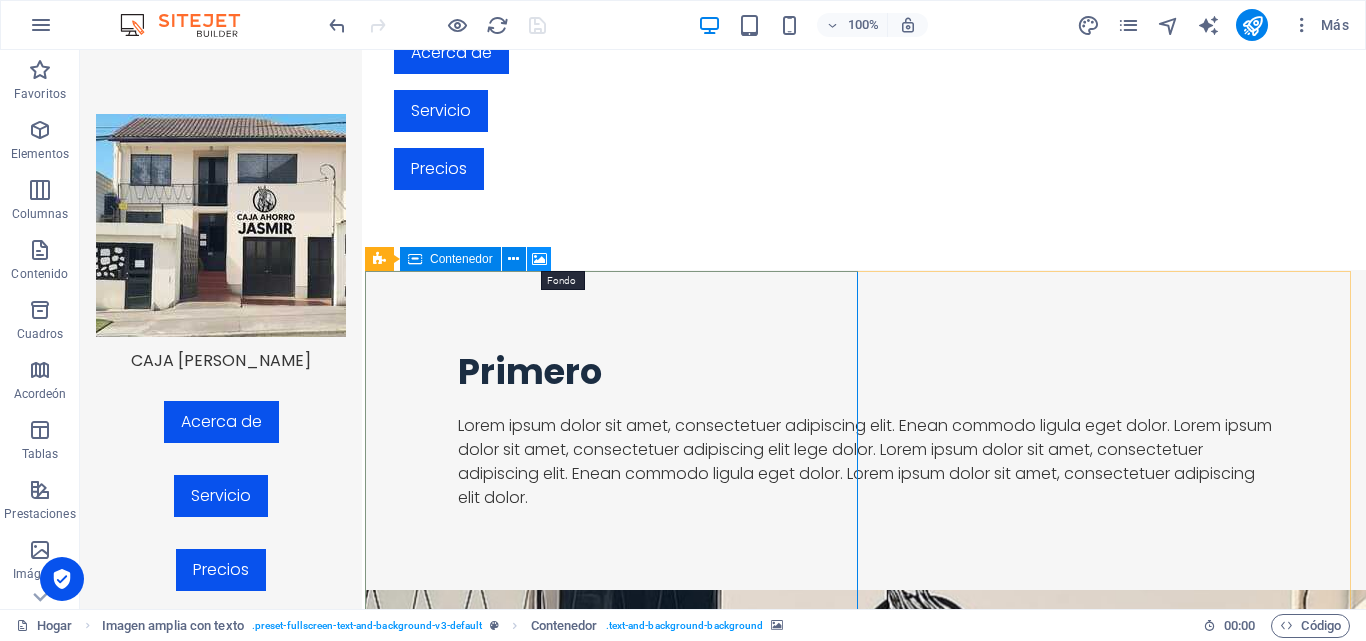 click at bounding box center (539, 259) 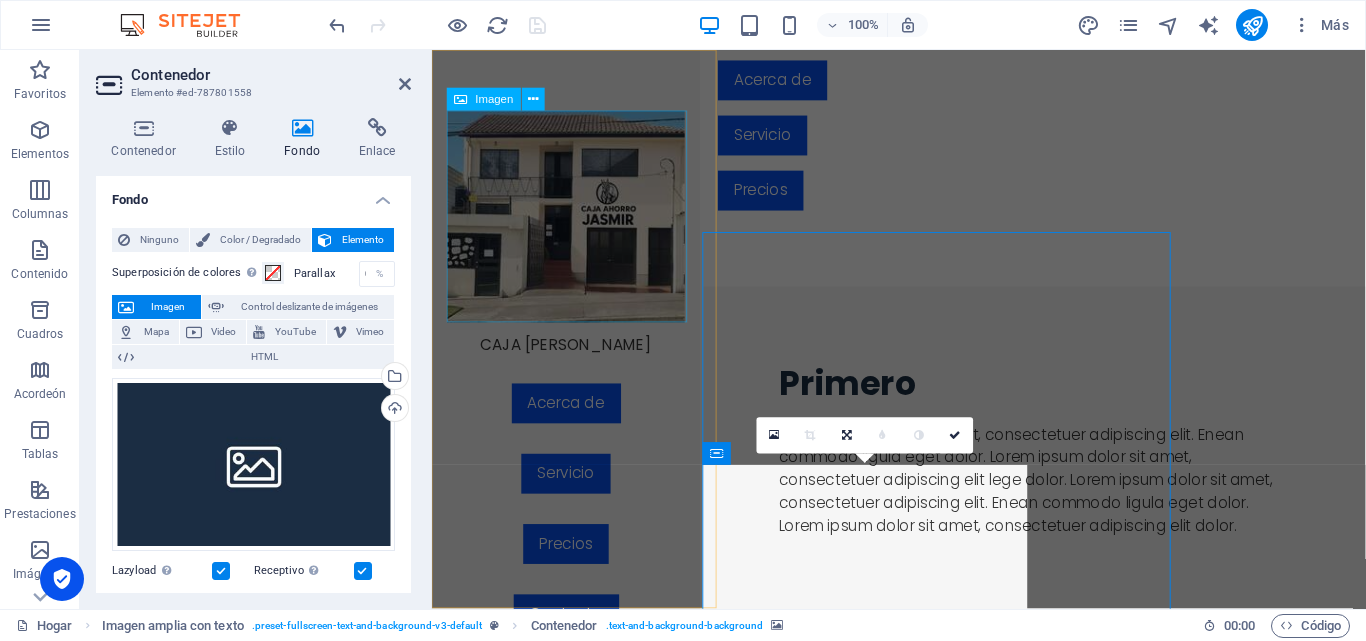 scroll, scrollTop: 1129, scrollLeft: 0, axis: vertical 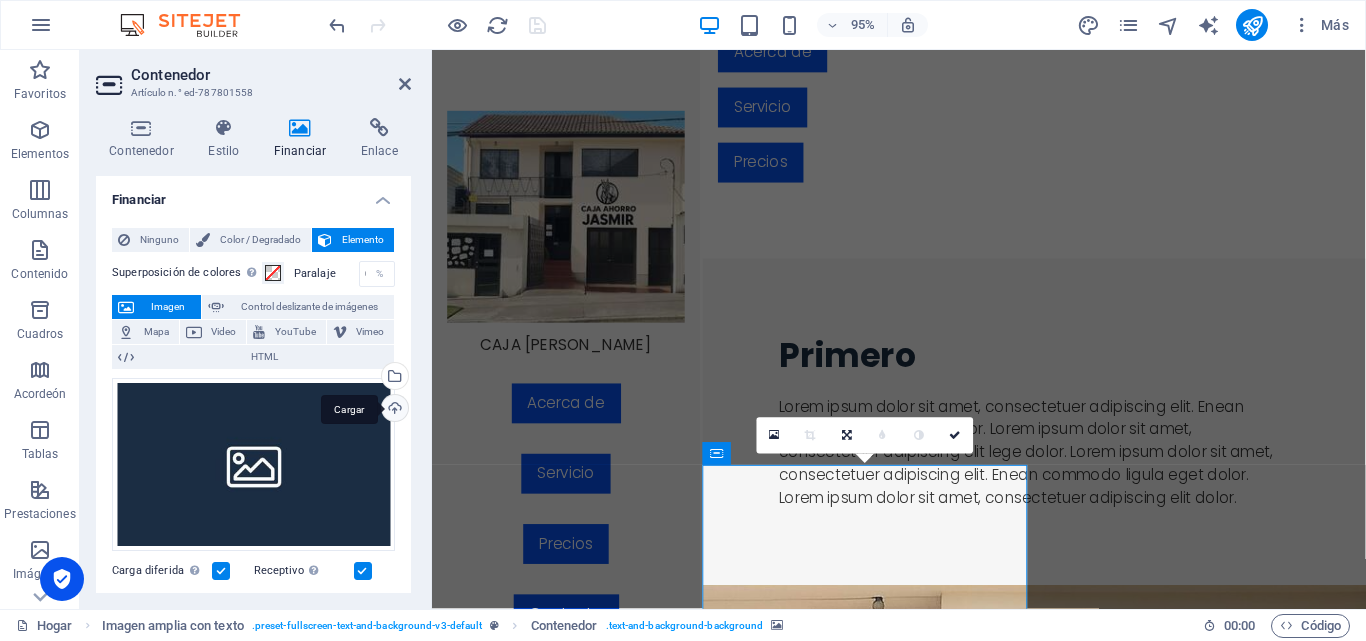 click on "Cargar" at bounding box center [393, 410] 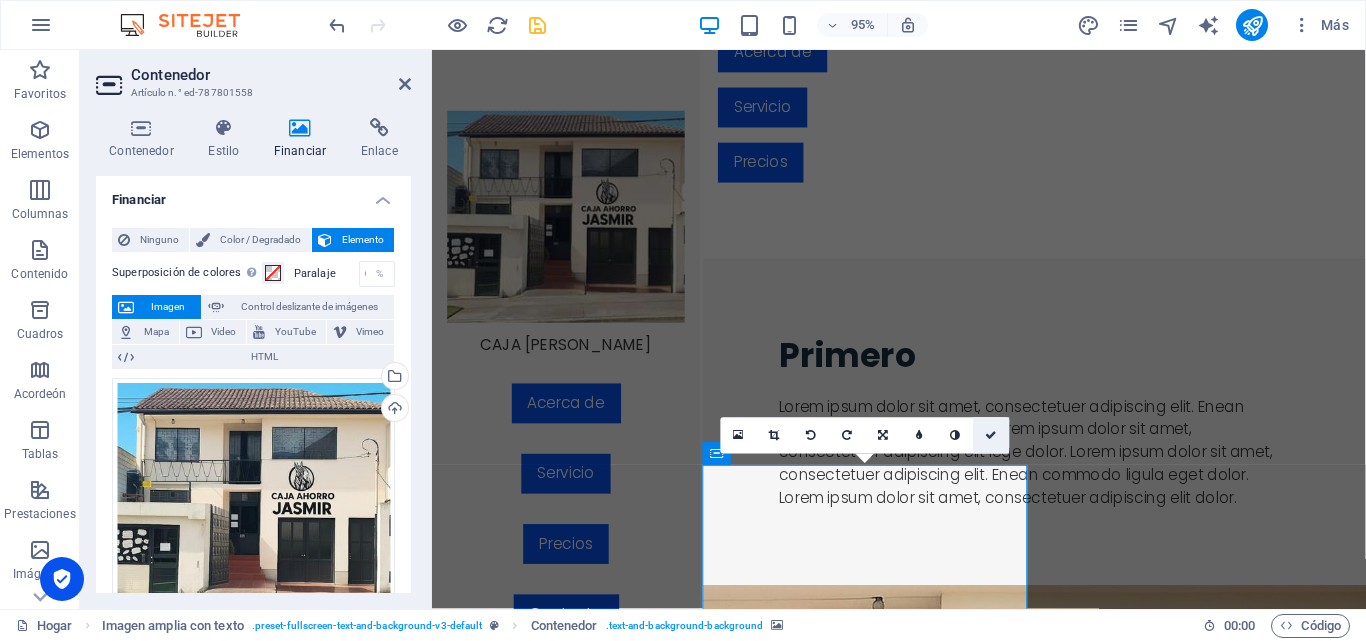 click at bounding box center (992, 436) 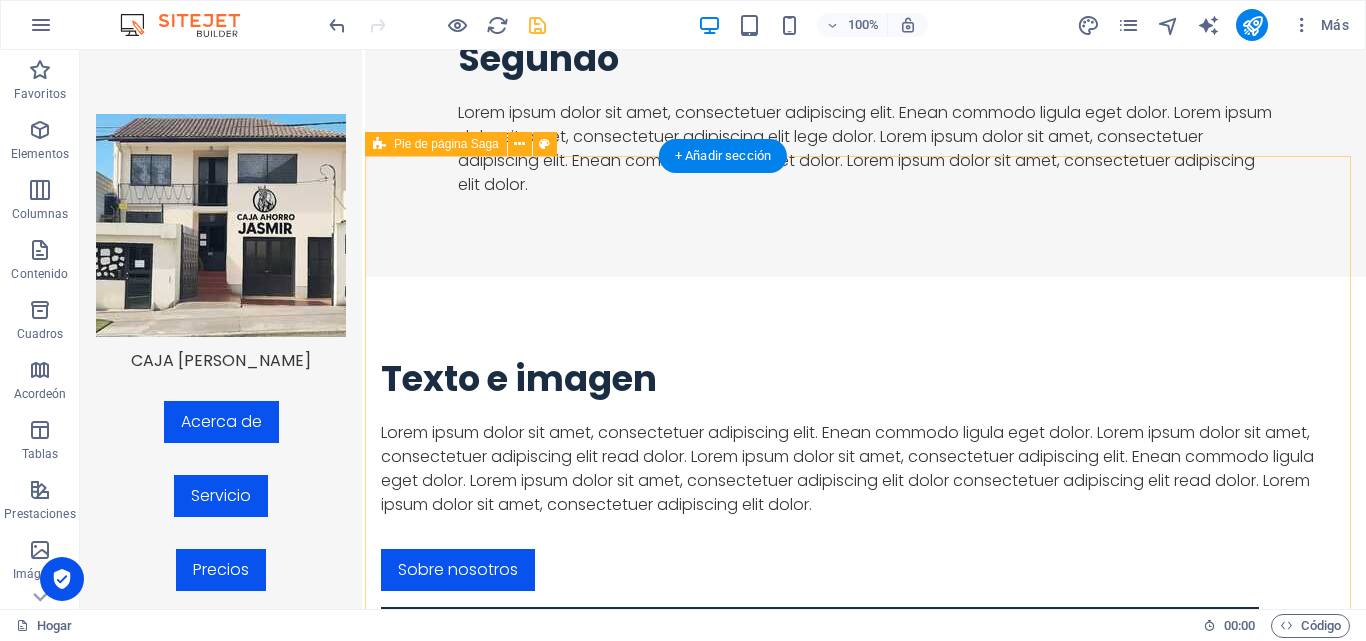 scroll, scrollTop: 2900, scrollLeft: 0, axis: vertical 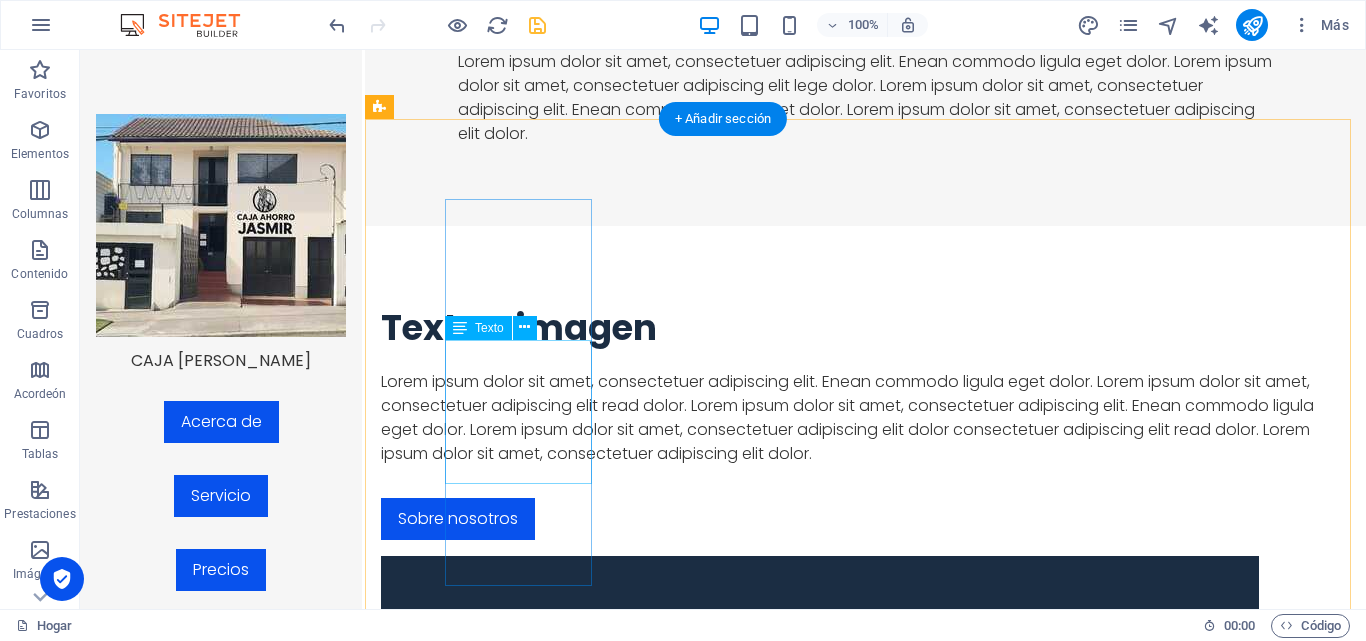 click on "Lorem ipsum dolor sit amet, consetetur sadipscing elitr, sed diam nonumy." at bounding box center (520, 2774) 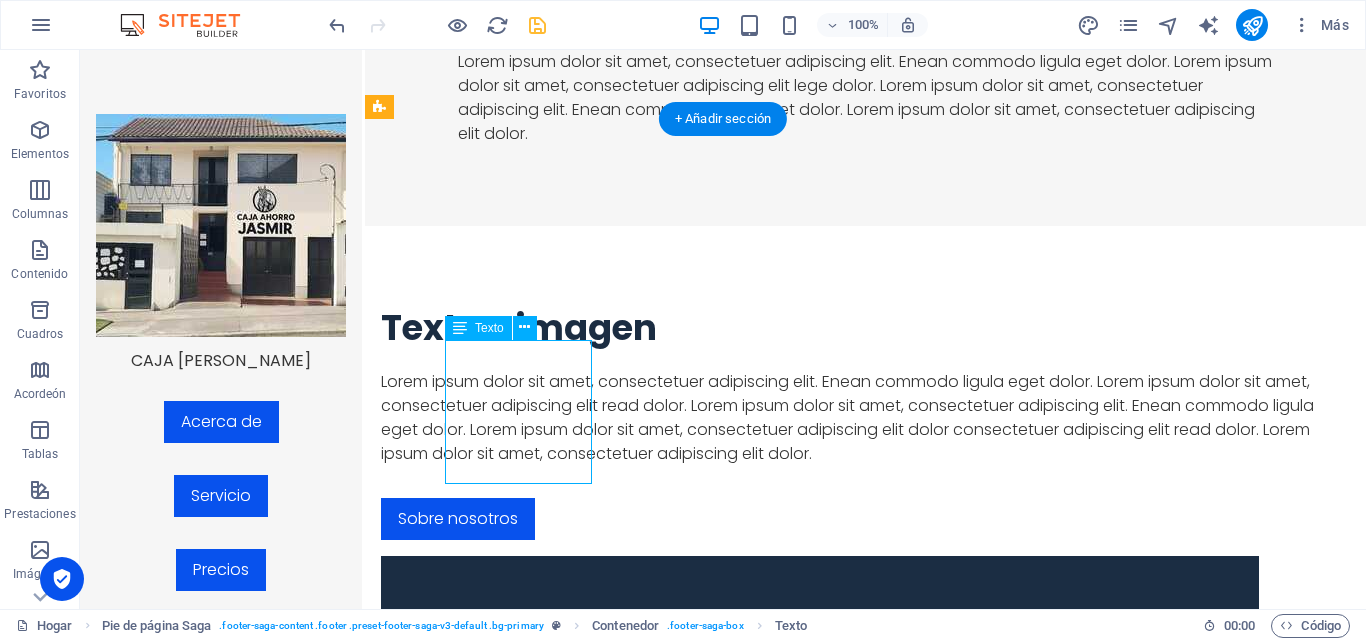 click on "Lorem ipsum dolor sit amet, consetetur sadipscing elitr, sed diam nonumy." at bounding box center (520, 2774) 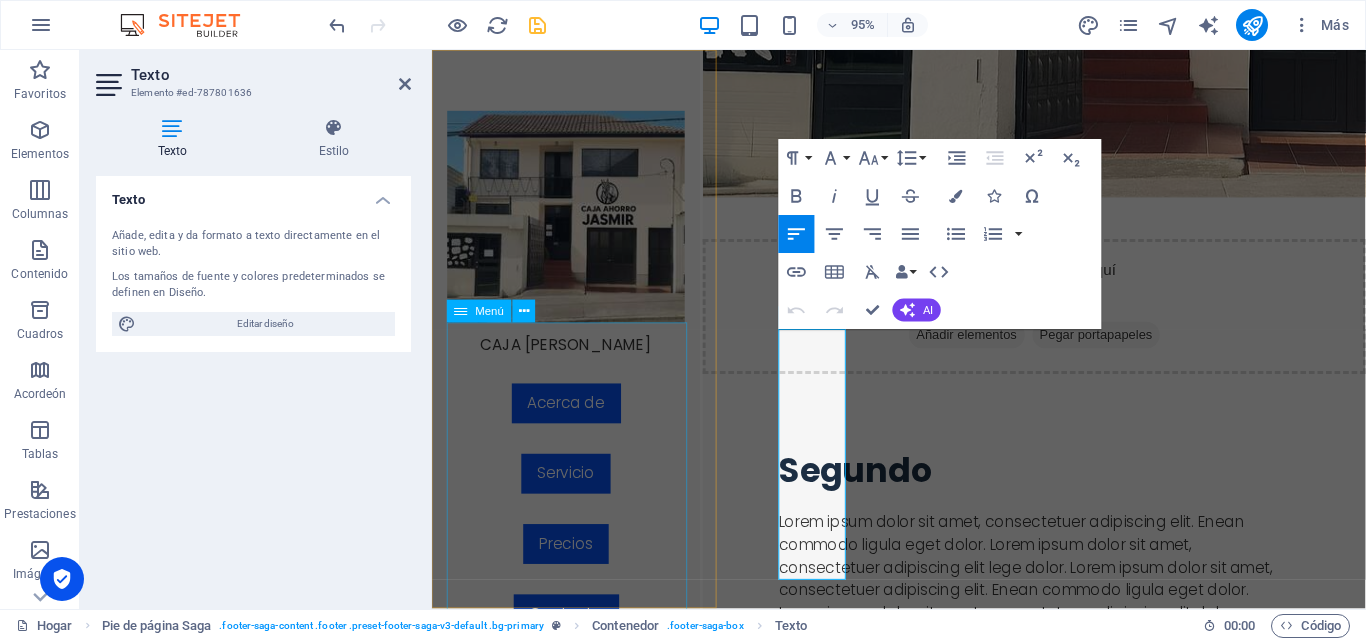 scroll, scrollTop: 3466, scrollLeft: 0, axis: vertical 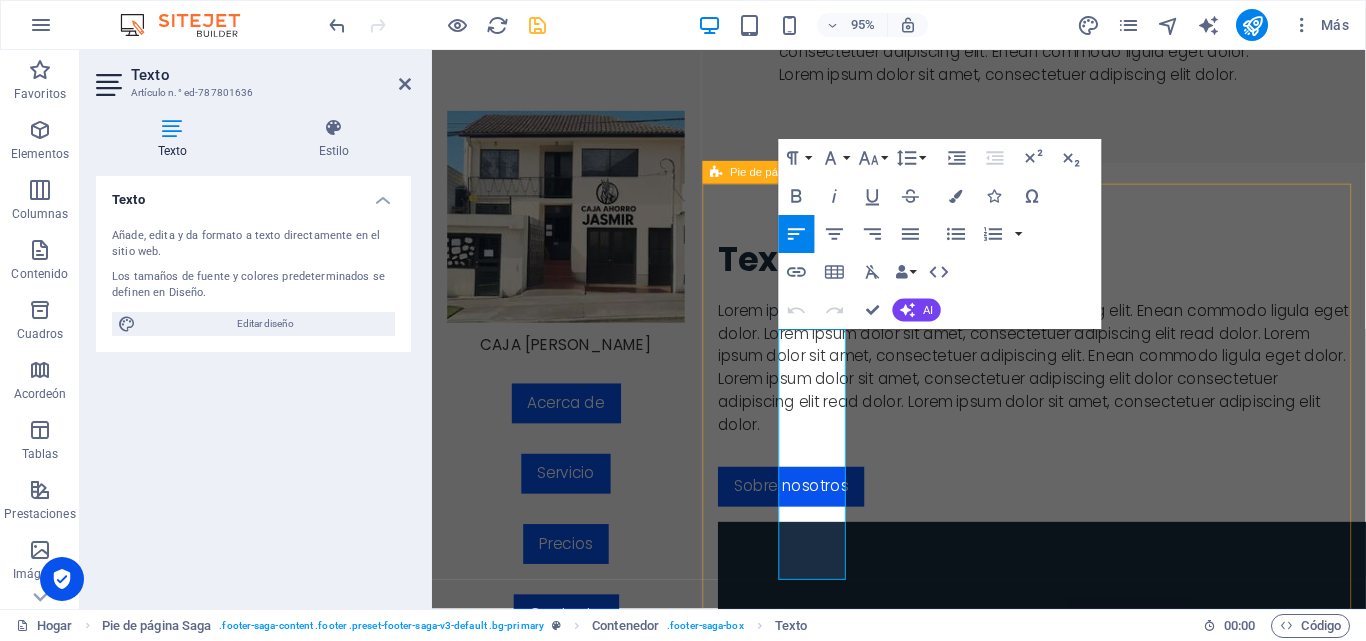 type 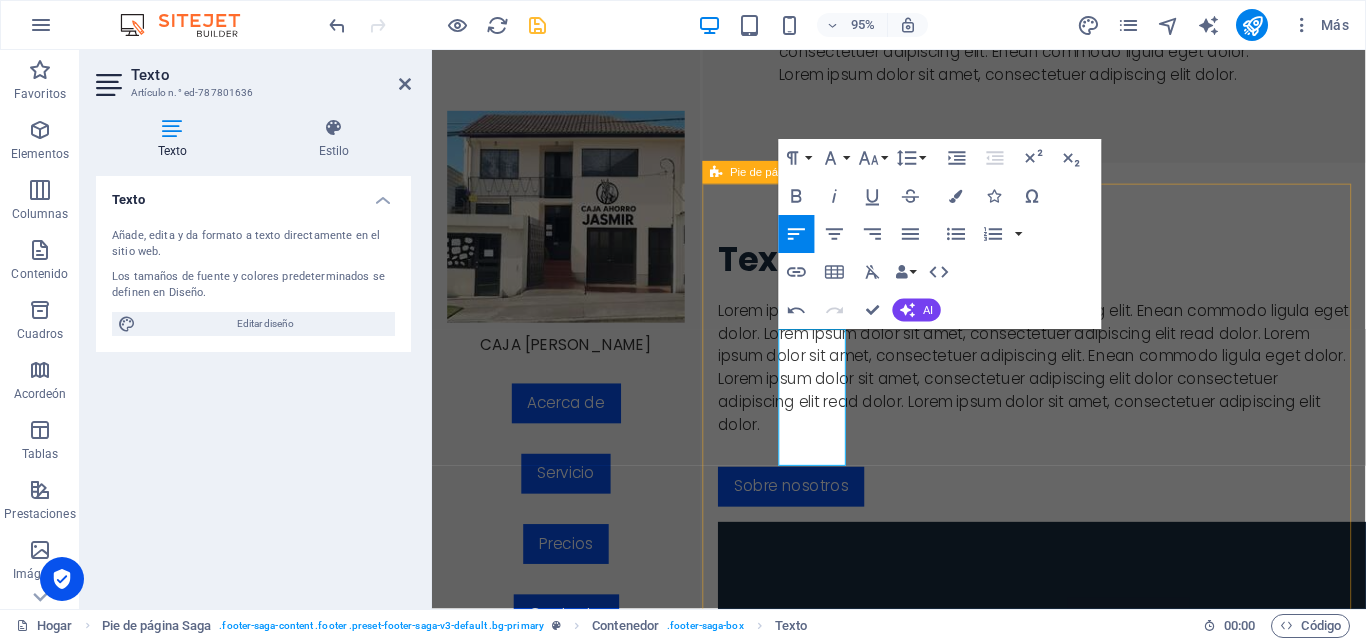 click on "CAJA [PERSON_NAME]  SIEMPRE PENSANDO EN TI Aviso legal  |  Privacidad Contacto TELÉFONO 0992400750 ASESORIA 0990373059 CORREO ELECTRÓNICO [EMAIL_ADDRESS][DOMAIN_NAME] DIRECCIÓN [STREET_ADDRESS] Navegación Hogar Acerca de Servicio Precios Contacto" at bounding box center (1066, 3260) 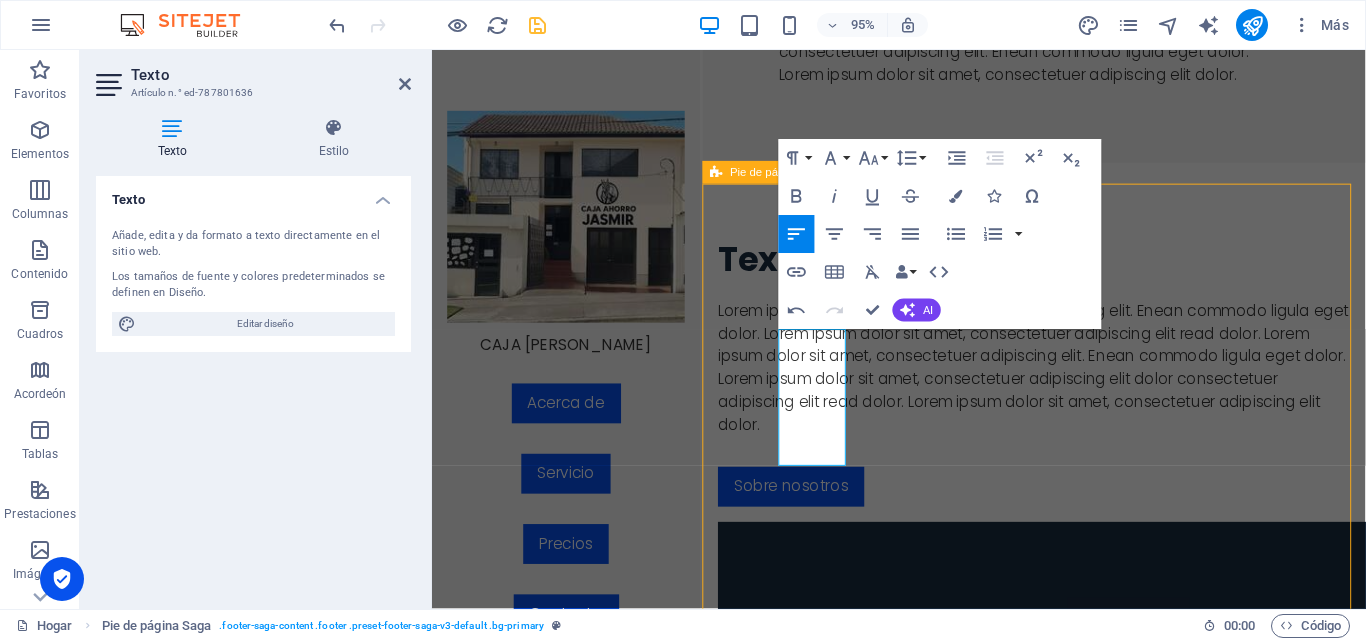 scroll, scrollTop: 2896, scrollLeft: 0, axis: vertical 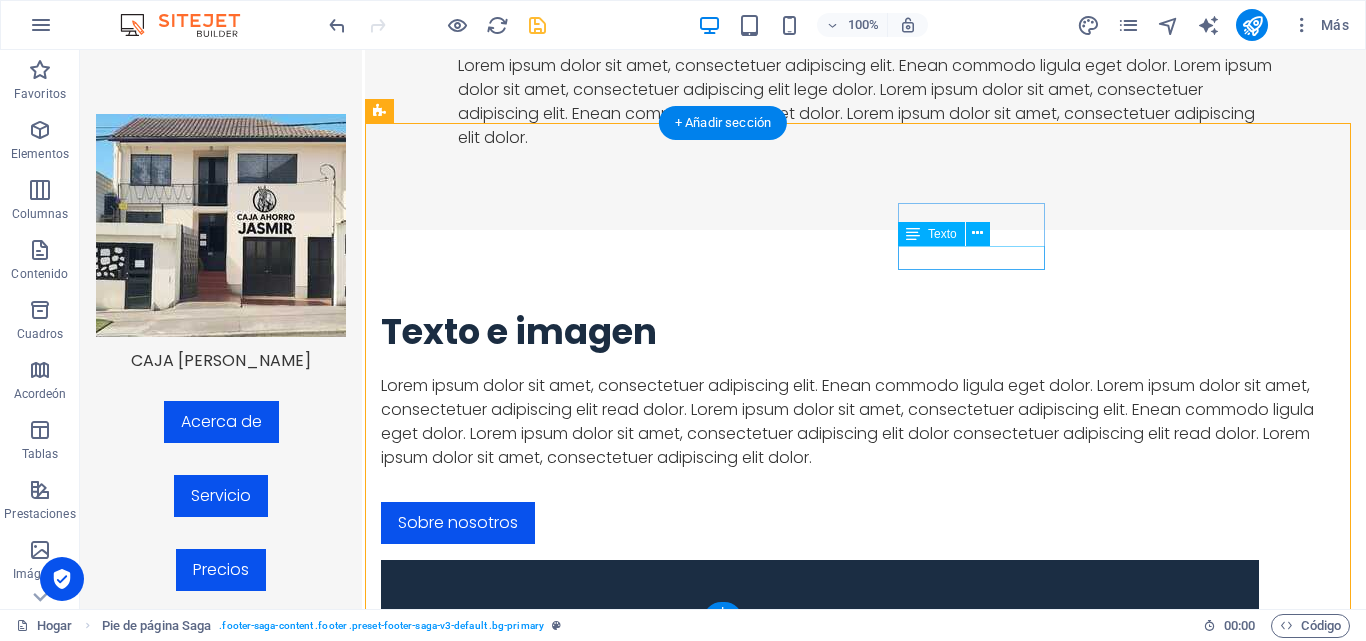 click on "[STREET_ADDRESS]" at bounding box center [520, 3369] 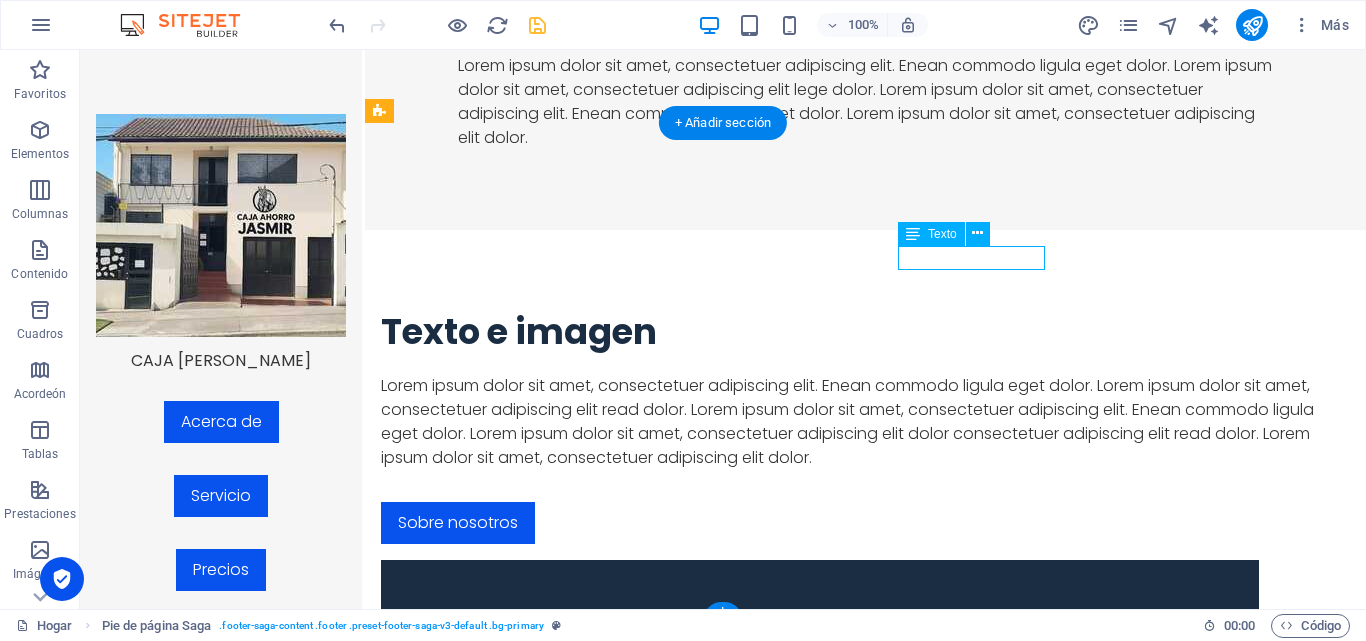 click on "[STREET_ADDRESS]" at bounding box center [520, 3369] 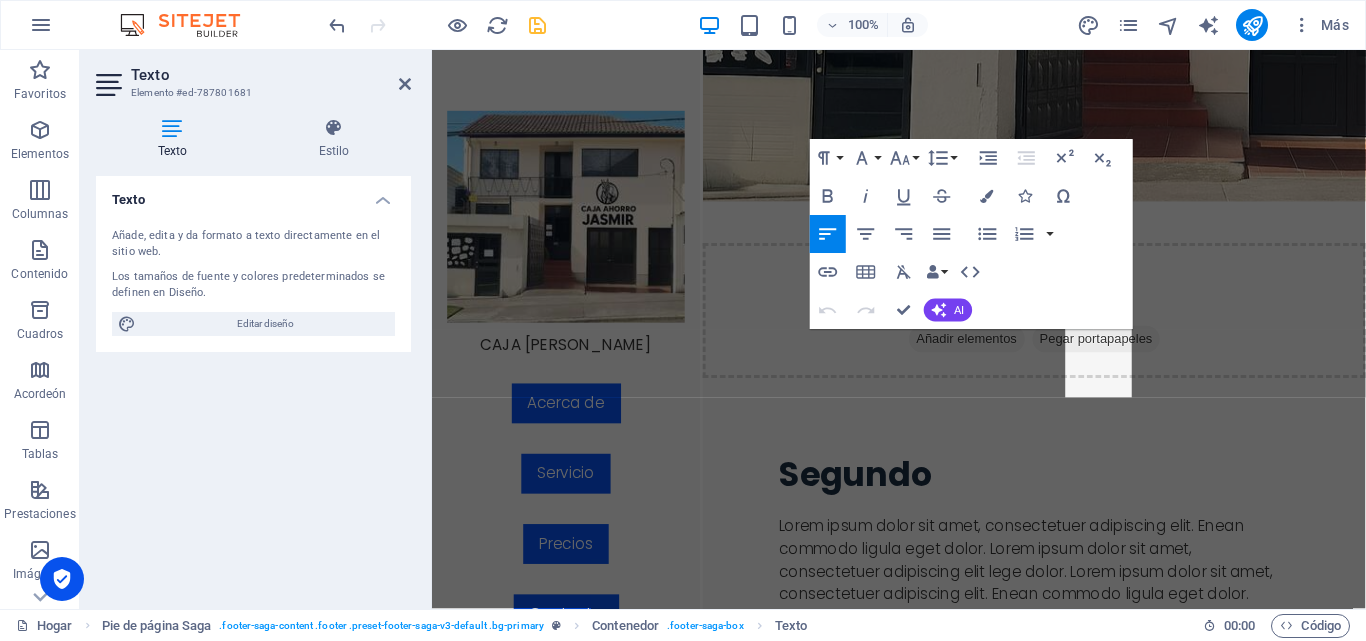 scroll, scrollTop: 3435, scrollLeft: 0, axis: vertical 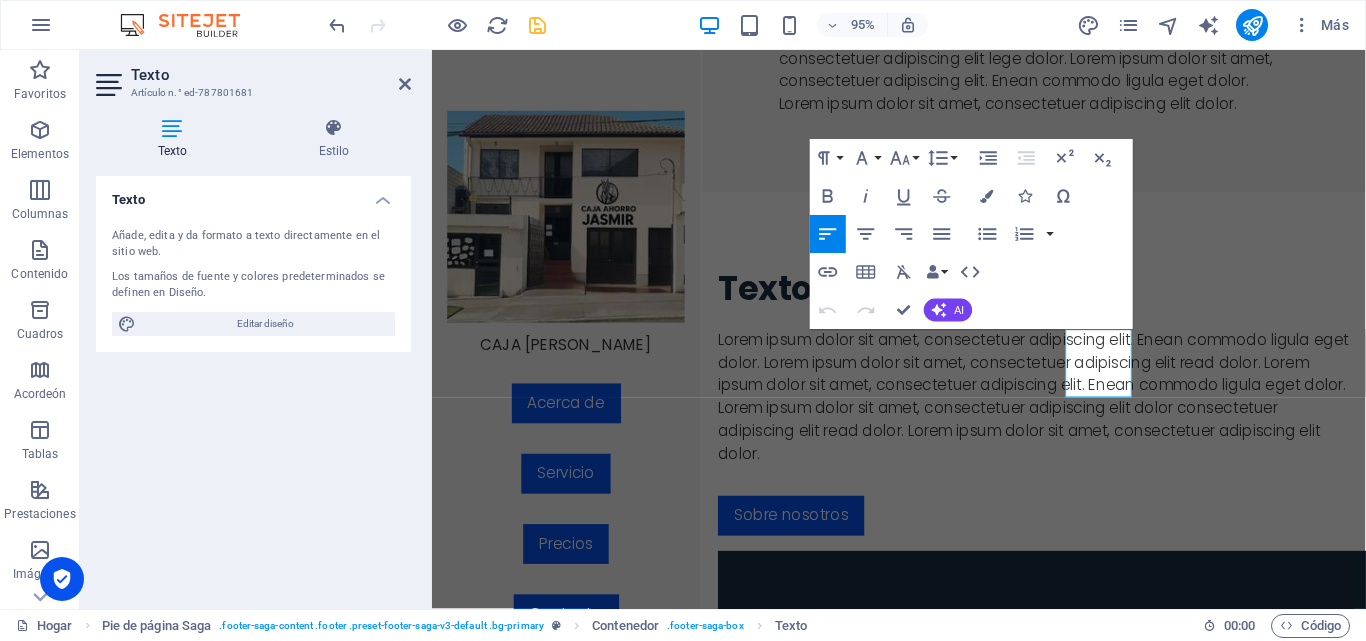 type 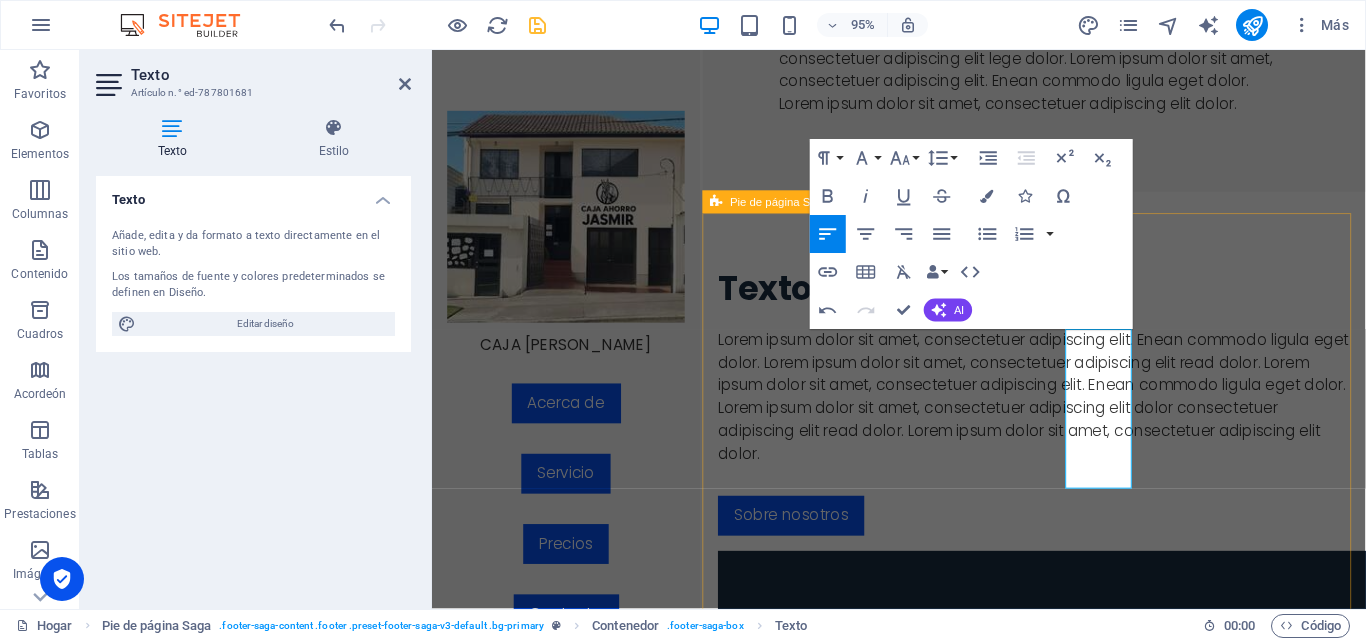 click on "CAJA AHORRO [PERSON_NAME]  SIEMPRE PENSANDO EN TI Aviso legal  |  Privacidad Contacto TELÉFONO 0992400750 ASESORIA 0990373059 CORREO ELECTRÓNICO [EMAIL_ADDRESS][DOMAIN_NAME] DIRECCIÓN [GEOGRAPHIC_DATA][US_STATE] PRIMER PISO  ​ Navegación Hogar Acerca de Servicio Precios Contacto" at bounding box center (1066, 3363) 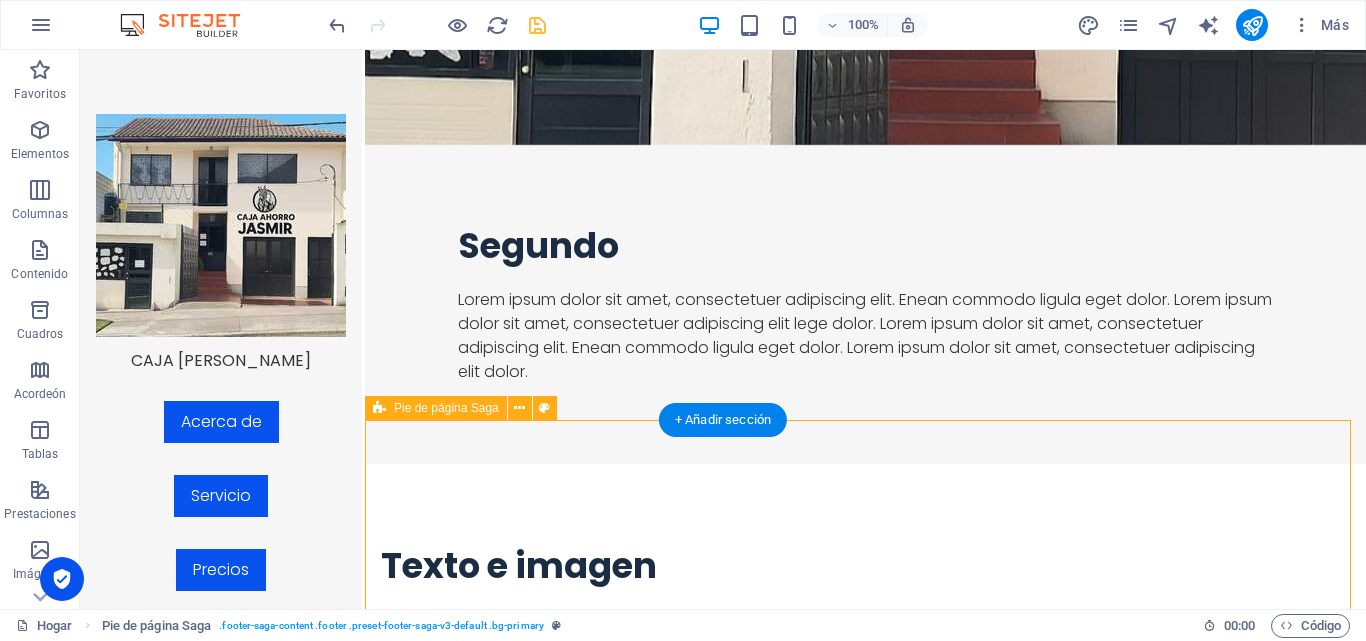 scroll, scrollTop: 2598, scrollLeft: 0, axis: vertical 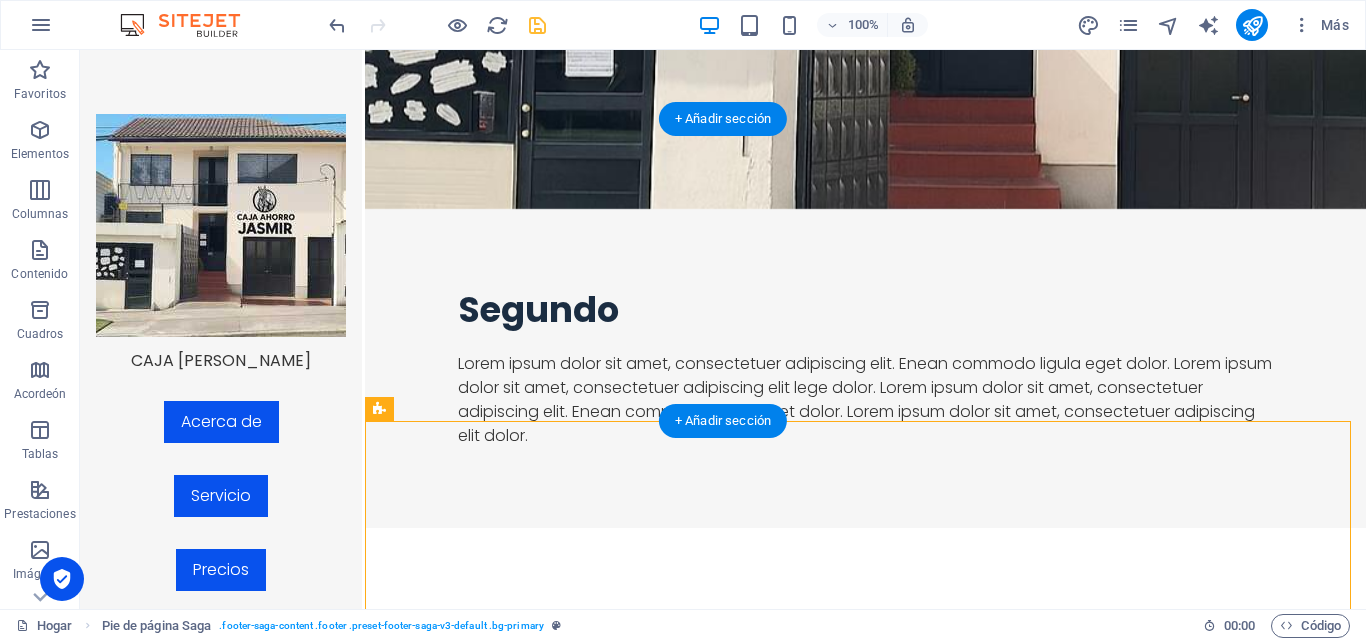 click at bounding box center (865, 2286) 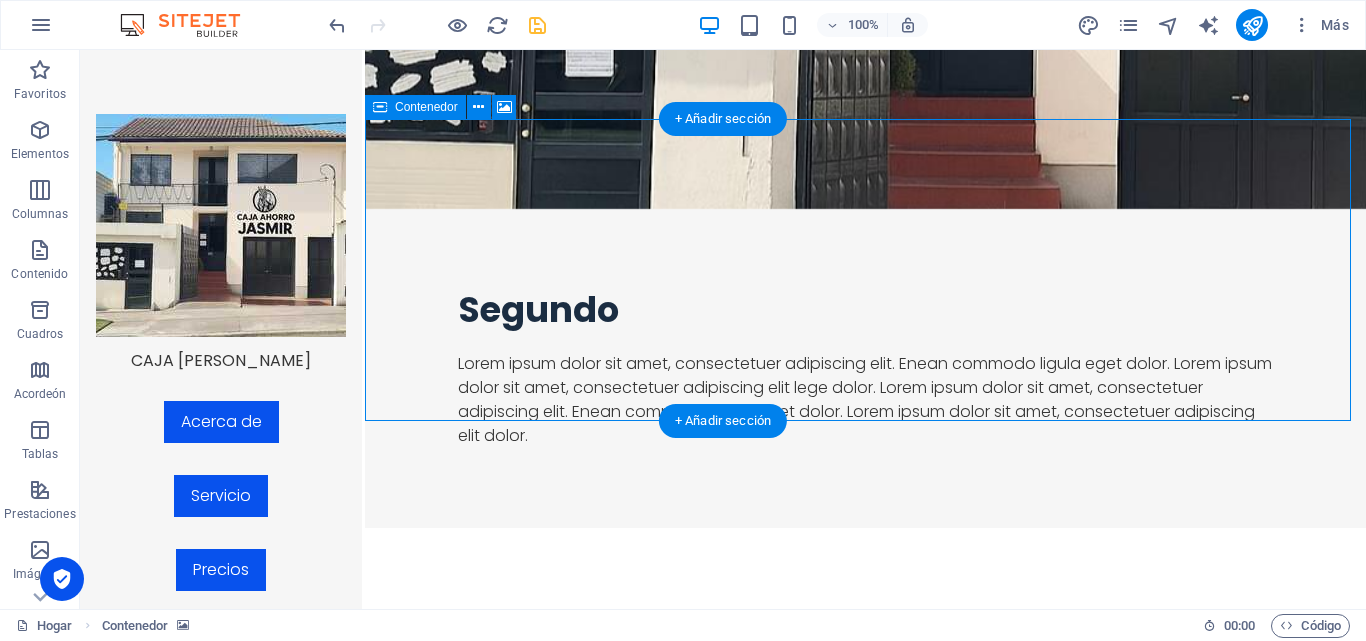 drag, startPoint x: 774, startPoint y: 311, endPoint x: 901, endPoint y: 189, distance: 176.10509 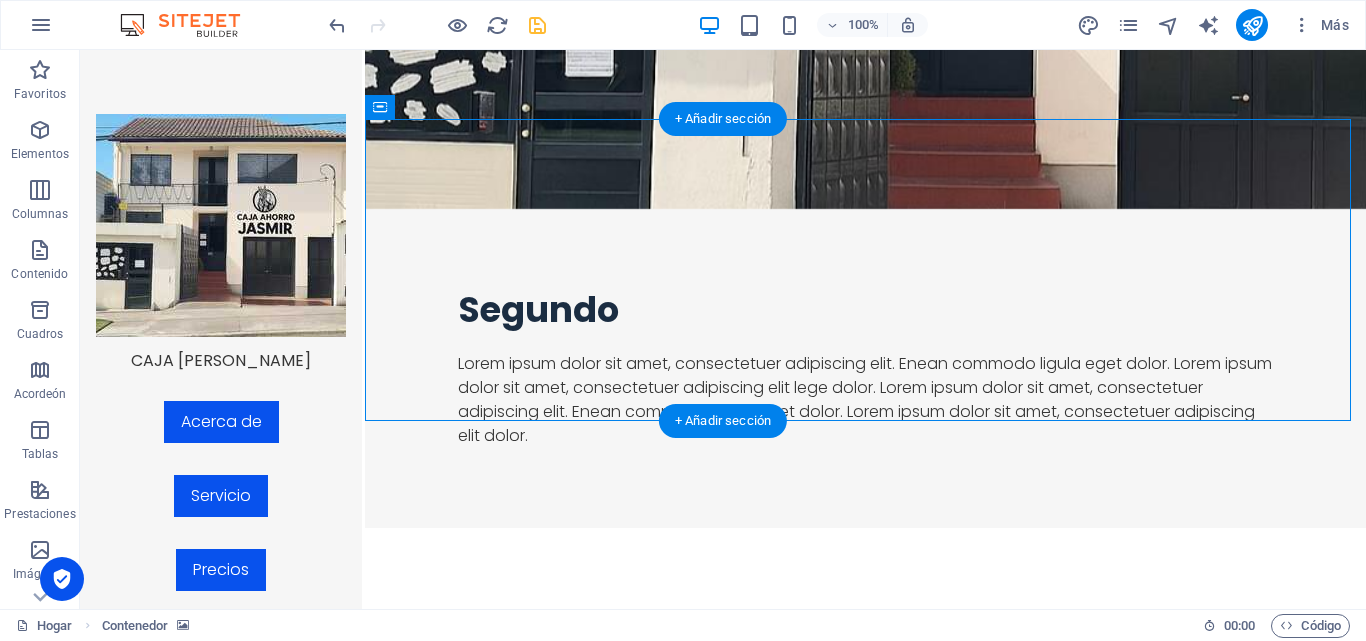 click at bounding box center (865, 2286) 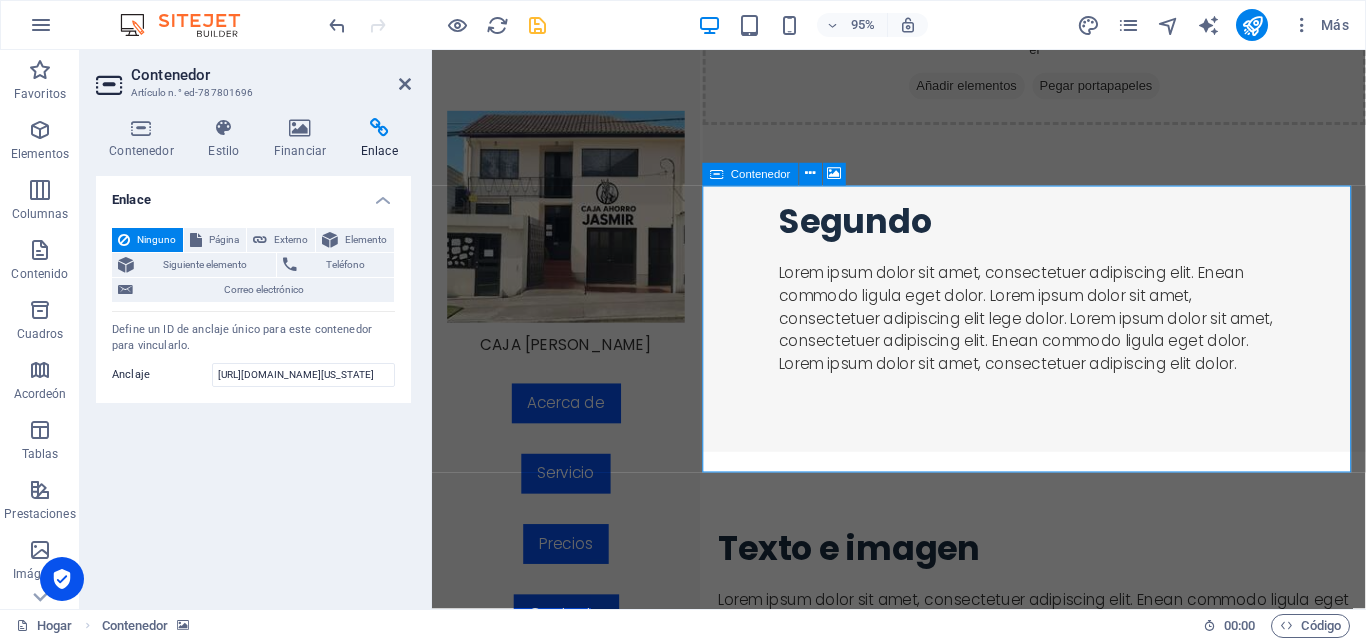 click on "Pegar portapapeles" at bounding box center [1131, 2771] 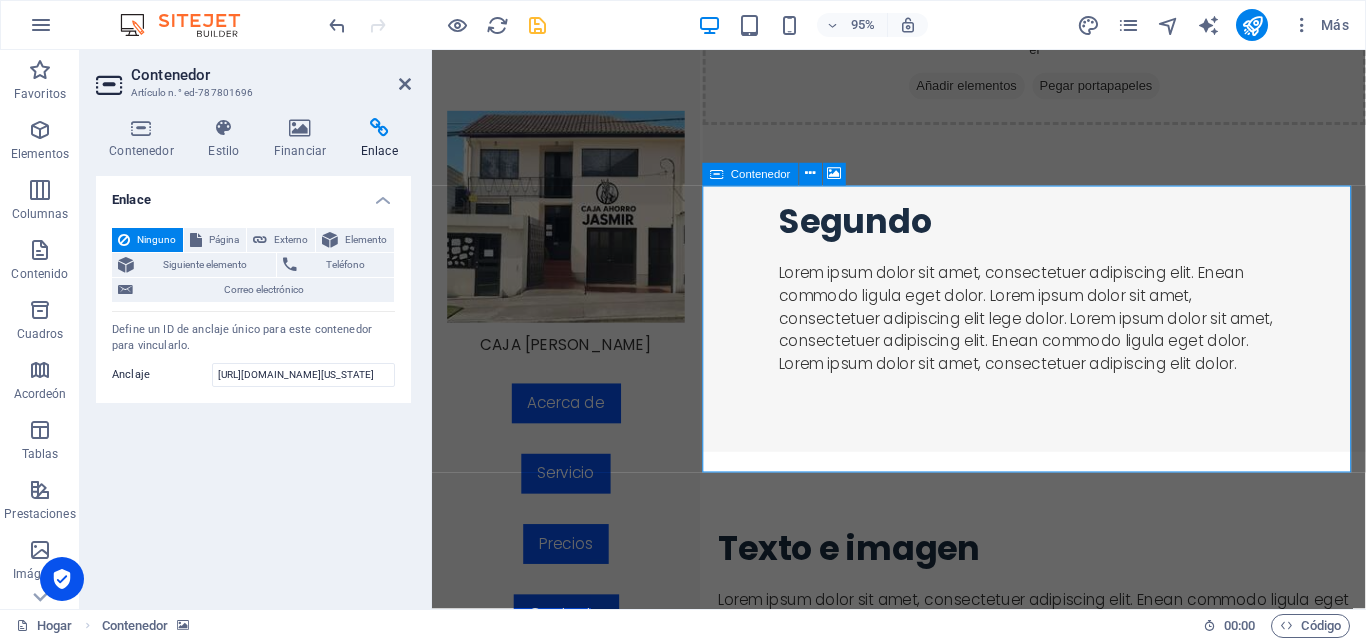 click on "Pegar portapapeles" at bounding box center (1131, 2771) 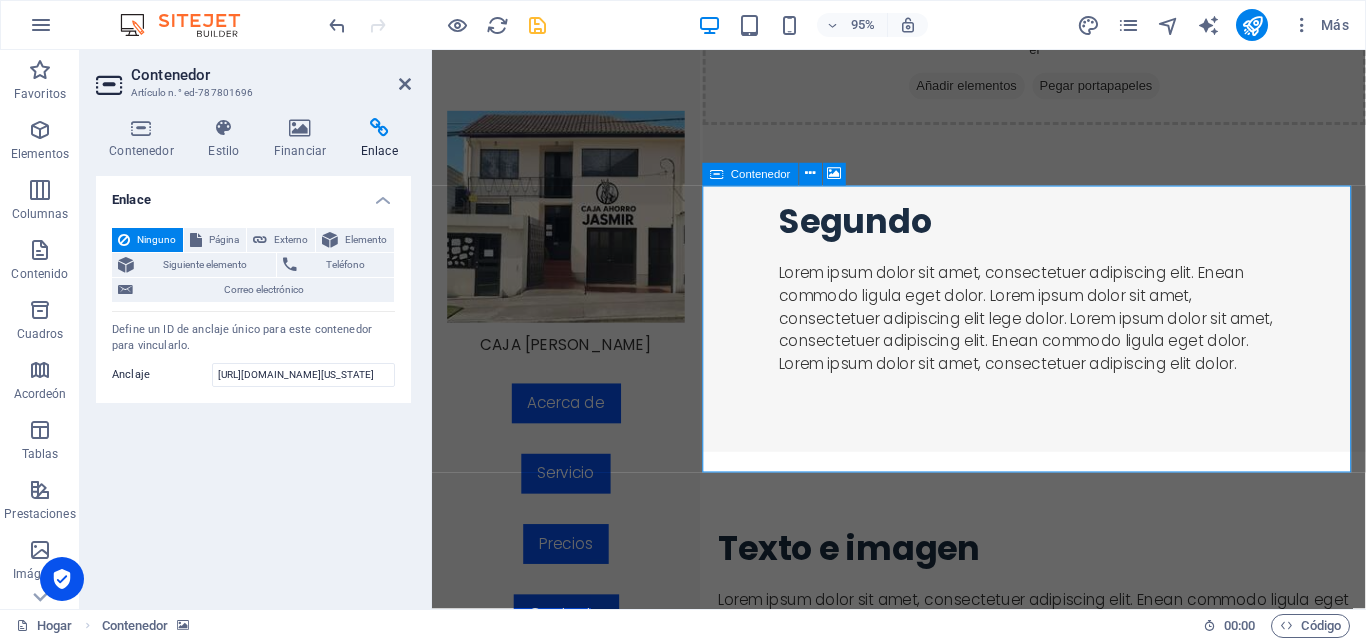 click on "Suelta el contenido aquí el  Añadir elementos  Pegar portapapeles" at bounding box center [1066, 2742] 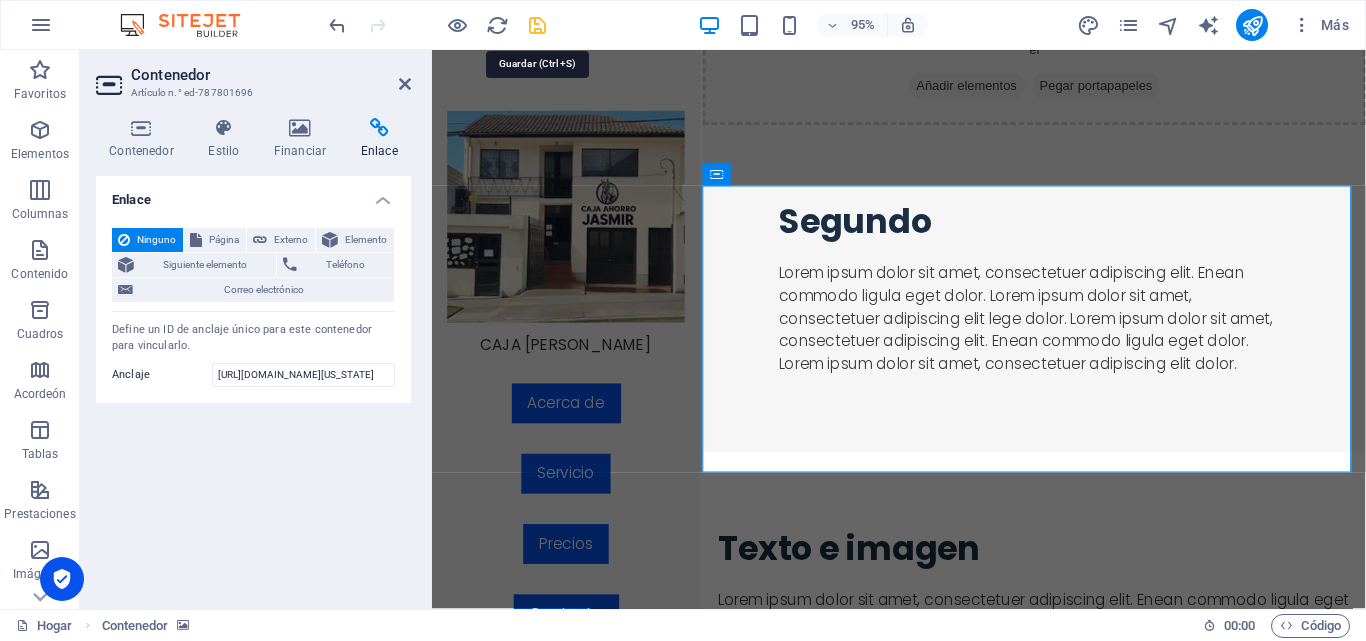 click at bounding box center [537, 25] 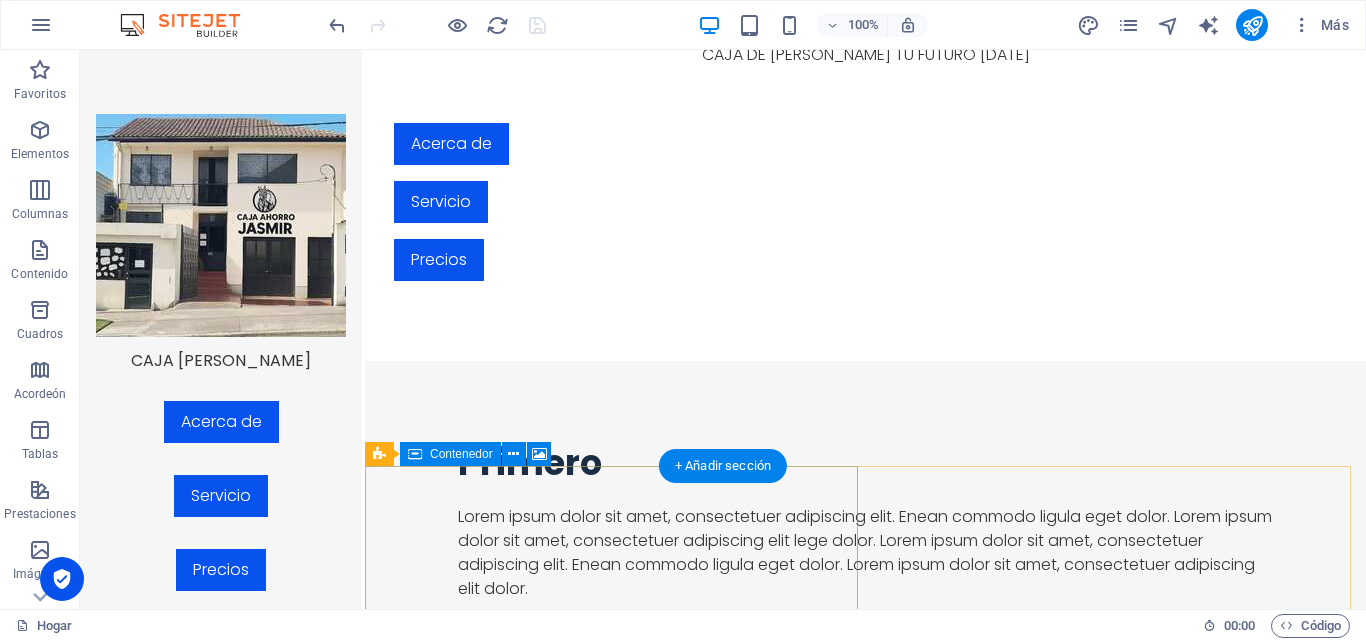 scroll, scrollTop: 809, scrollLeft: 0, axis: vertical 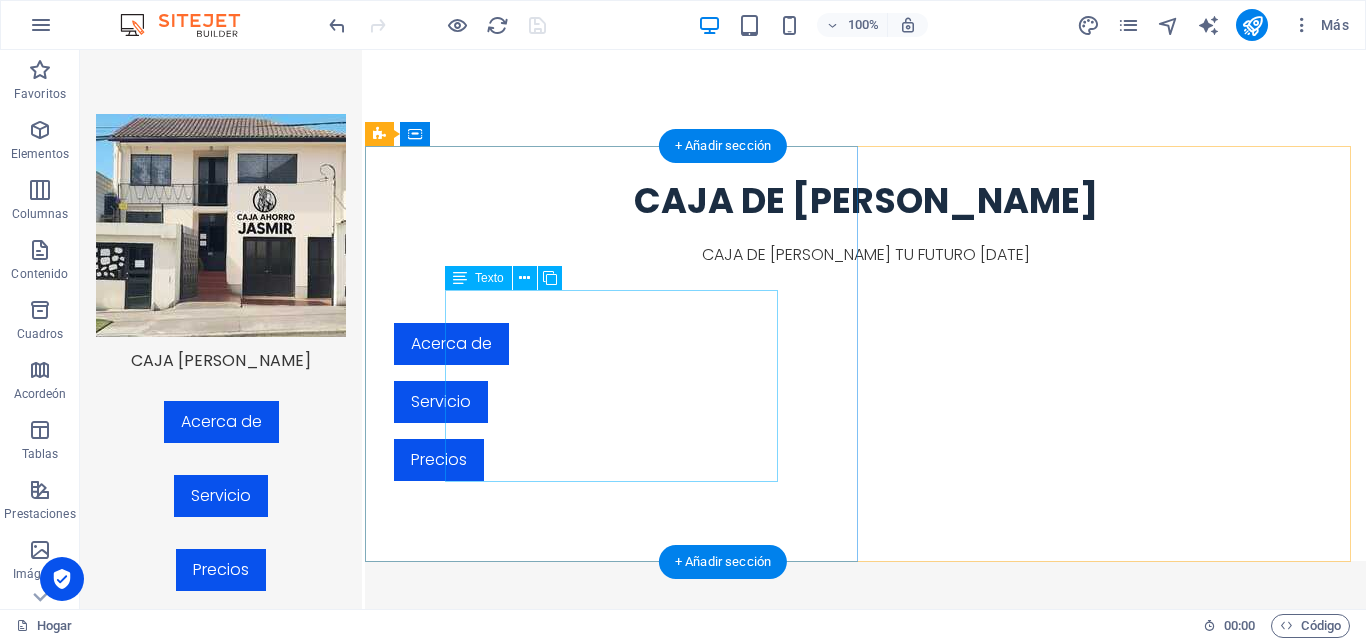 click on "Lorem ipsum dolor sit amet, consectetuer adipiscing elit. Enean commodo ligula eget dolor. Lorem ipsum dolor sit amet, consectetuer adipiscing elit lege dolor. Lorem ipsum dolor sit amet, consectetuer adipiscing elit. Enean commodo ligula eget dolor. Lorem ipsum dolor sit amet, consectetuer adipiscing elit dolor." at bounding box center (866, 753) 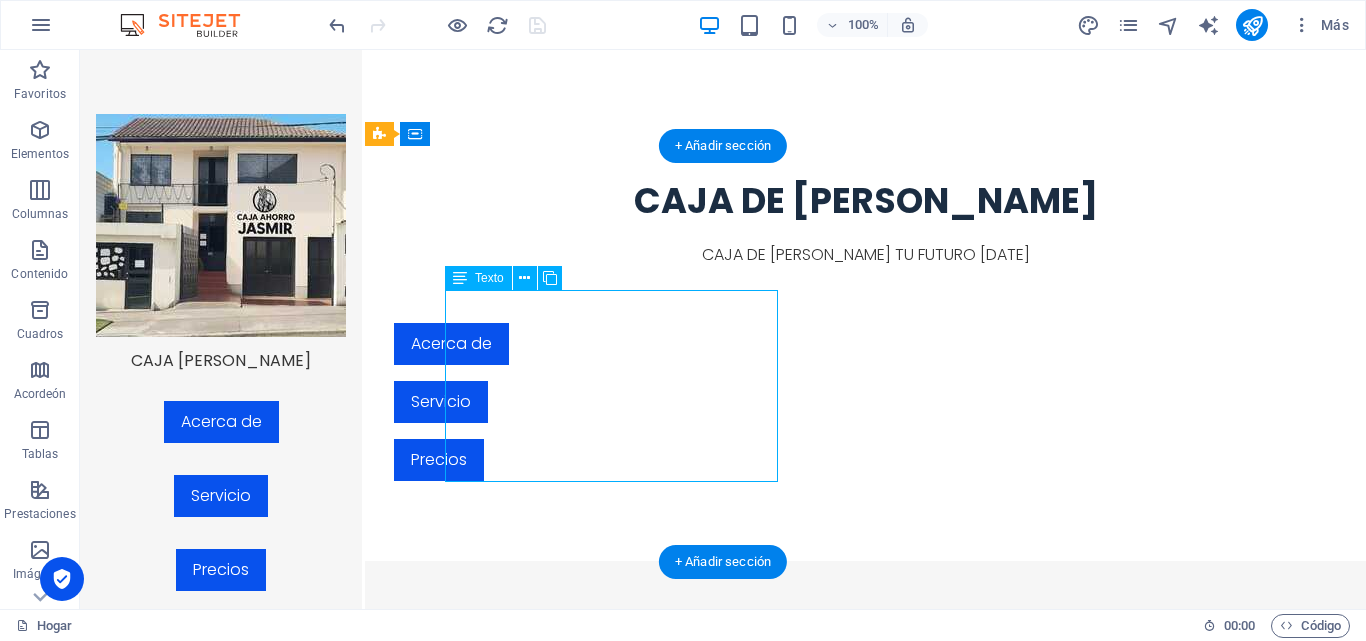 click on "Lorem ipsum dolor sit amet, consectetuer adipiscing elit. Enean commodo ligula eget dolor. Lorem ipsum dolor sit amet, consectetuer adipiscing elit lege dolor. Lorem ipsum dolor sit amet, consectetuer adipiscing elit. Enean commodo ligula eget dolor. Lorem ipsum dolor sit amet, consectetuer adipiscing elit dolor." at bounding box center (866, 753) 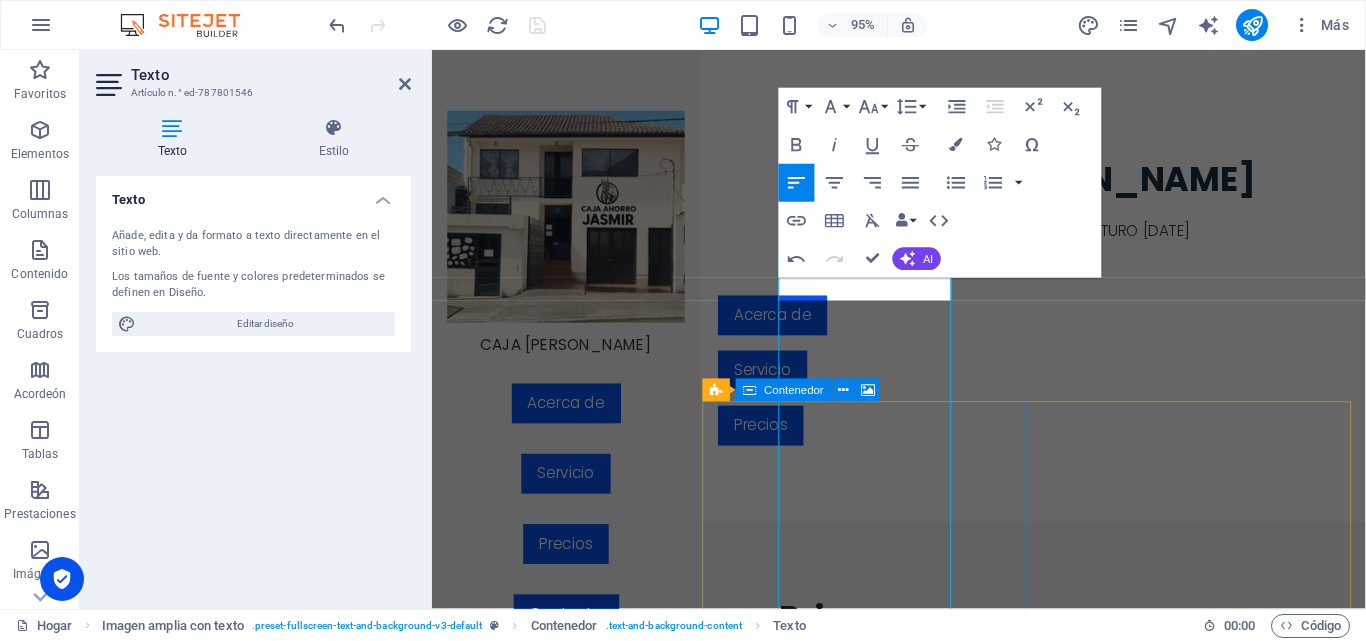 scroll, scrollTop: 864, scrollLeft: 0, axis: vertical 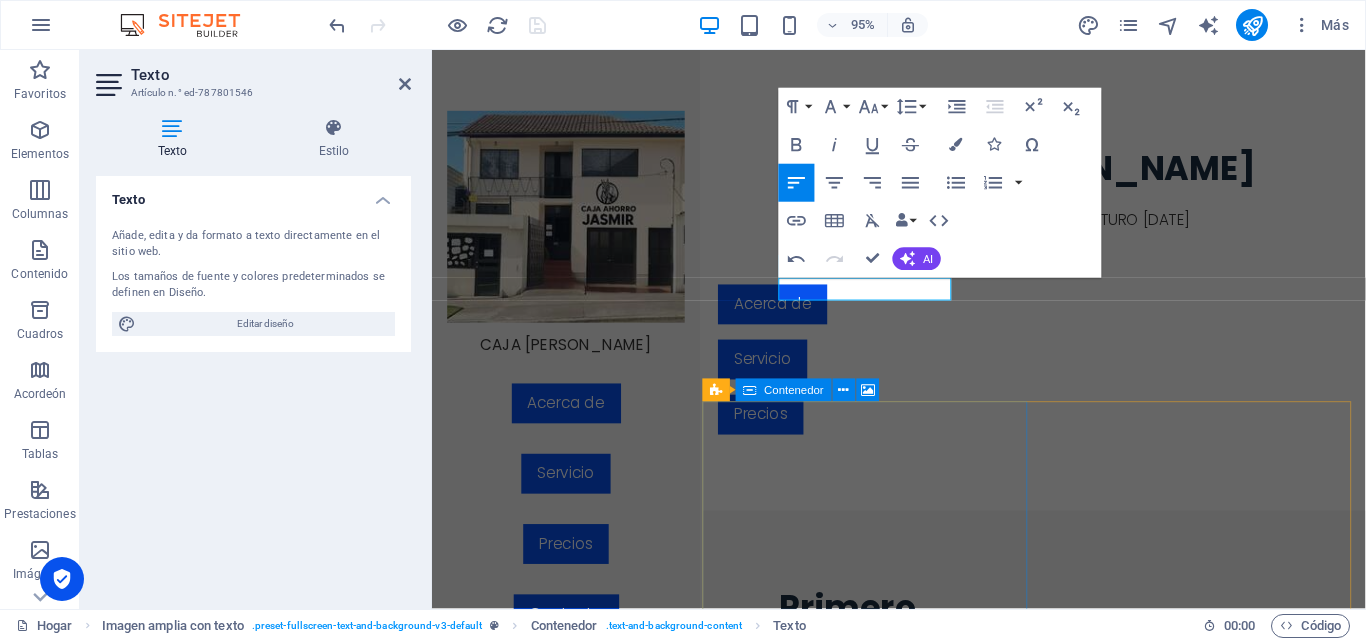 type 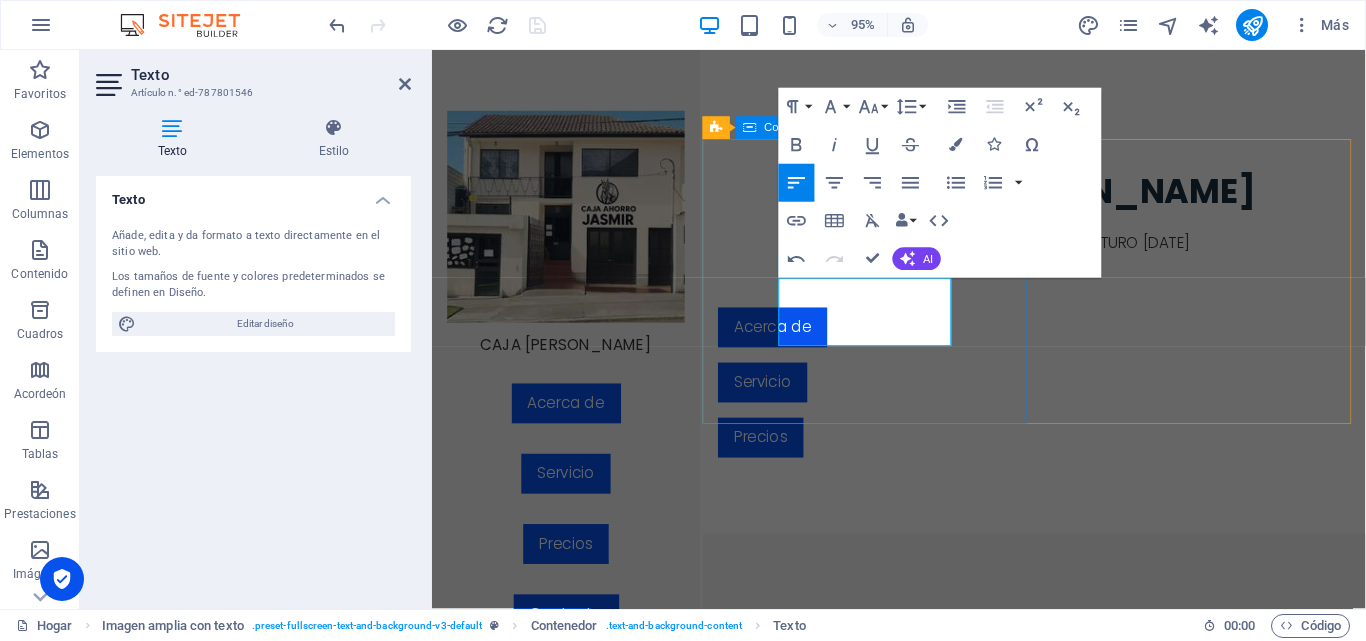 scroll, scrollTop: 838, scrollLeft: 0, axis: vertical 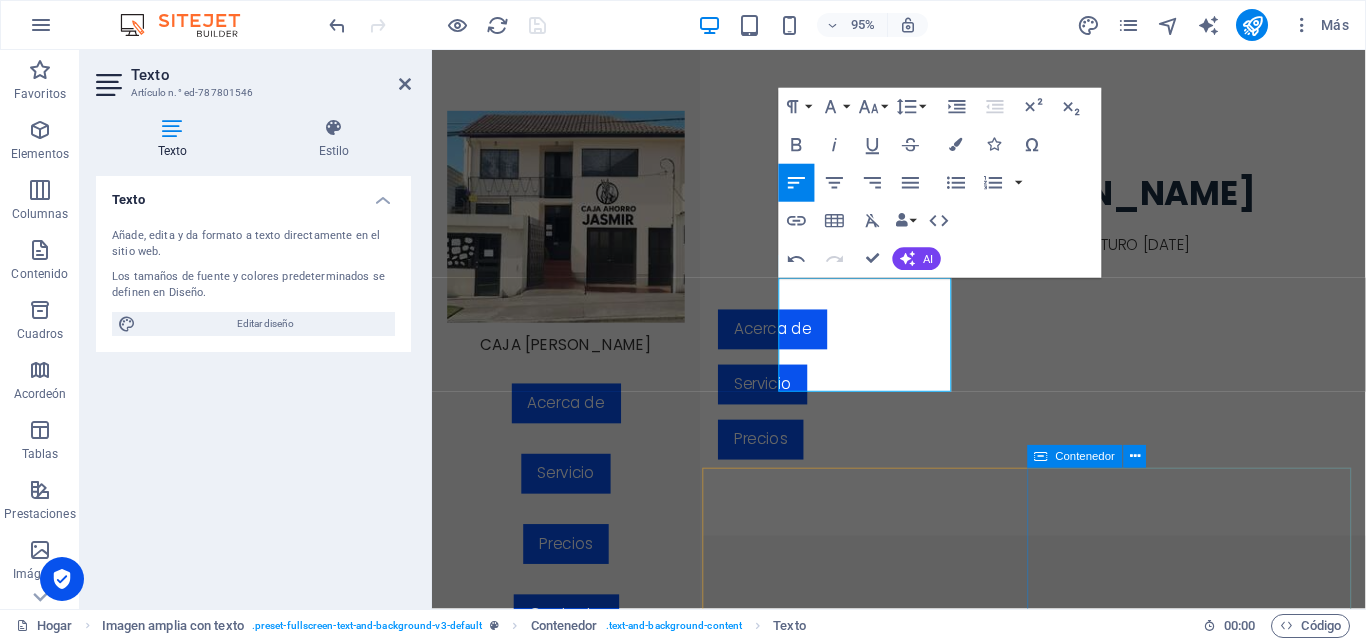 click on "Segundo Lorem ipsum dolor sit amet, consectetuer adipiscing elit. Enean commodo ligula eget dolor. Lorem ipsum dolor sit amet, consectetuer adipiscing elit lege dolor. Lorem ipsum dolor sit amet, consectetuer adipiscing elit. Enean commodo ligula eget dolor. Lorem ipsum dolor sit amet, consectetuer adipiscing elit dolor." at bounding box center (1066, 2289) 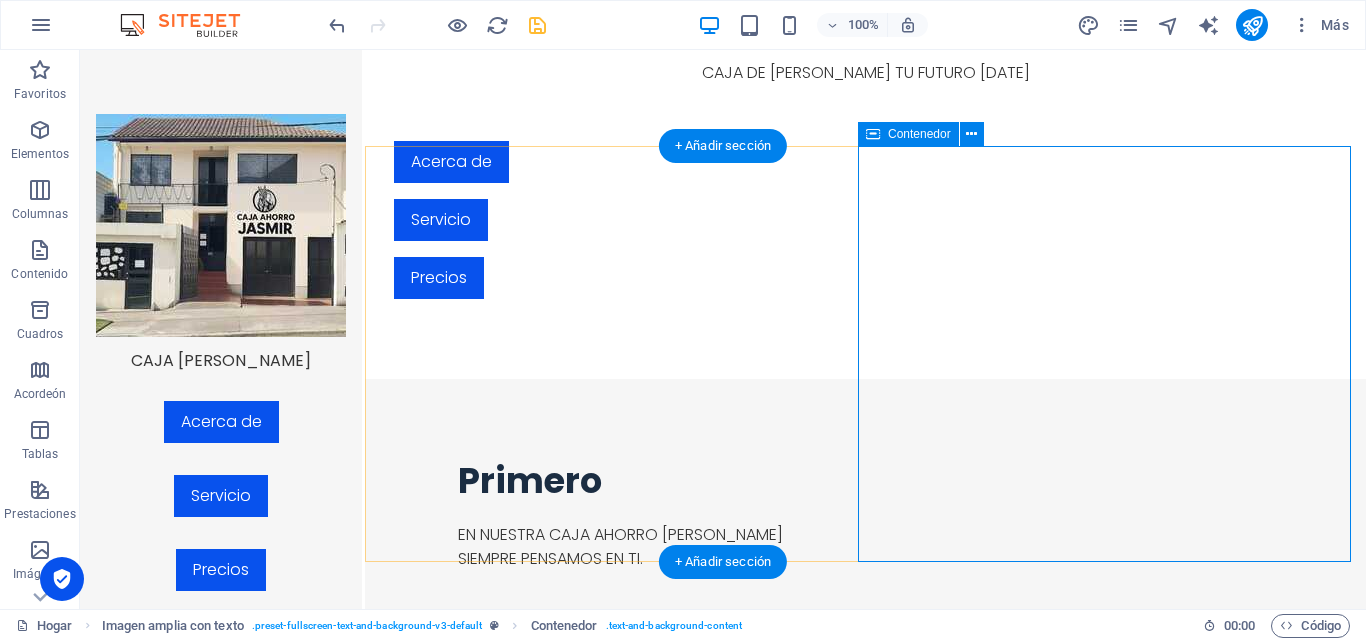 scroll, scrollTop: 1109, scrollLeft: 0, axis: vertical 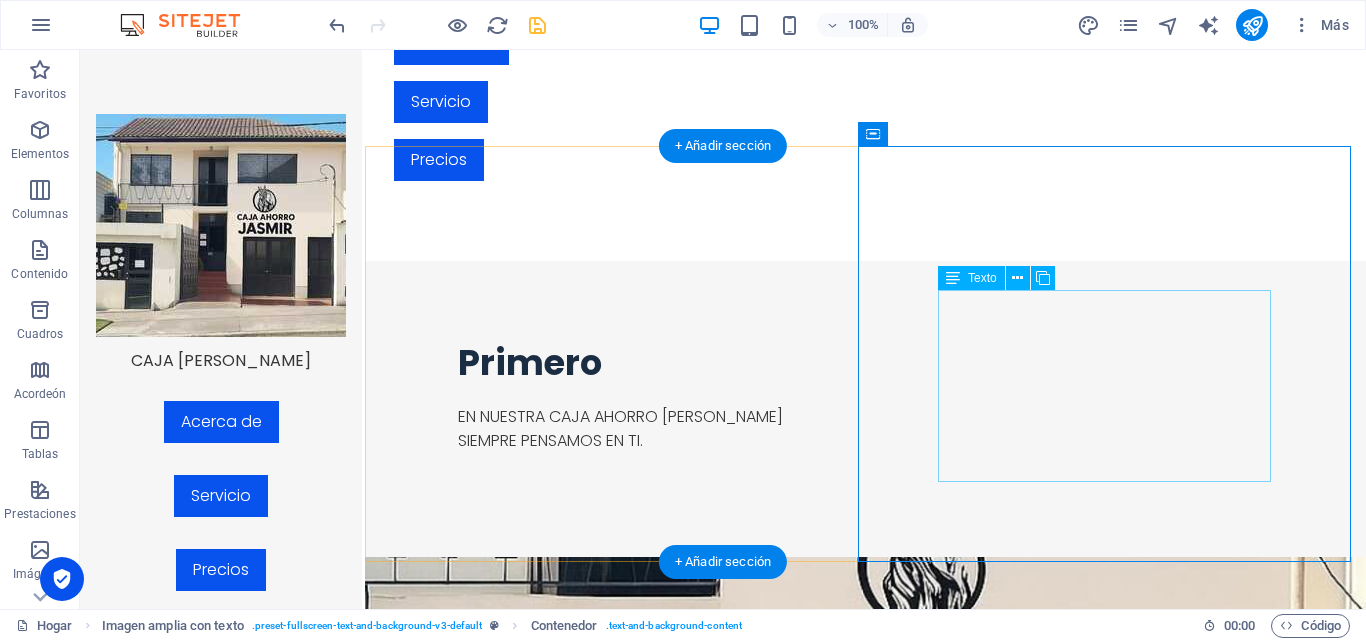 click on "Lorem ipsum dolor sit amet, consectetuer adipiscing elit. Enean commodo ligula eget dolor. Lorem ipsum dolor sit amet, consectetuer adipiscing elit lege dolor. Lorem ipsum dolor sit amet, consectetuer adipiscing elit. Enean commodo ligula eget dolor. Lorem ipsum dolor sit amet, consectetuer adipiscing elit dolor." at bounding box center [866, 1749] 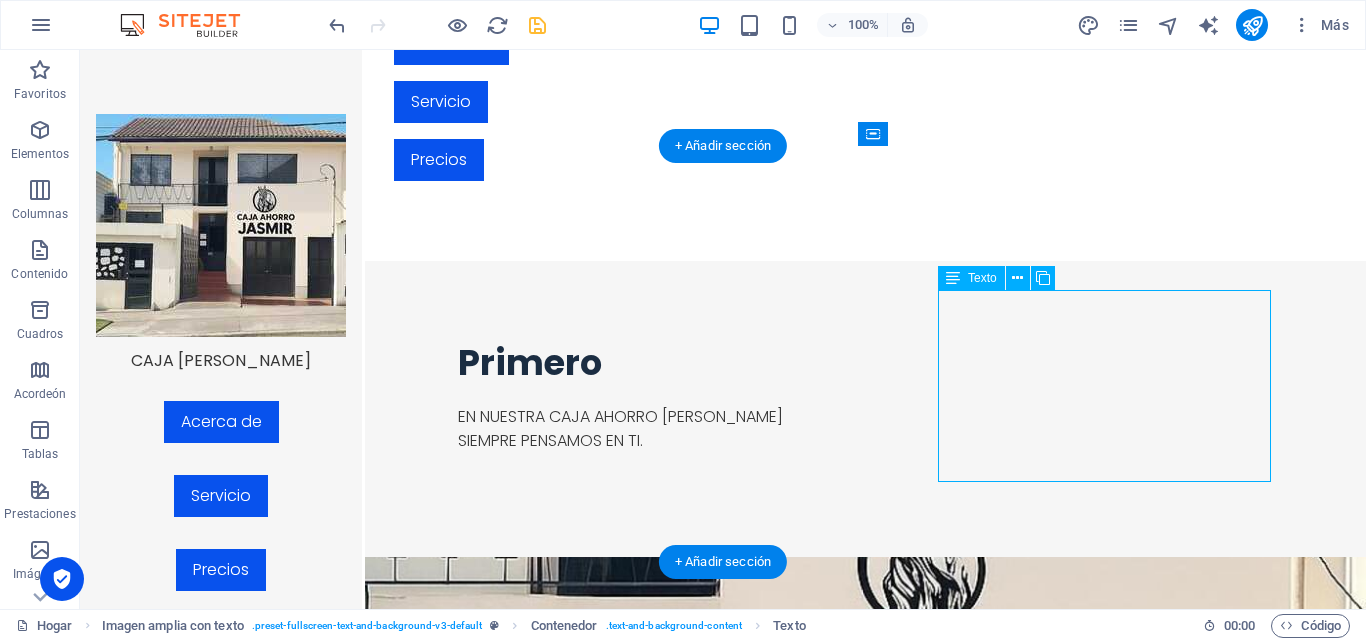 click on "Lorem ipsum dolor sit amet, consectetuer adipiscing elit. Enean commodo ligula eget dolor. Lorem ipsum dolor sit amet, consectetuer adipiscing elit lege dolor. Lorem ipsum dolor sit amet, consectetuer adipiscing elit. Enean commodo ligula eget dolor. Lorem ipsum dolor sit amet, consectetuer adipiscing elit dolor." at bounding box center (866, 1749) 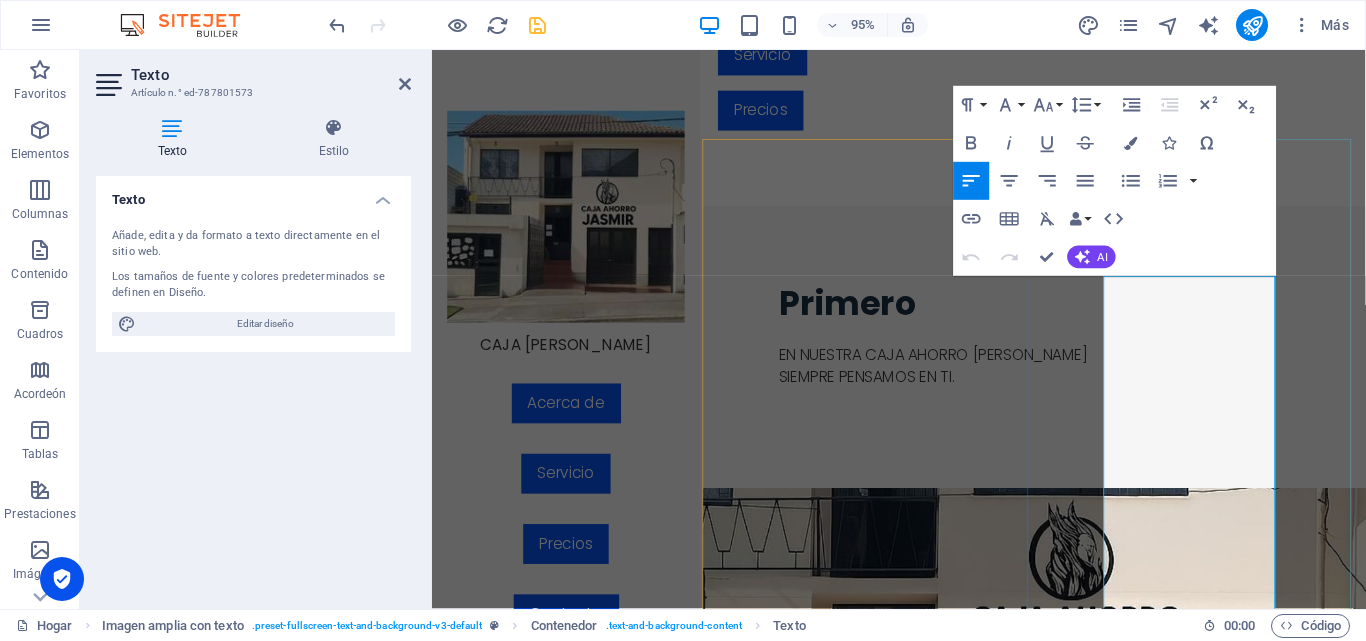 drag, startPoint x: 1266, startPoint y: 501, endPoint x: 1149, endPoint y: 365, distance: 179.40178 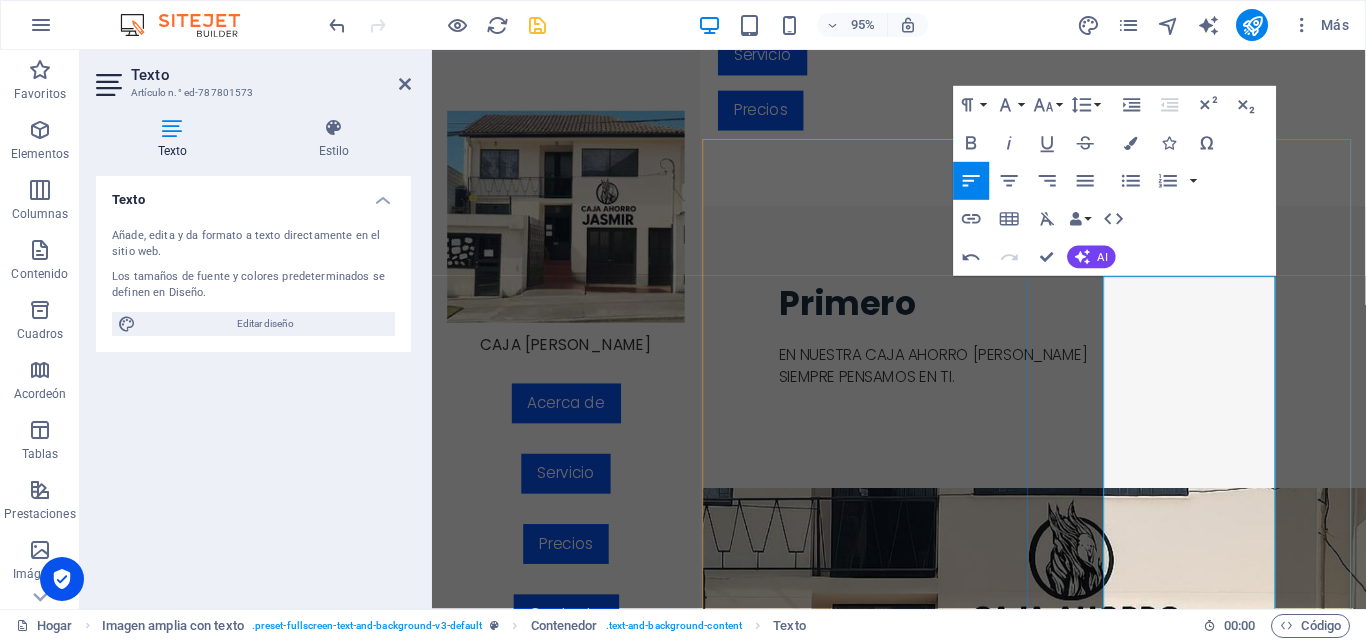 drag, startPoint x: 1254, startPoint y: 531, endPoint x: 1174, endPoint y: 372, distance: 177.99158 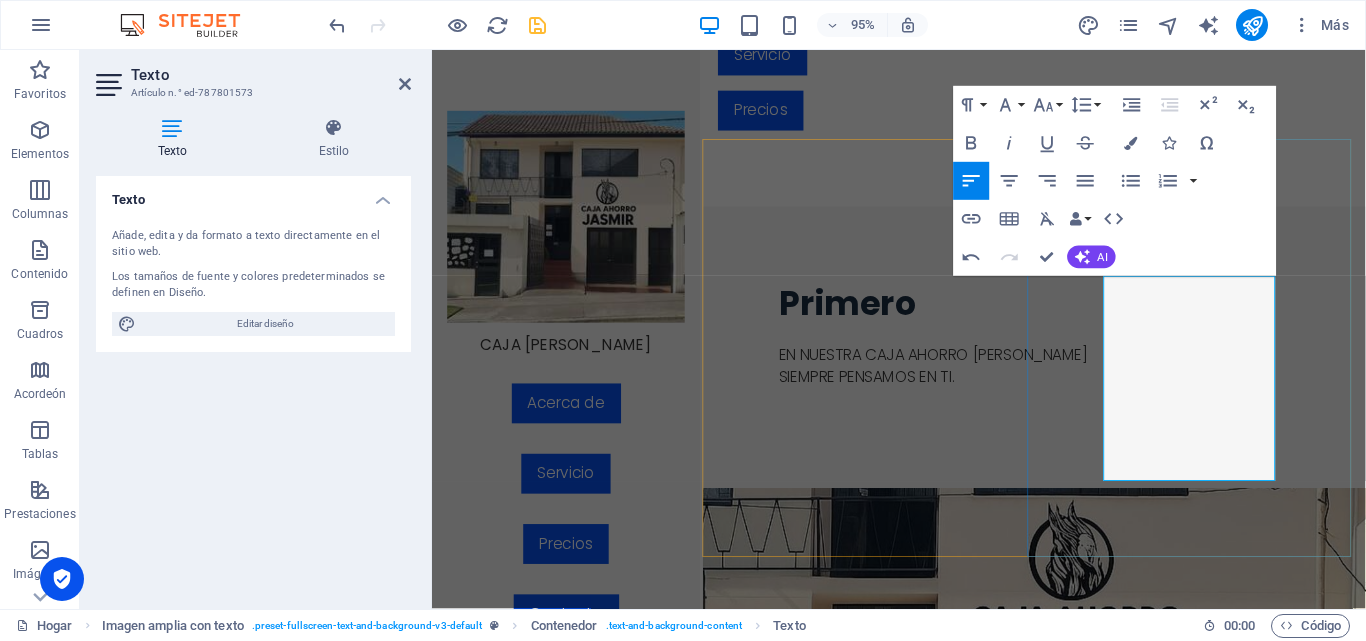 drag, startPoint x: 1239, startPoint y: 502, endPoint x: 1178, endPoint y: 369, distance: 146.32156 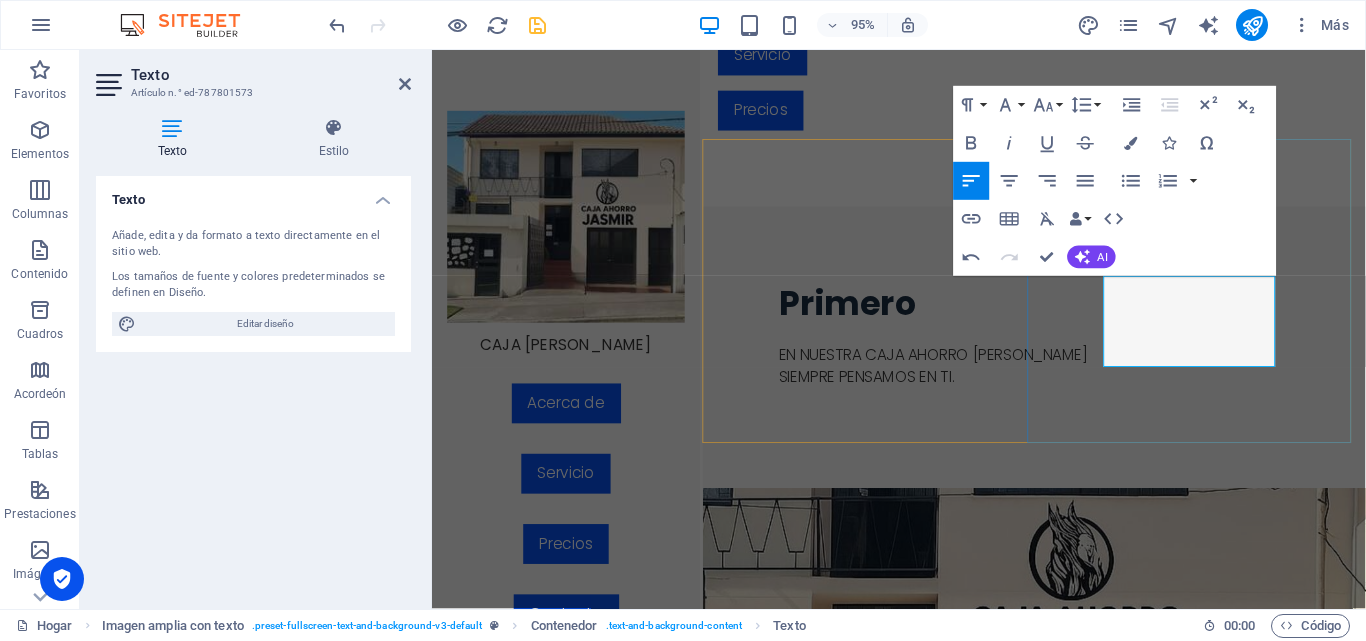 drag, startPoint x: 1273, startPoint y: 371, endPoint x: 1156, endPoint y: 312, distance: 131.03435 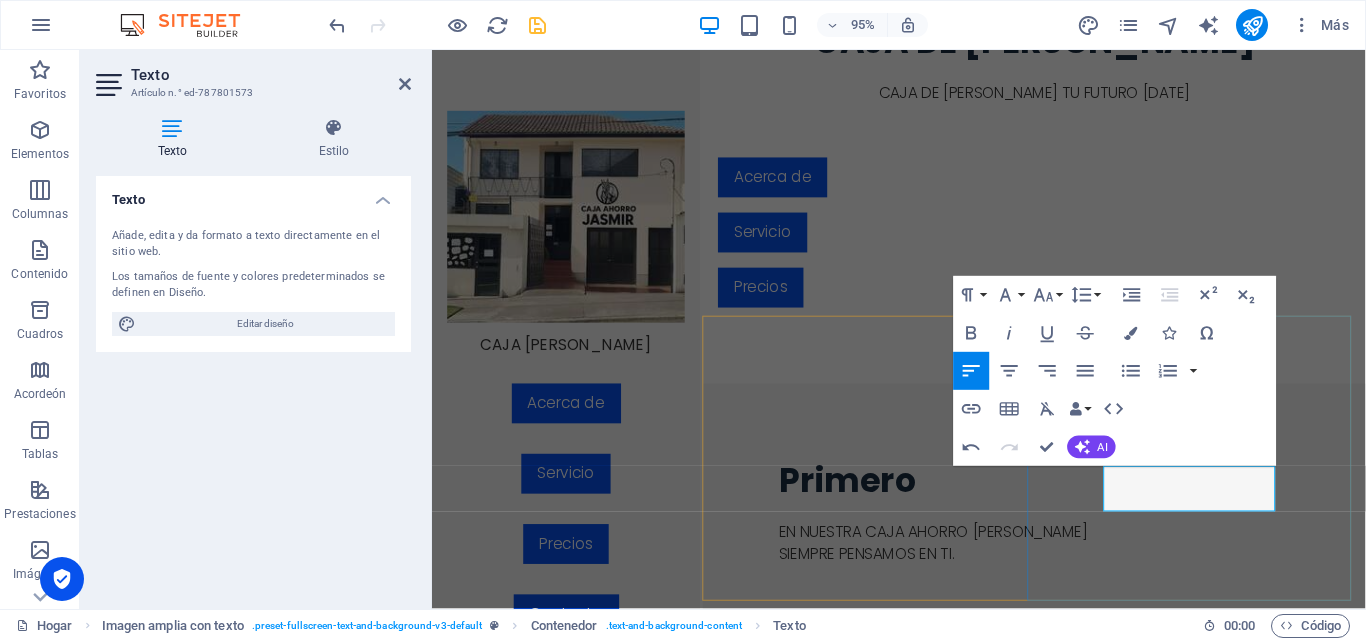 scroll, scrollTop: 1010, scrollLeft: 0, axis: vertical 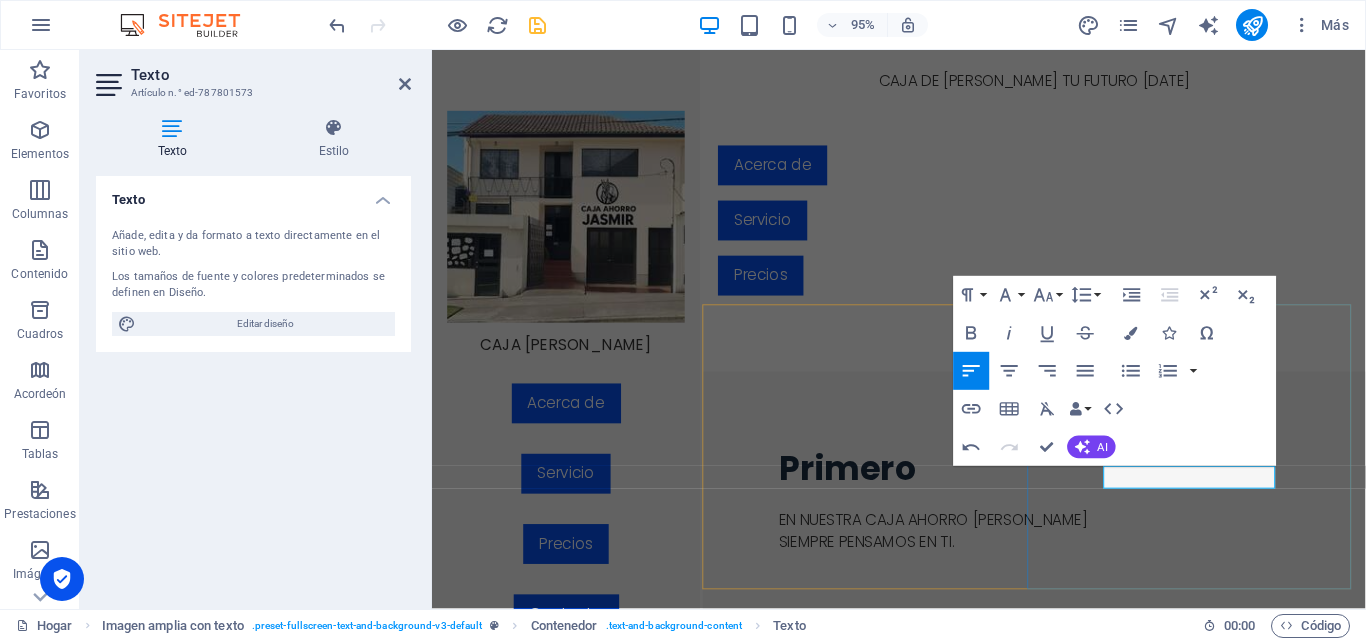 type 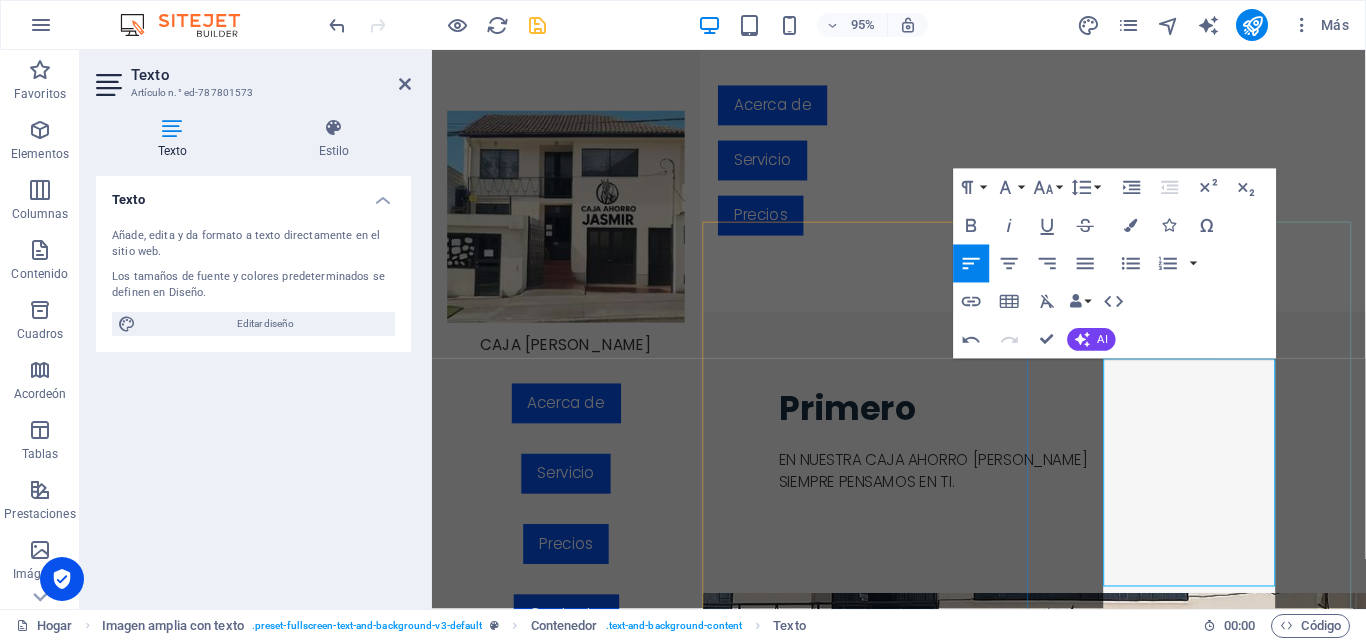 scroll, scrollTop: 1097, scrollLeft: 0, axis: vertical 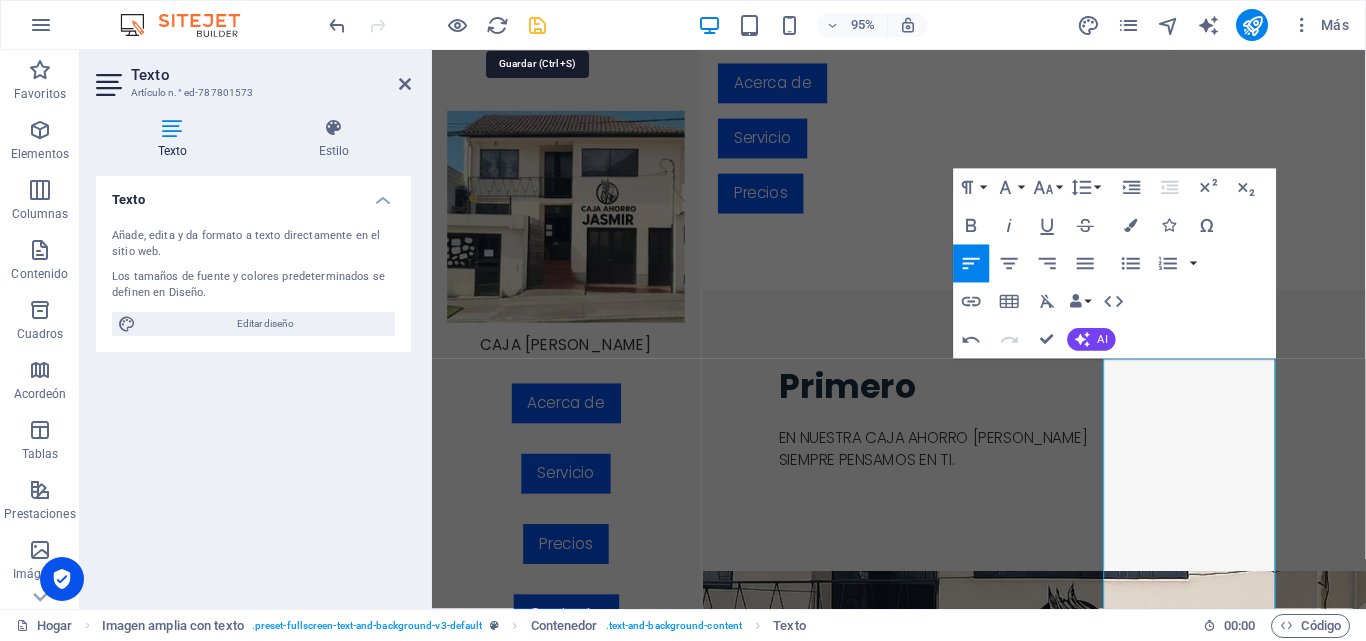 click at bounding box center [537, 25] 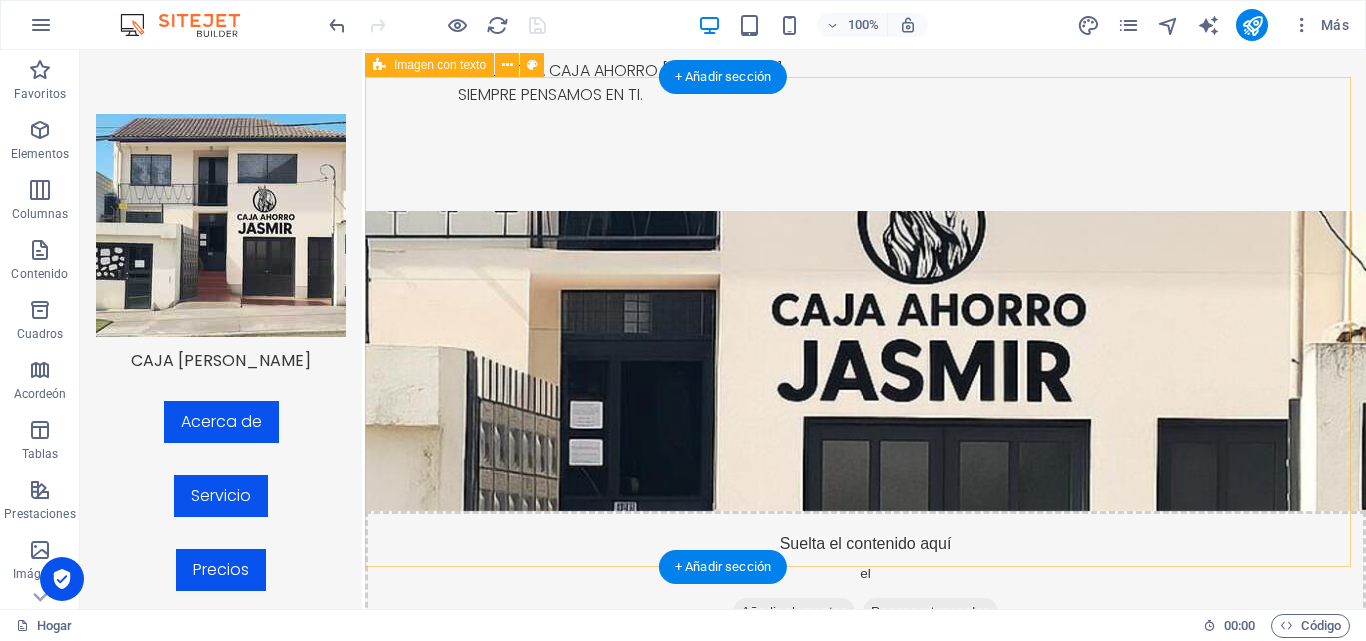 scroll, scrollTop: 1570, scrollLeft: 0, axis: vertical 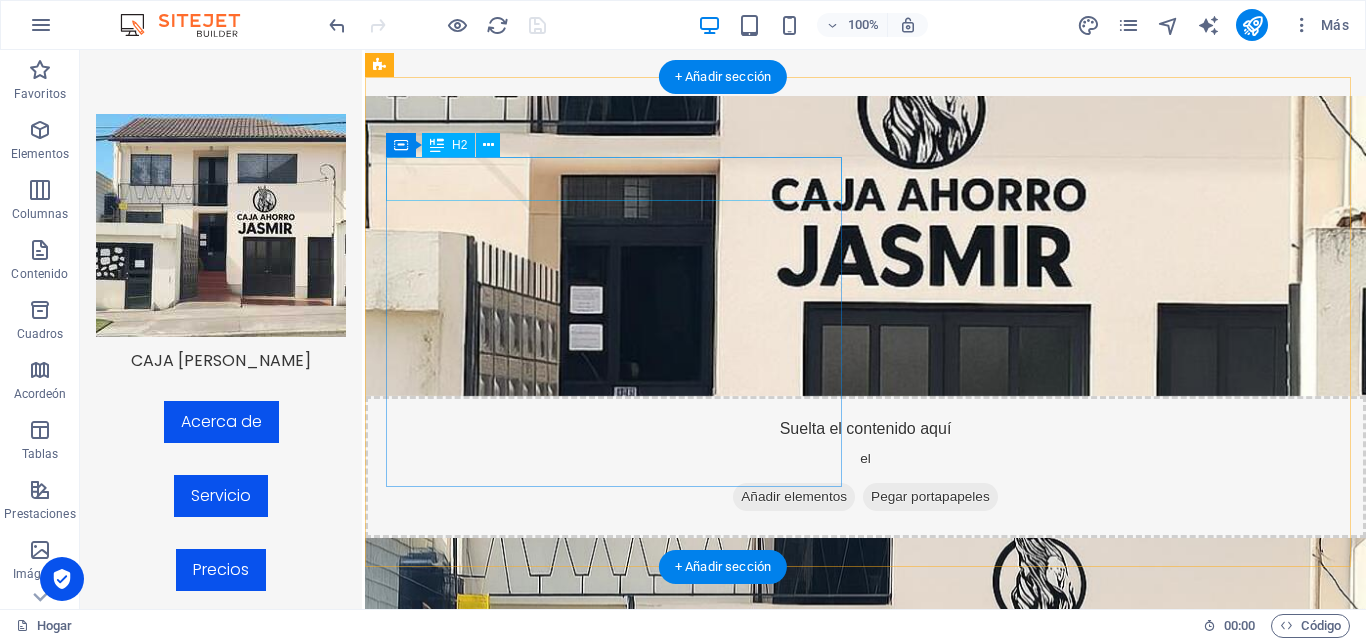 click on "Texto e imagen" at bounding box center [853, 1494] 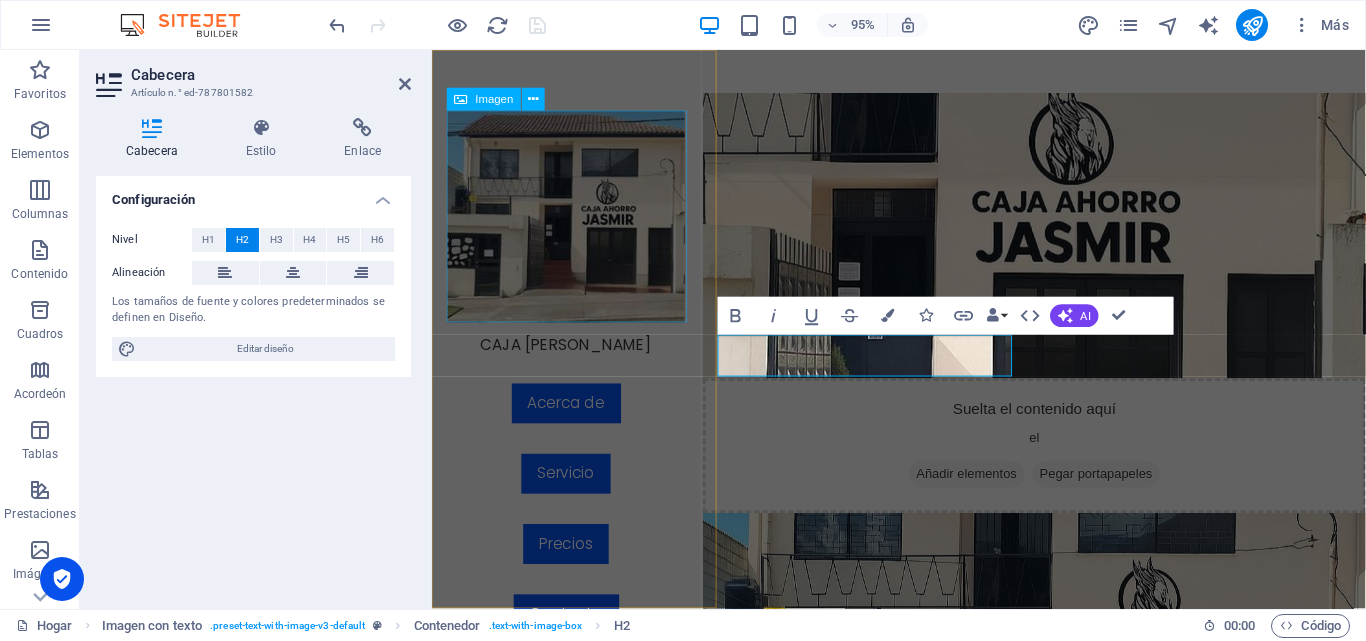 type 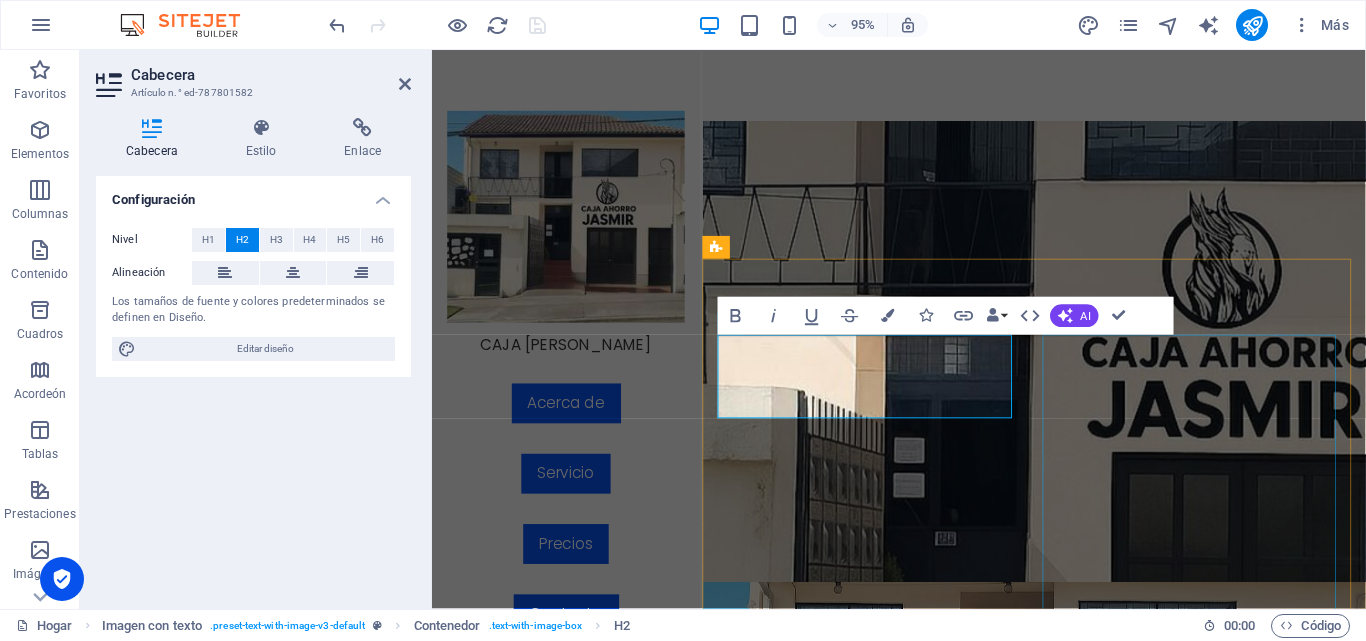 drag, startPoint x: 1168, startPoint y: 568, endPoint x: 1436, endPoint y: 494, distance: 278.02878 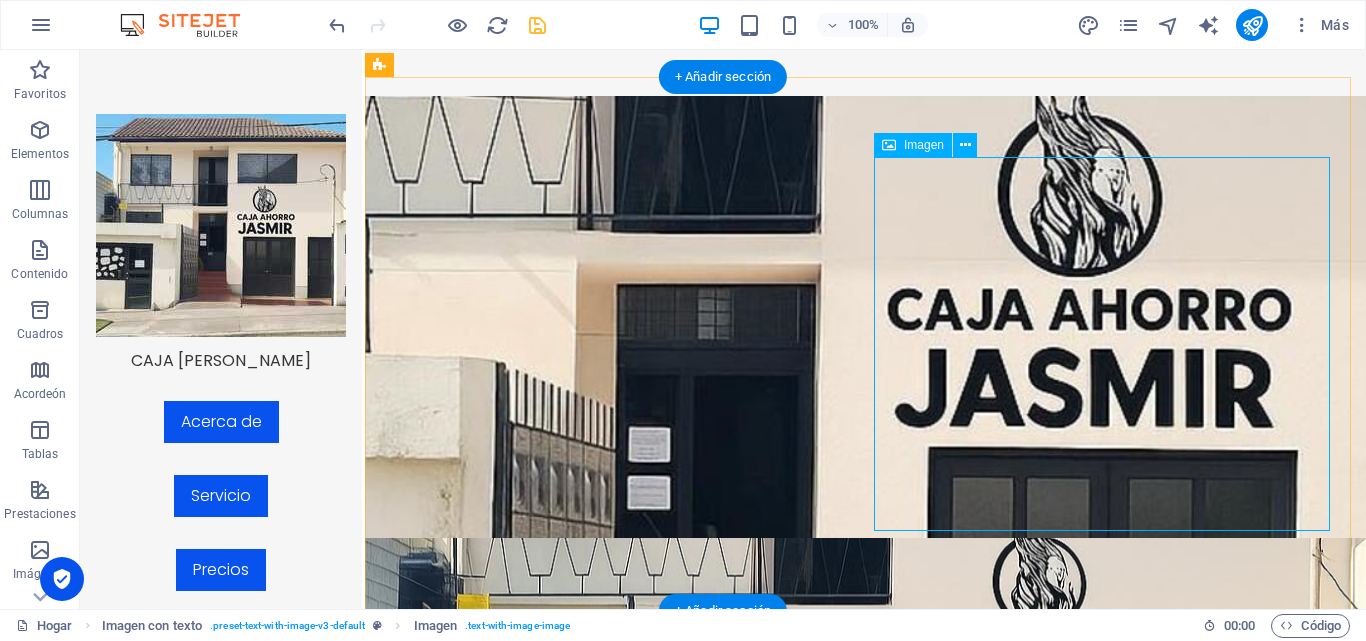click at bounding box center (853, 1880) 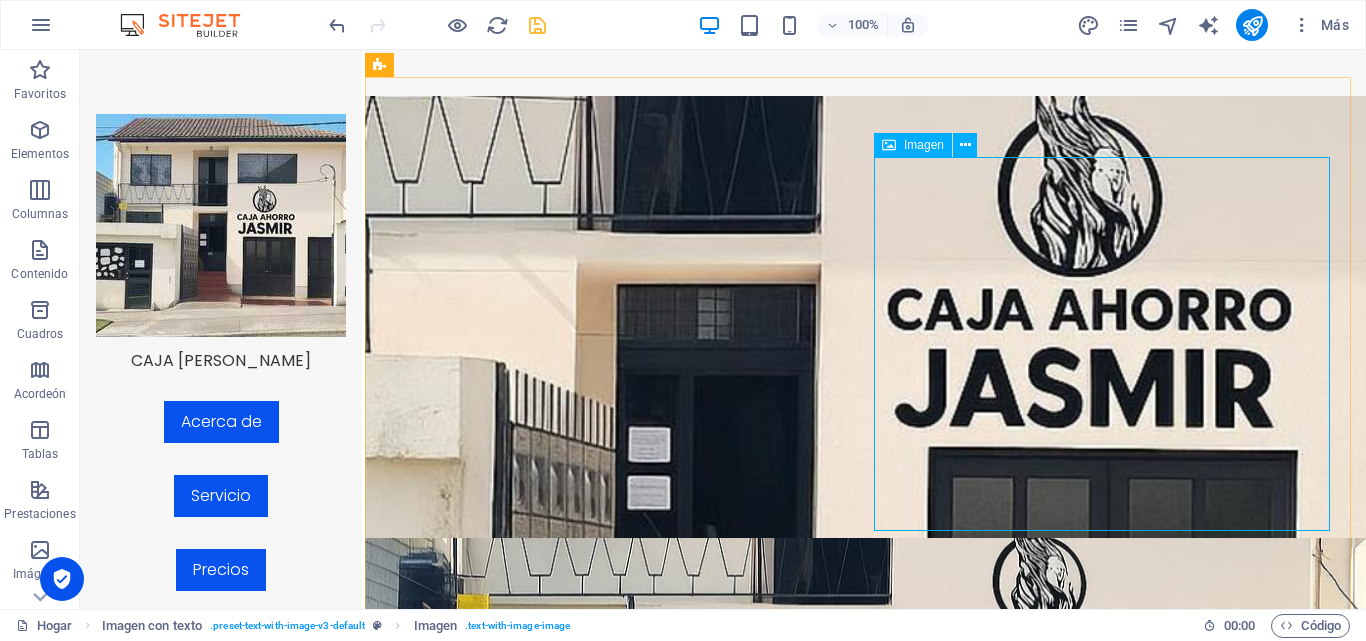 click on "Imagen" at bounding box center (913, 145) 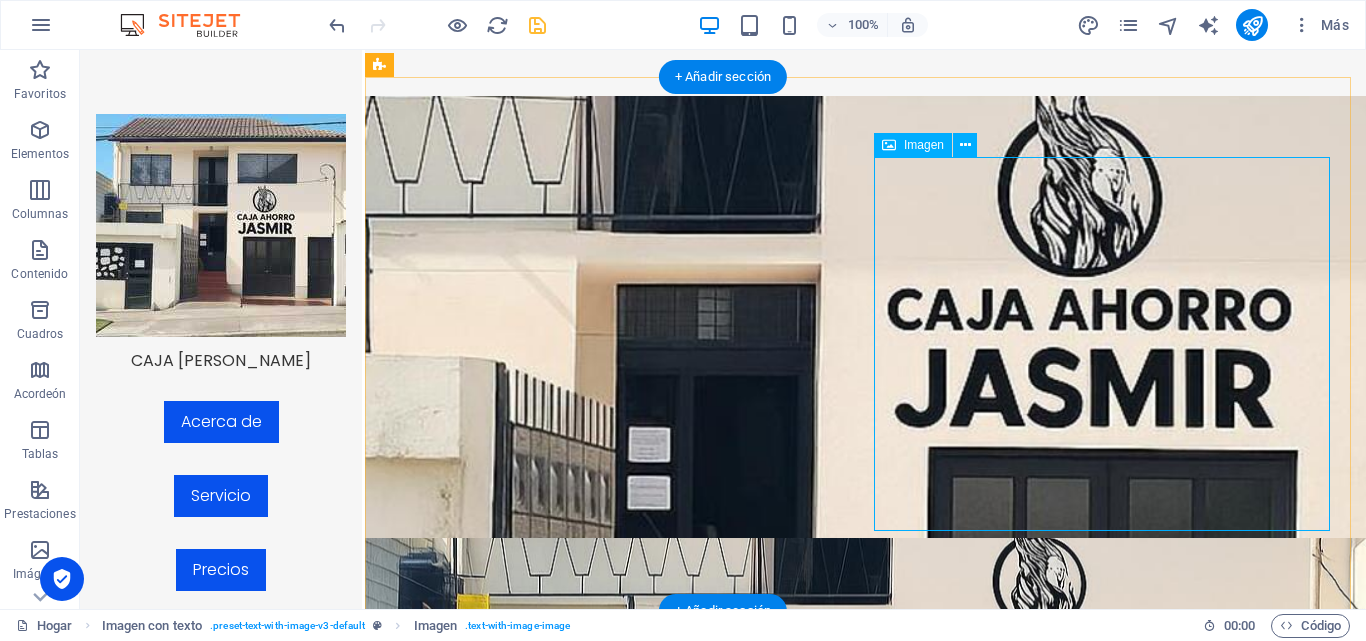 click at bounding box center (853, 1880) 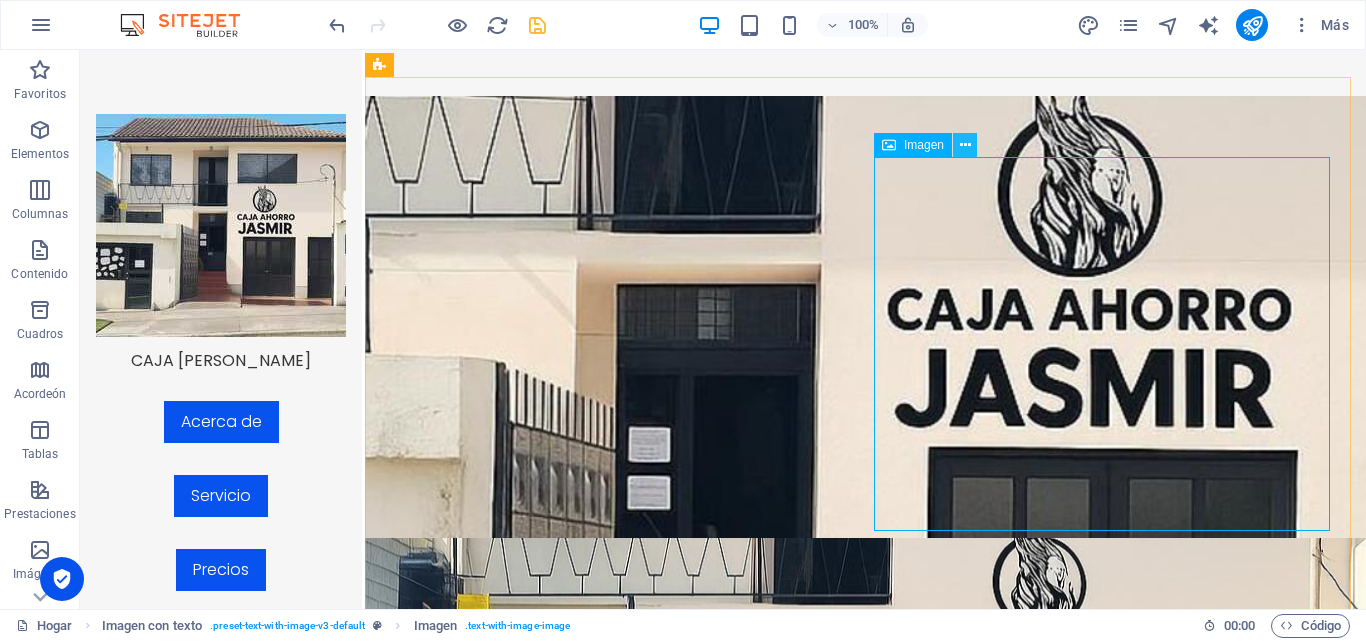click at bounding box center [965, 145] 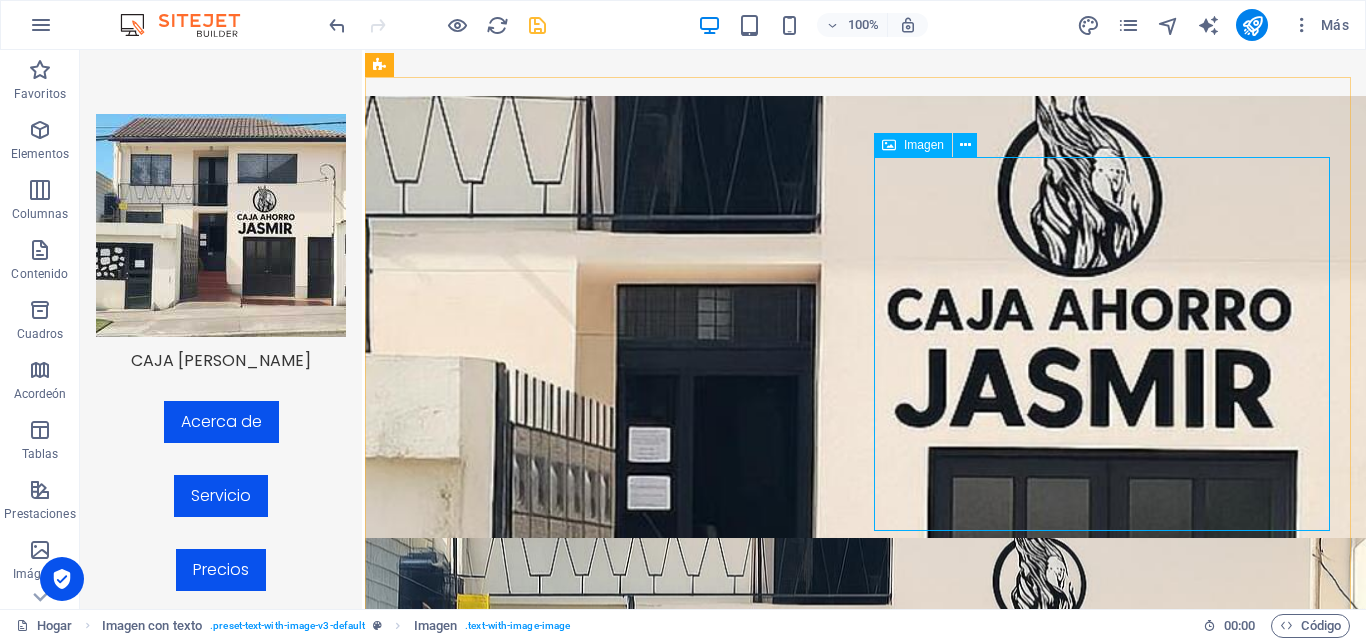 click at bounding box center (889, 145) 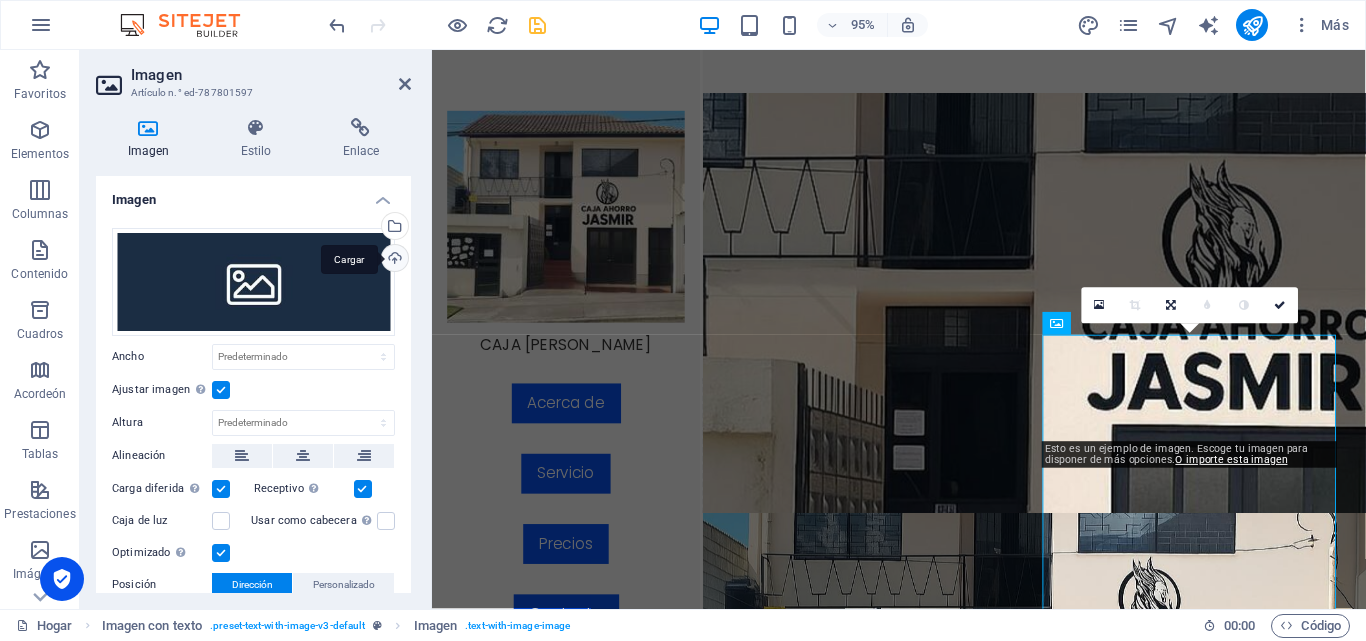 click on "Cargar" at bounding box center (393, 260) 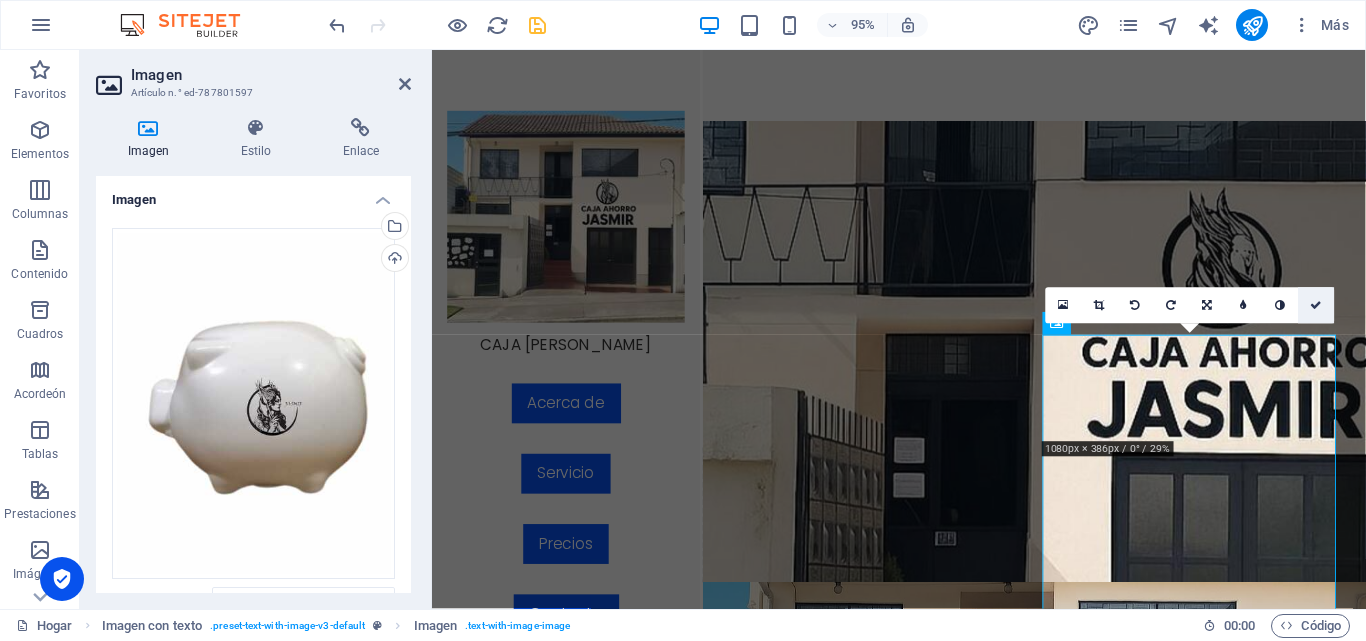 click at bounding box center [1316, 305] 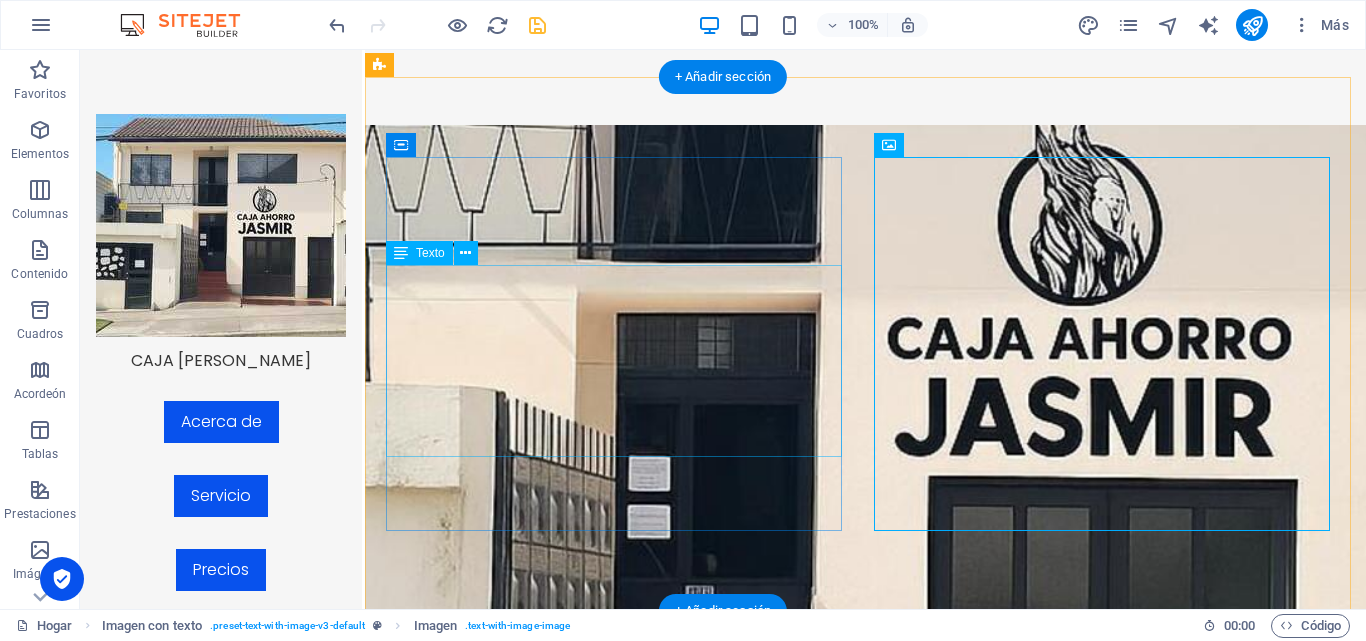 click on "Lorem ipsum dolor sit amet, consectetuer adipiscing elit. Enean commodo ligula eget dolor. Lorem ipsum dolor sit amet, consectetuer adipiscing elit read dolor. Lorem ipsum dolor sit amet, consectetuer adipiscing elit. Enean commodo ligula eget dolor. Lorem ipsum dolor sit amet, consectetuer adipiscing elit dolor consectetuer adipiscing elit read dolor. Lorem ipsum dolor sit amet, consectetuer adipiscing elit dolor." at bounding box center [853, 1777] 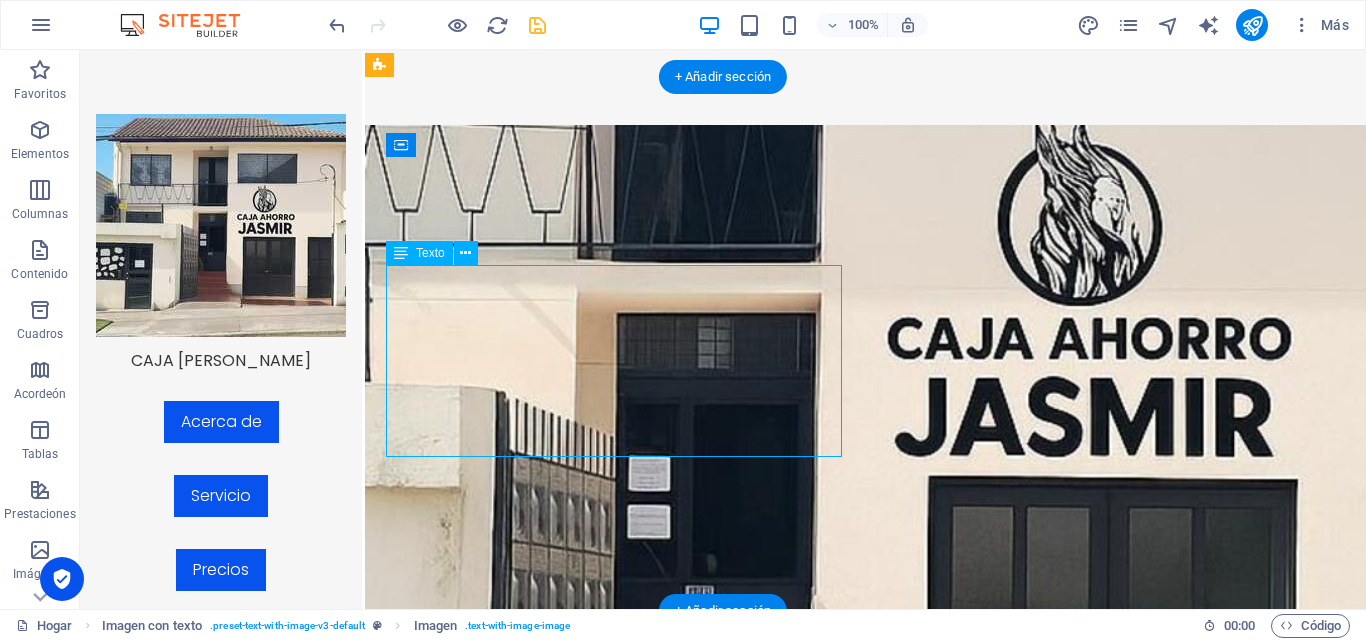 click on "Lorem ipsum dolor sit amet, consectetuer adipiscing elit. Enean commodo ligula eget dolor. Lorem ipsum dolor sit amet, consectetuer adipiscing elit read dolor. Lorem ipsum dolor sit amet, consectetuer adipiscing elit. Enean commodo ligula eget dolor. Lorem ipsum dolor sit amet, consectetuer adipiscing elit dolor consectetuer adipiscing elit read dolor. Lorem ipsum dolor sit amet, consectetuer adipiscing elit dolor." at bounding box center (853, 1777) 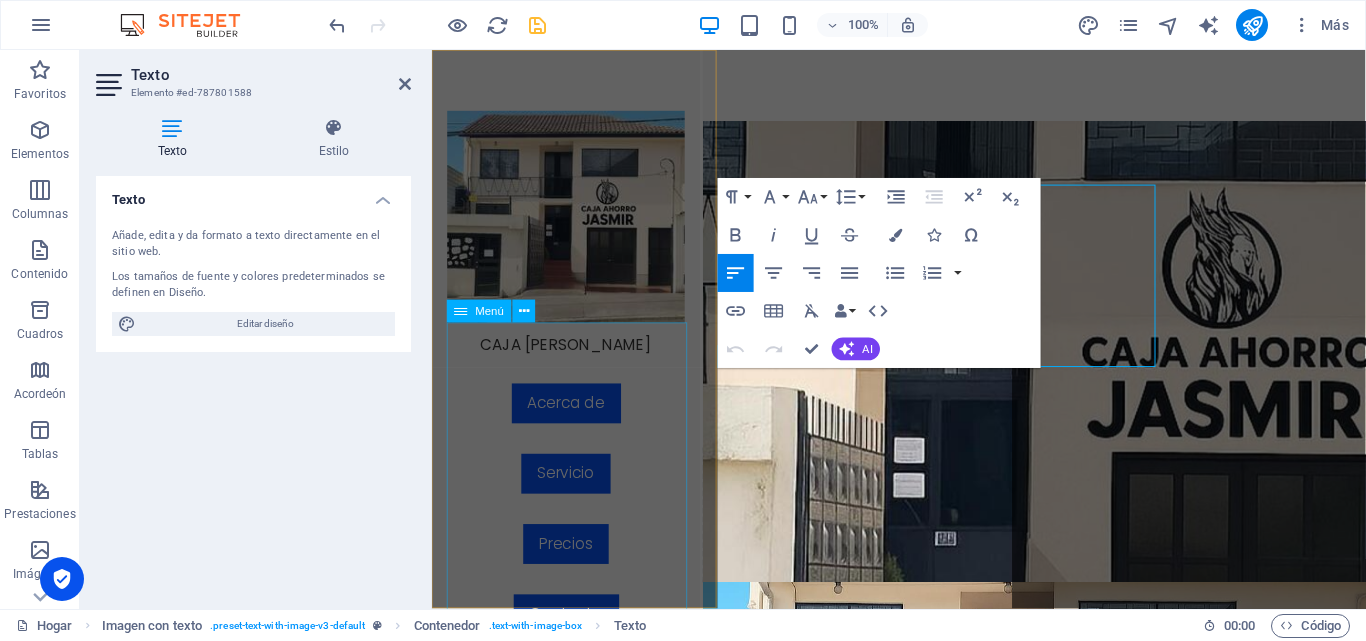 scroll, scrollTop: 1643, scrollLeft: 0, axis: vertical 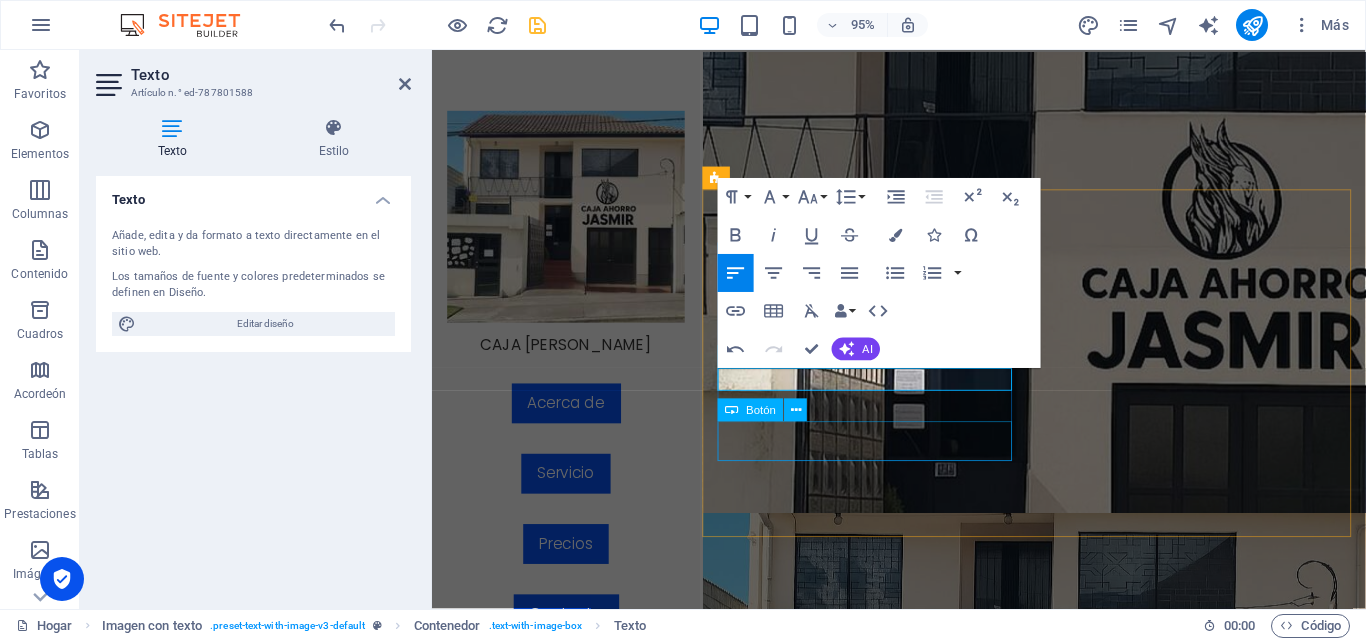 type 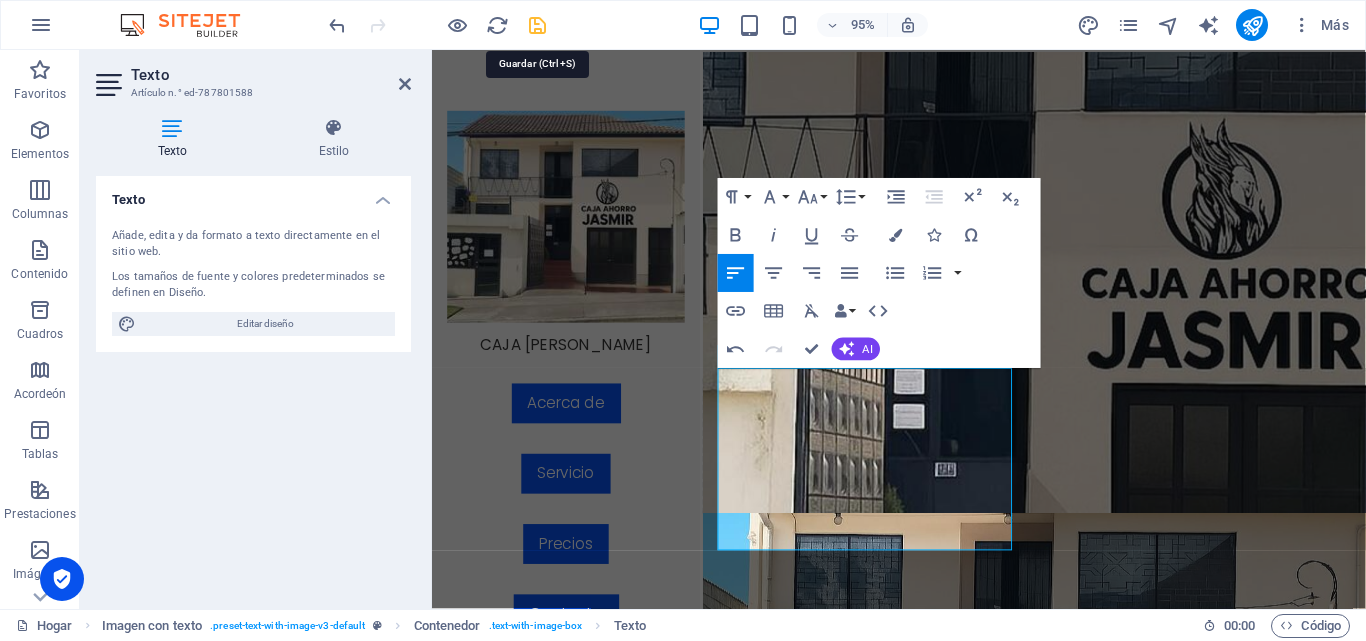 click at bounding box center [537, 25] 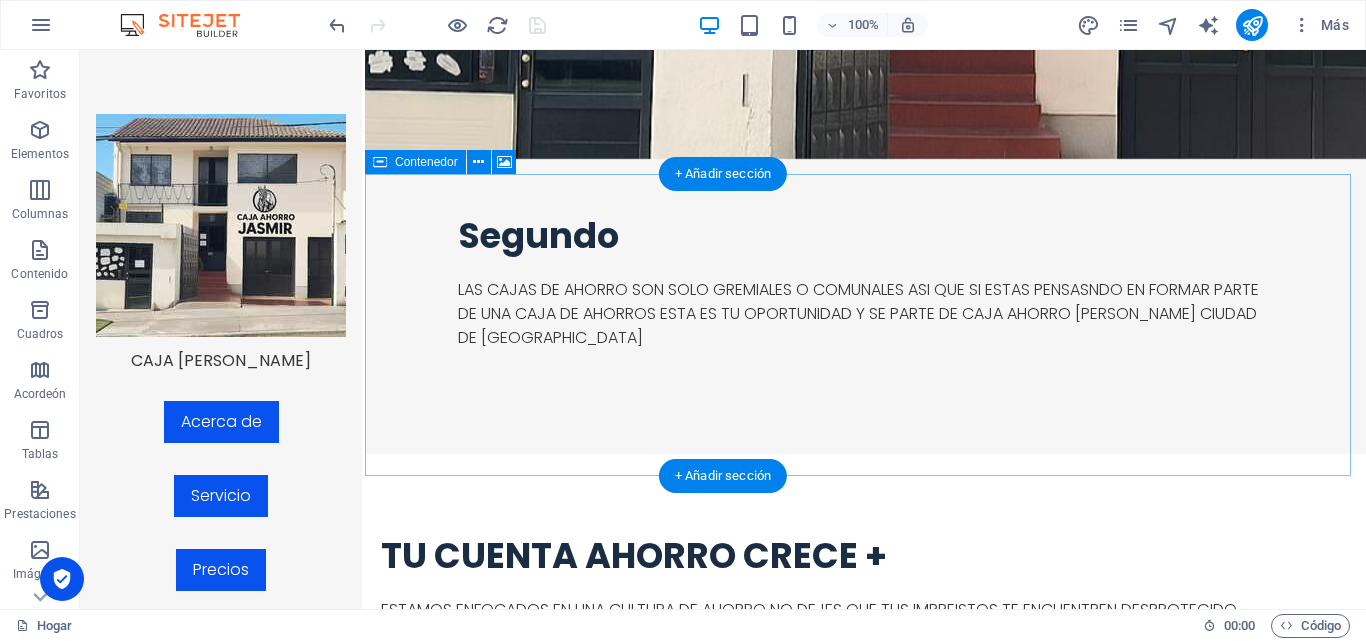 scroll, scrollTop: 2643, scrollLeft: 0, axis: vertical 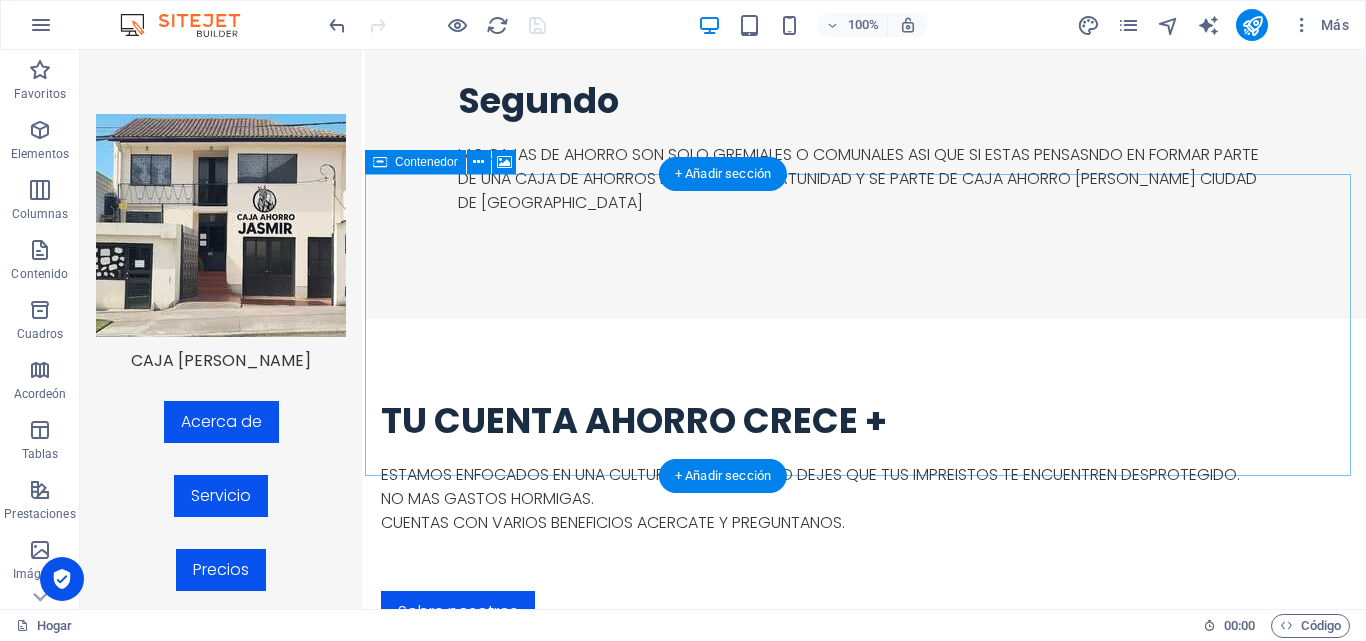drag, startPoint x: 528, startPoint y: 398, endPoint x: 709, endPoint y: 310, distance: 201.25854 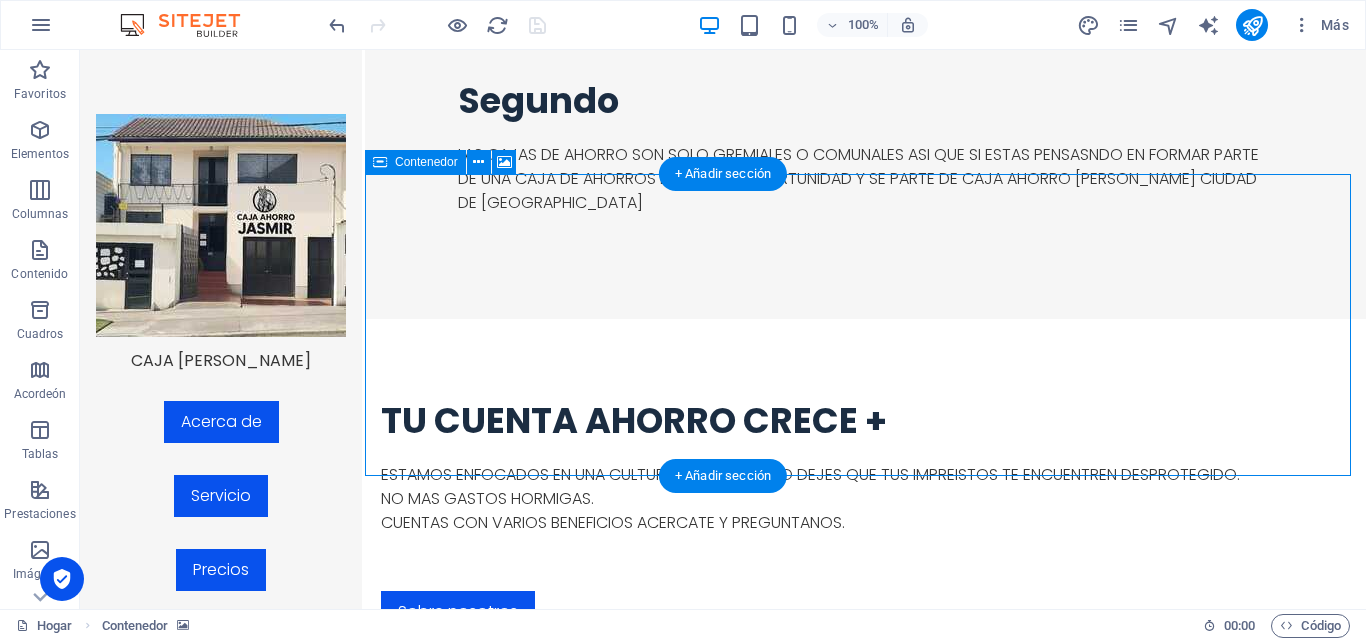 drag, startPoint x: 768, startPoint y: 274, endPoint x: 768, endPoint y: 340, distance: 66 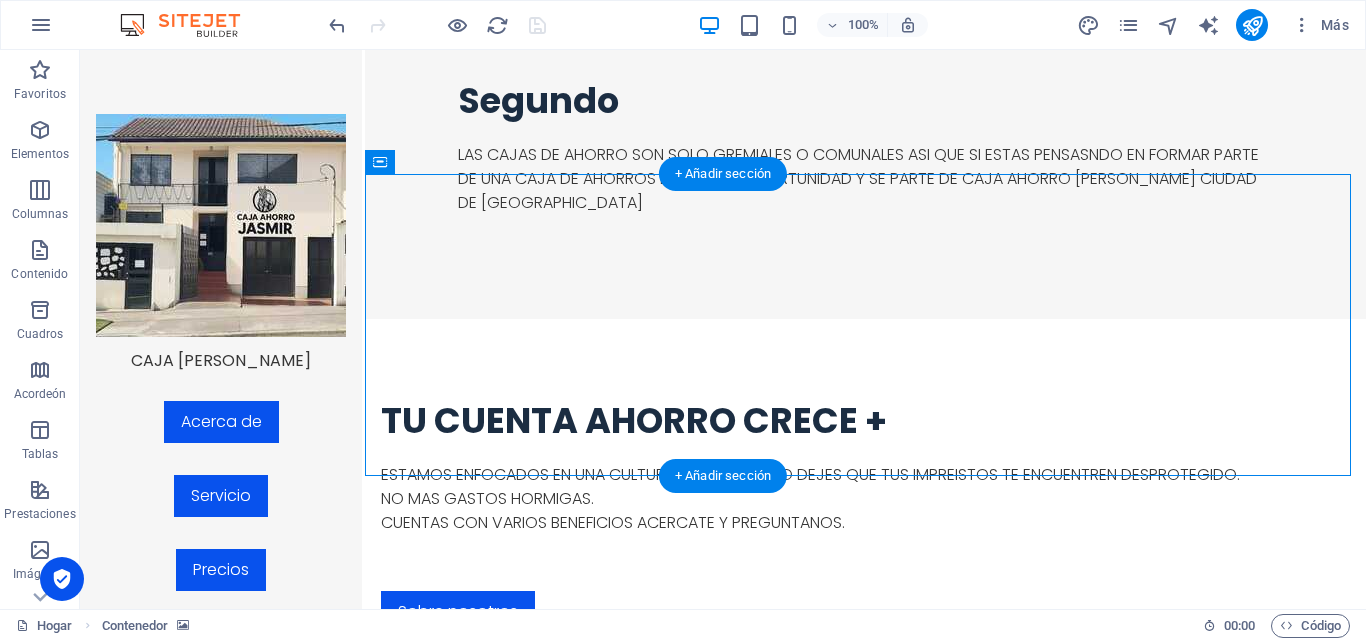 click at bounding box center [865, 3368] 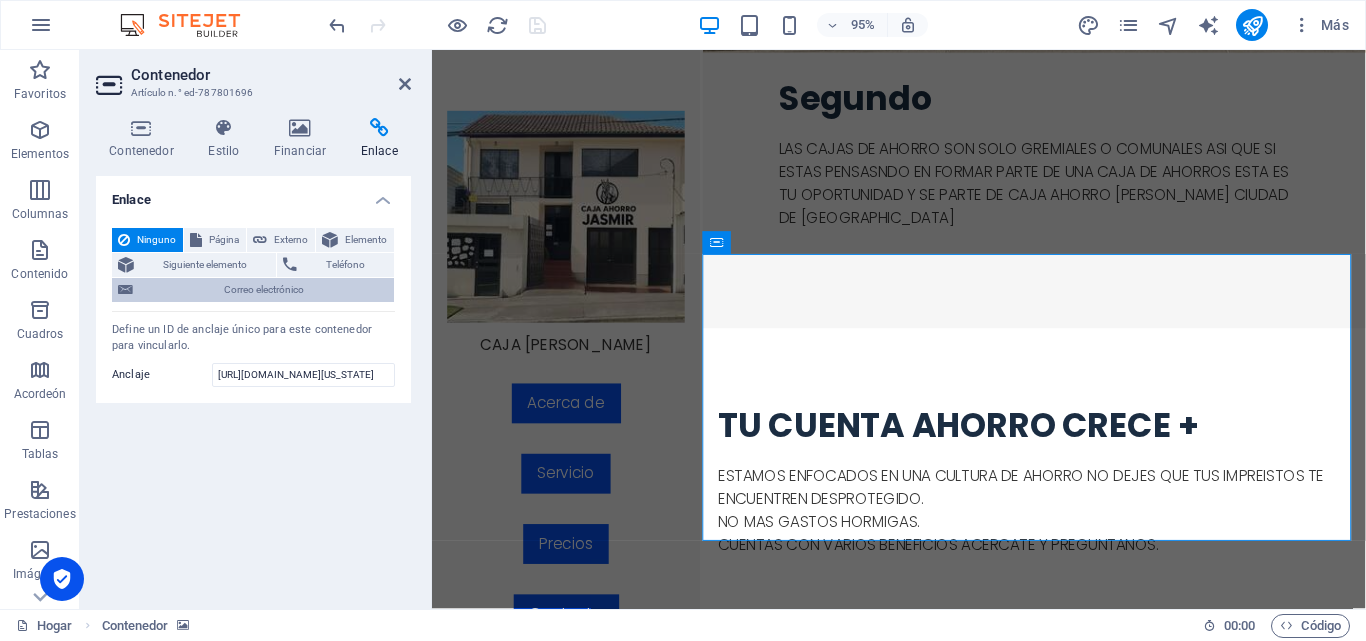 click on "Correo electrónico" at bounding box center [264, 289] 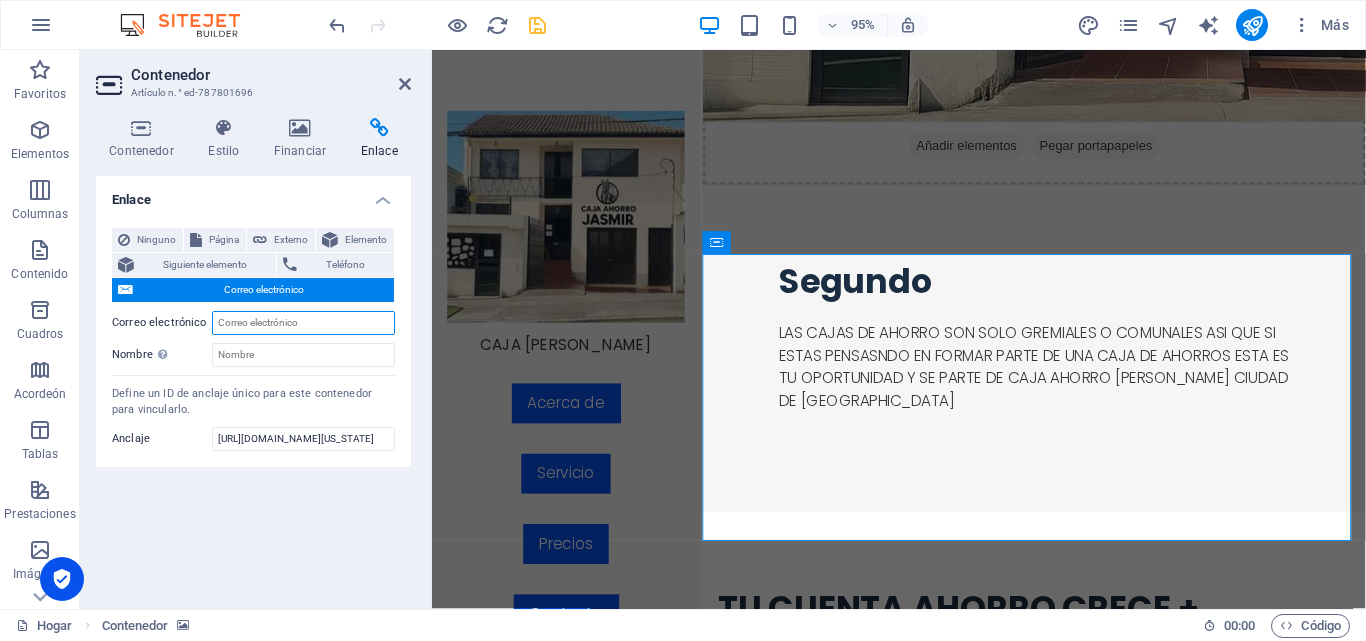 click on "Correo electrónico" at bounding box center [303, 323] 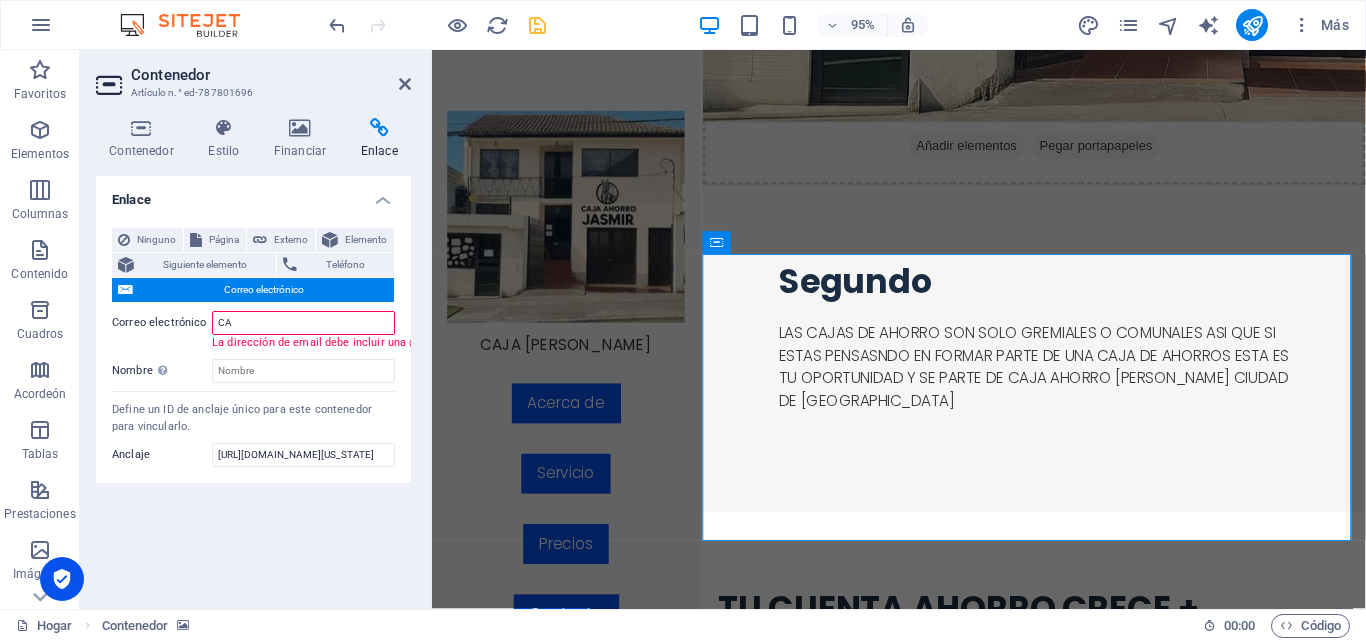 type on "C" 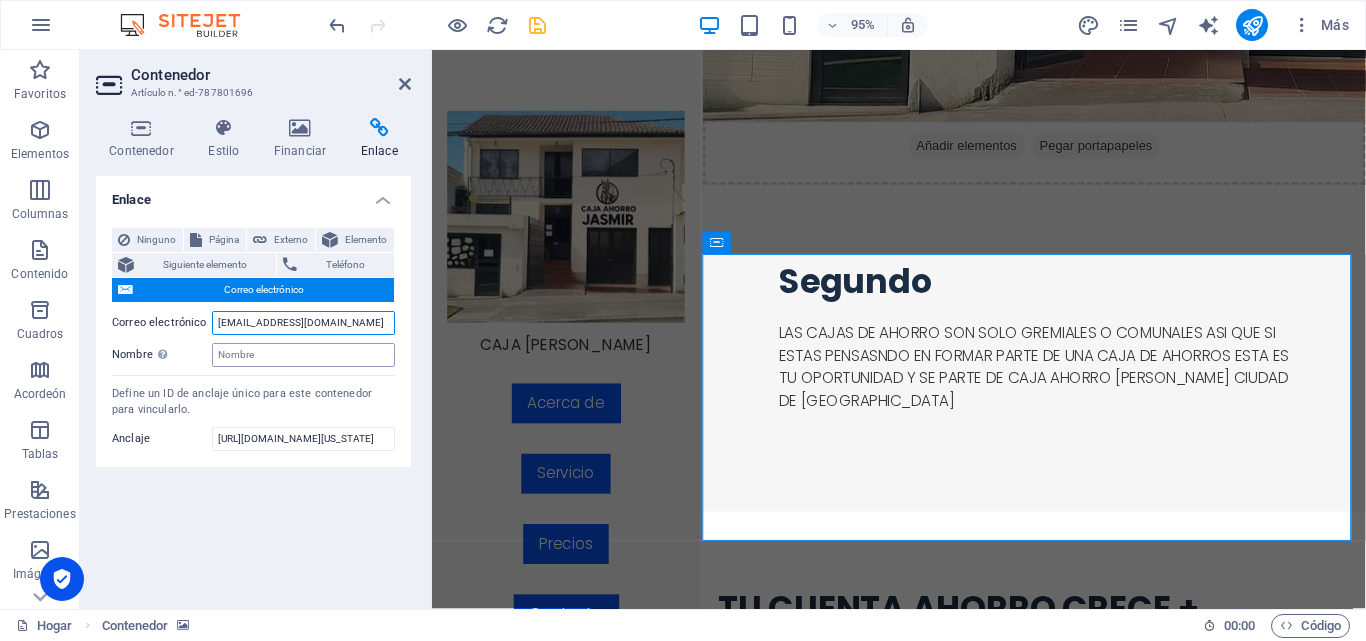 type on "[EMAIL_ADDRESS][DOMAIN_NAME]" 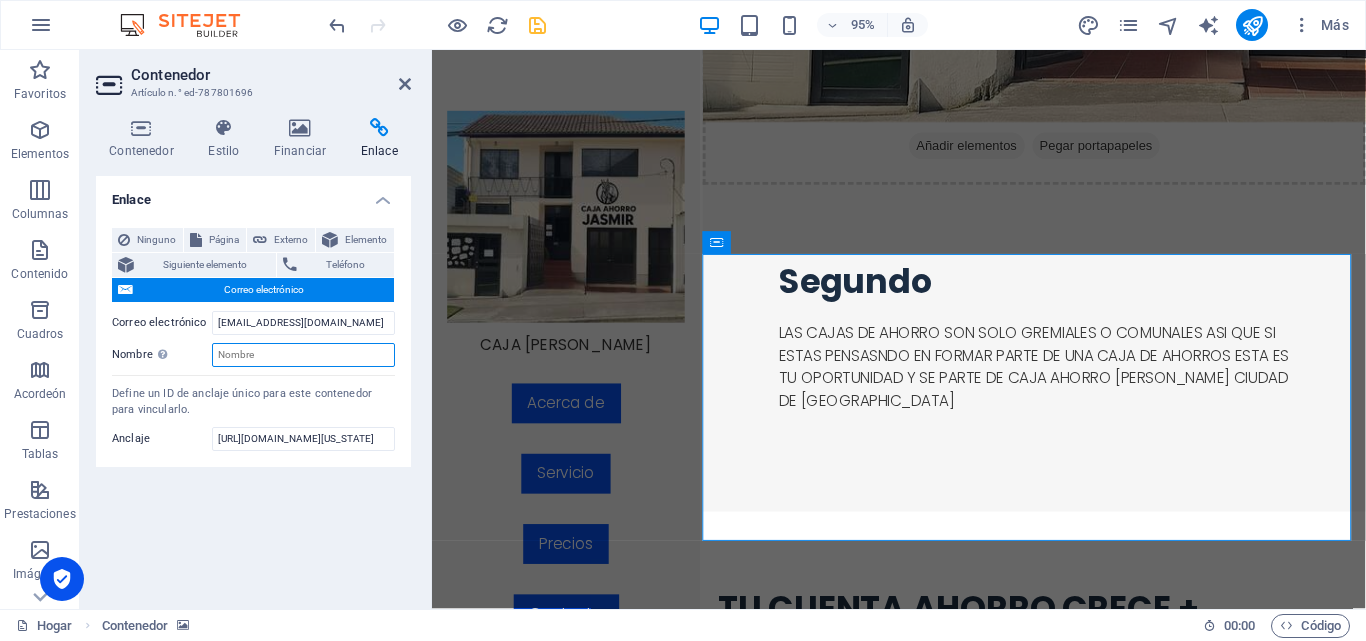 click on "Nombre Una descripción adicional del enlace no debería ser igual al texto del enlace. El título suele mostrarse como un texto de información cuando se mueve el ratón por encima del elemento. Déjalo en blanco en caso de dudas." at bounding box center (303, 355) 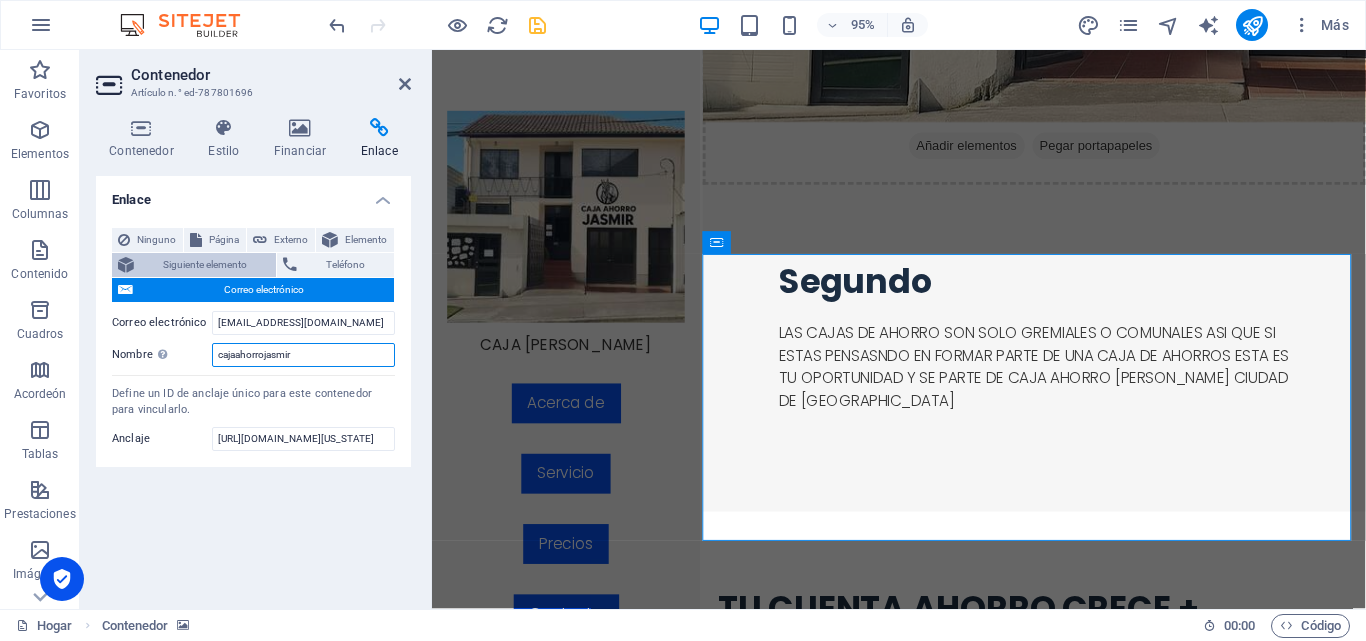 type on "cajaahorrojasmir" 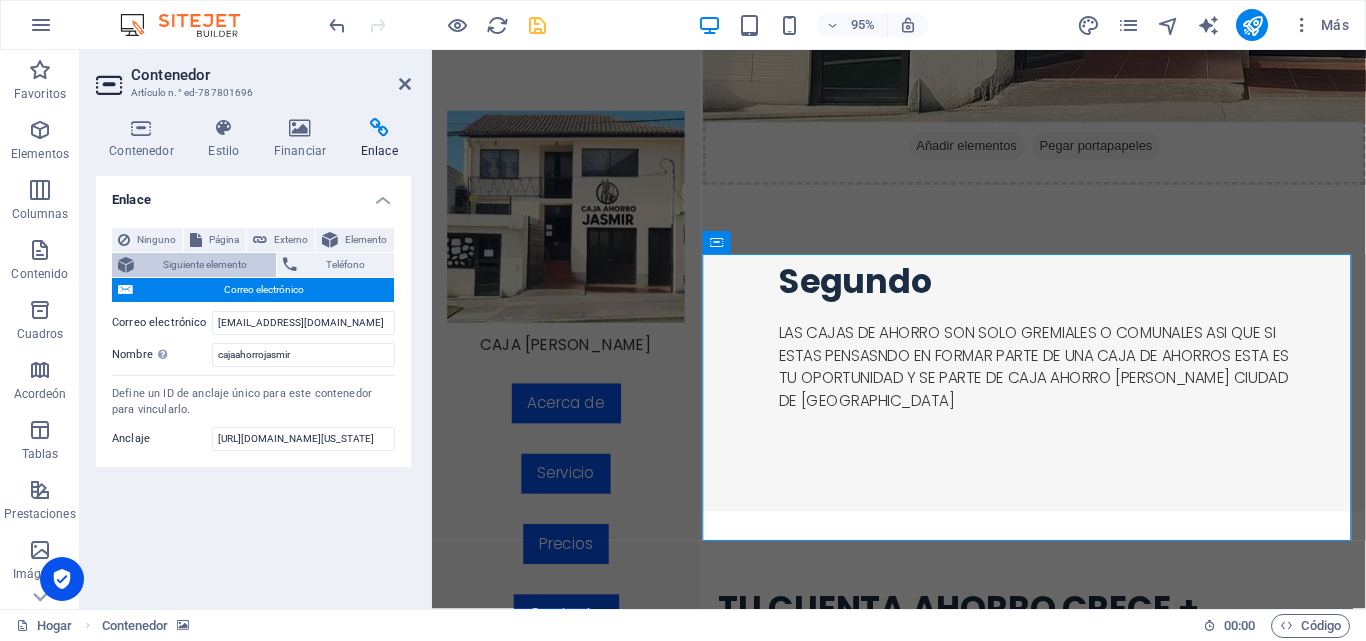 click on "Siguiente elemento" at bounding box center [205, 264] 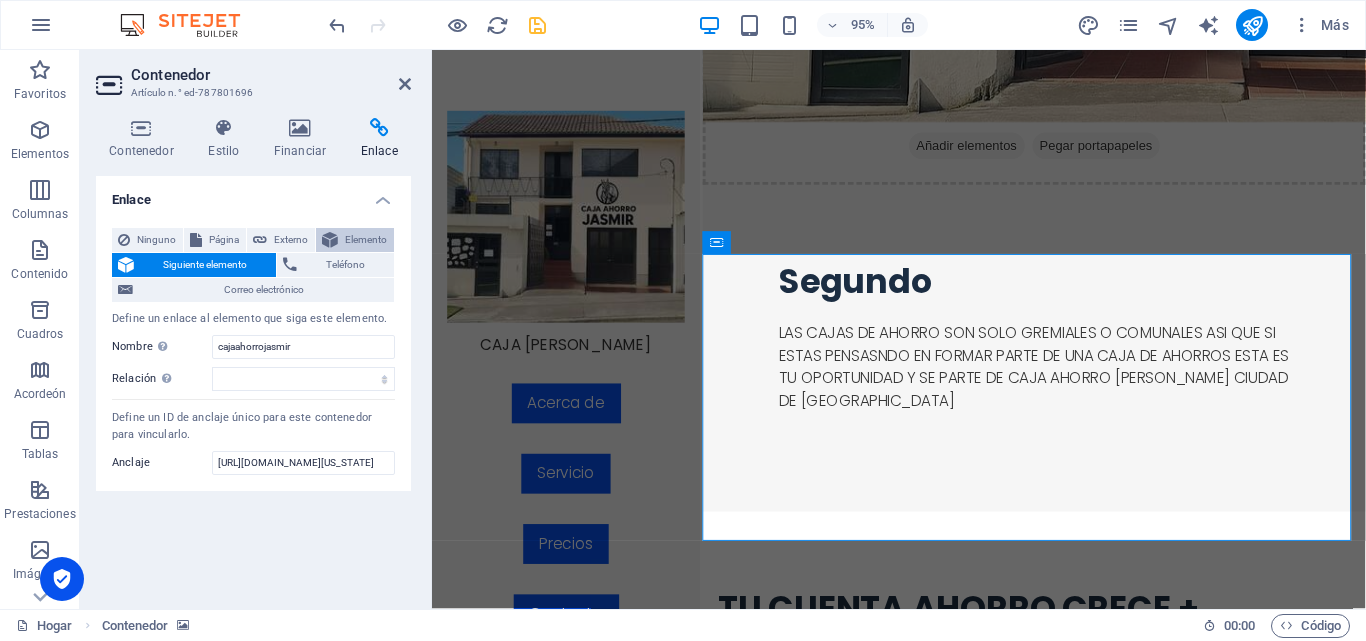 click on "Elemento" at bounding box center (366, 239) 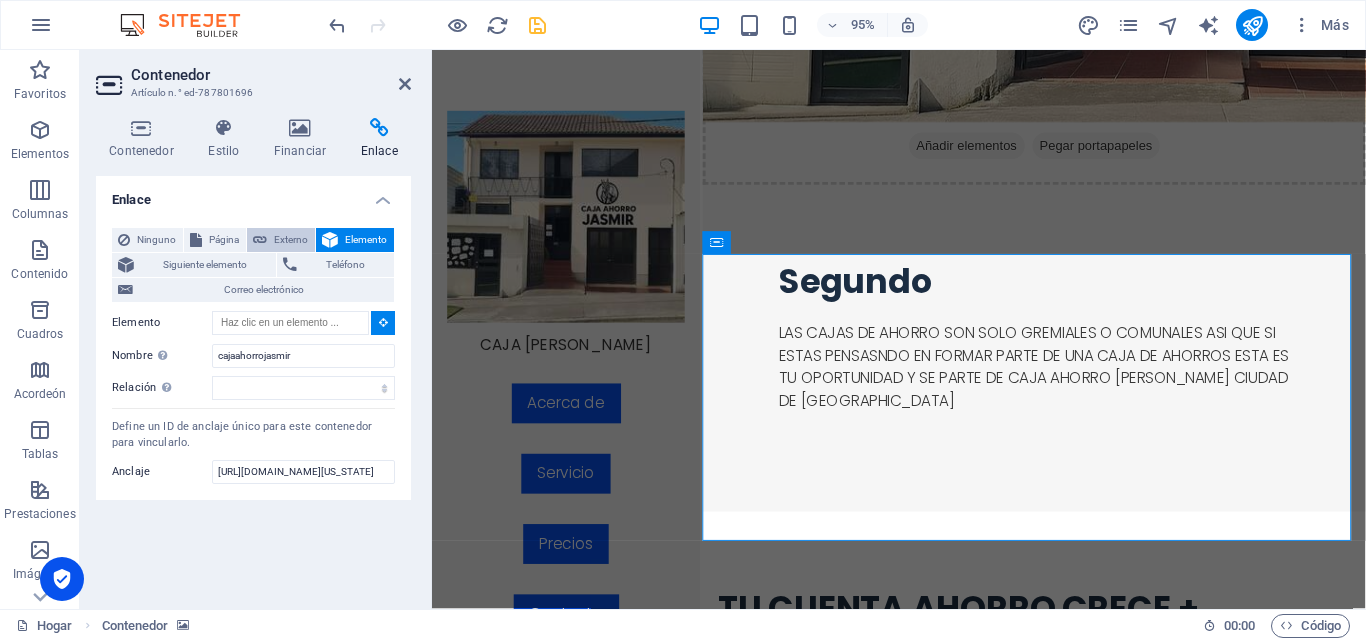 click on "Externo" at bounding box center (291, 239) 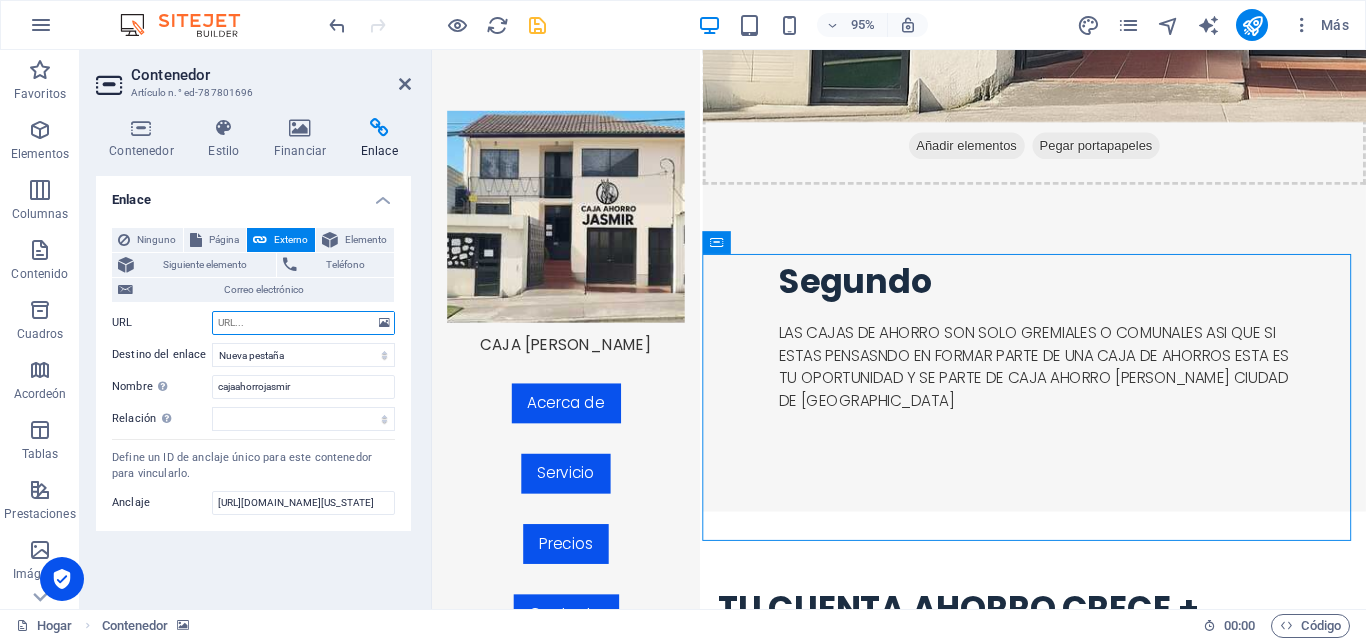 click on "URL" at bounding box center [303, 323] 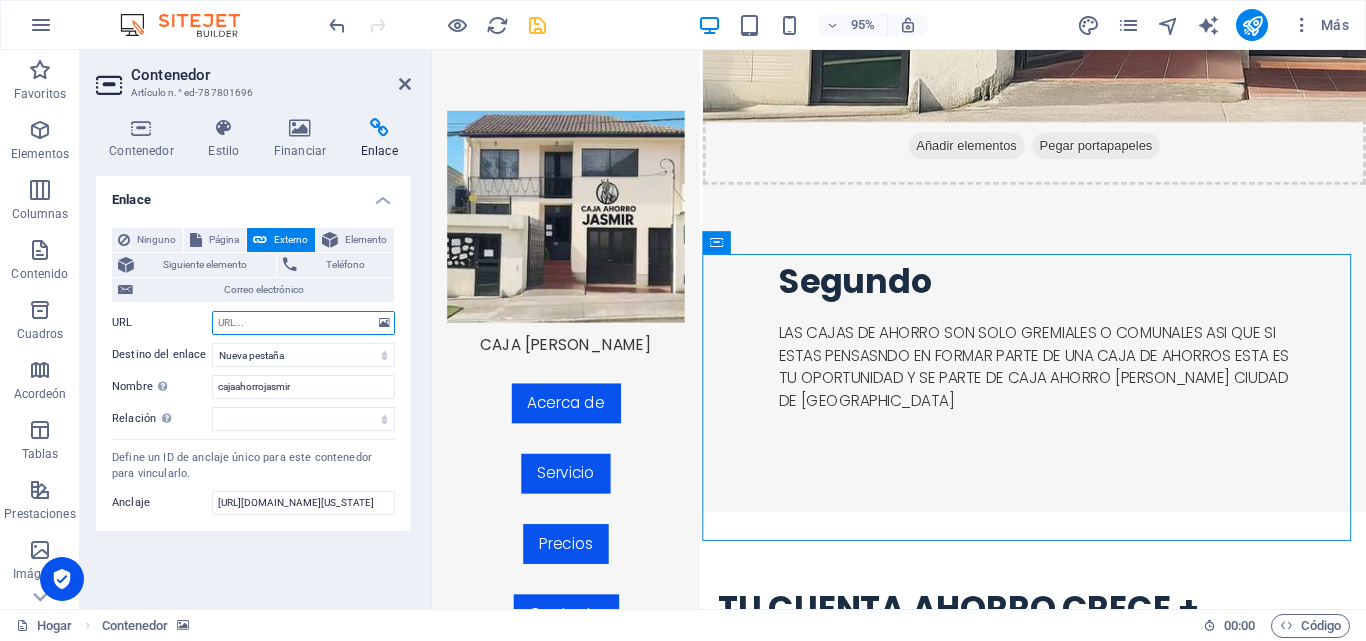 paste on "[URL][DOMAIN_NAME][US_STATE]" 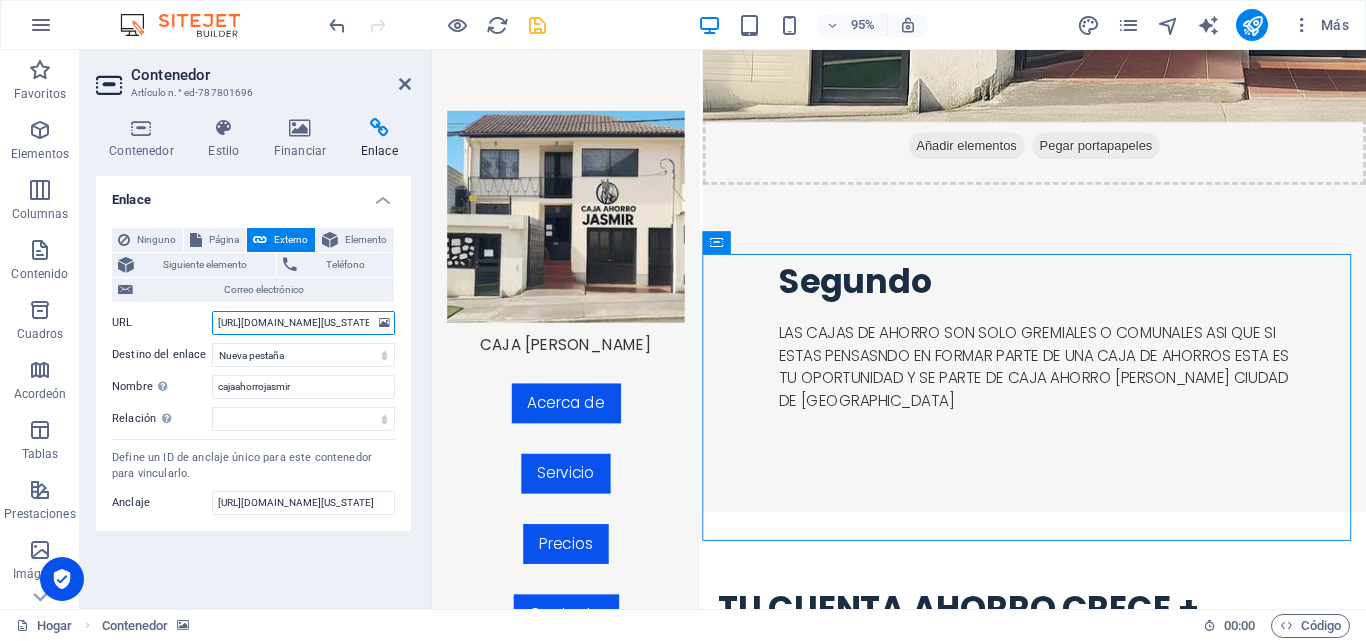 scroll, scrollTop: 0, scrollLeft: 1914, axis: horizontal 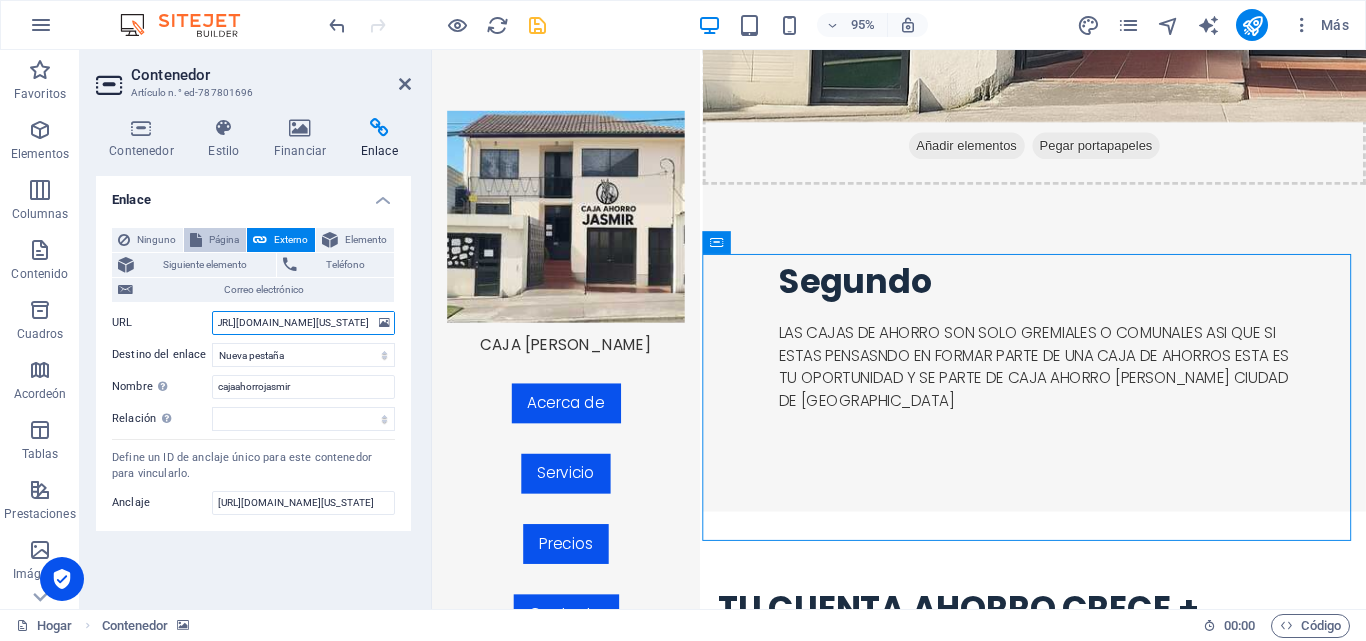 type on "[URL][DOMAIN_NAME][US_STATE]" 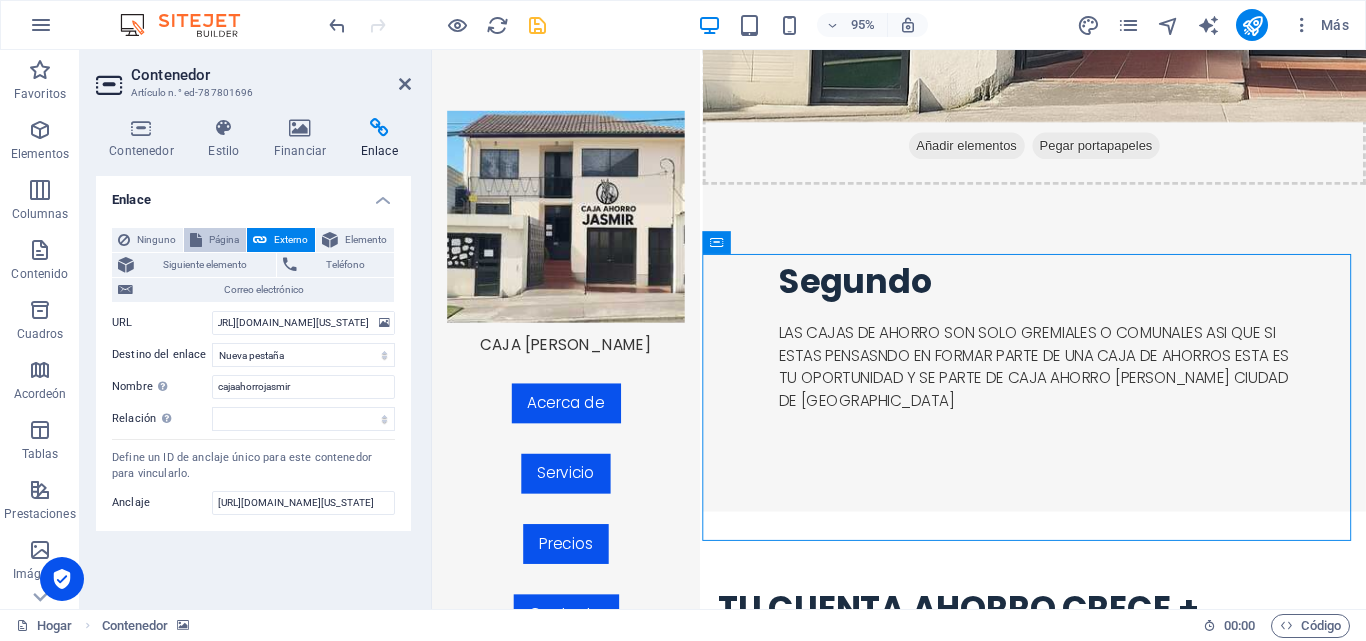 click on "Página" at bounding box center [215, 240] 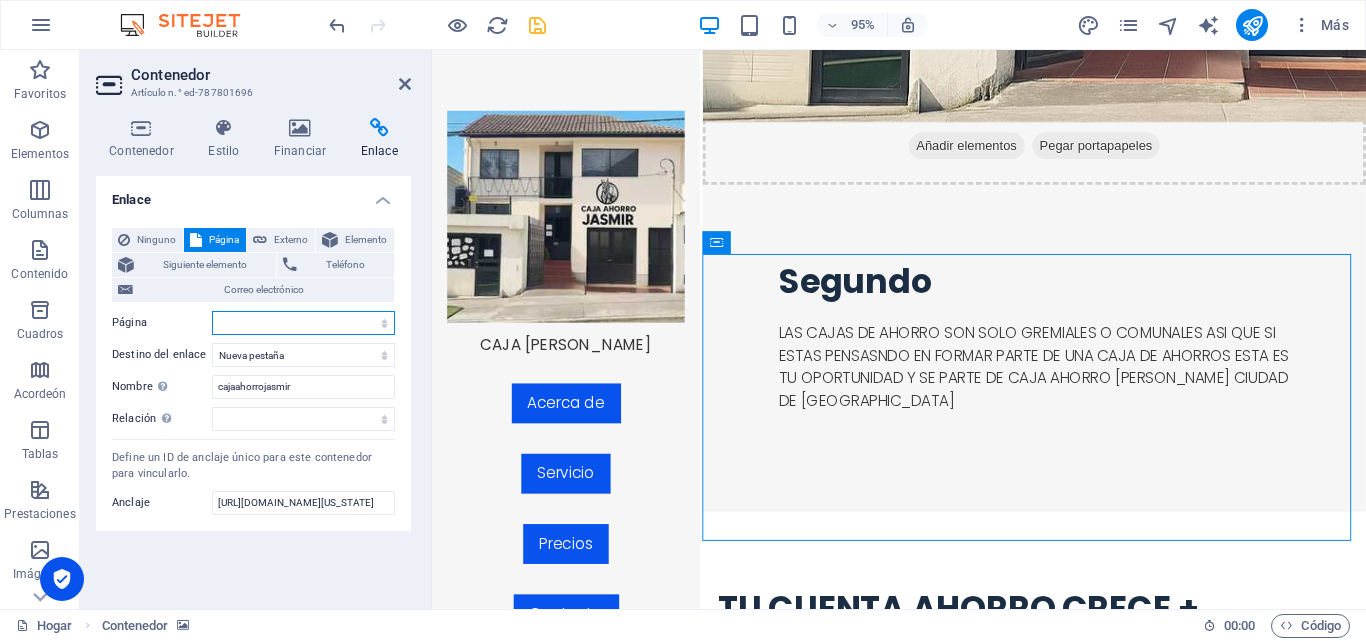 select 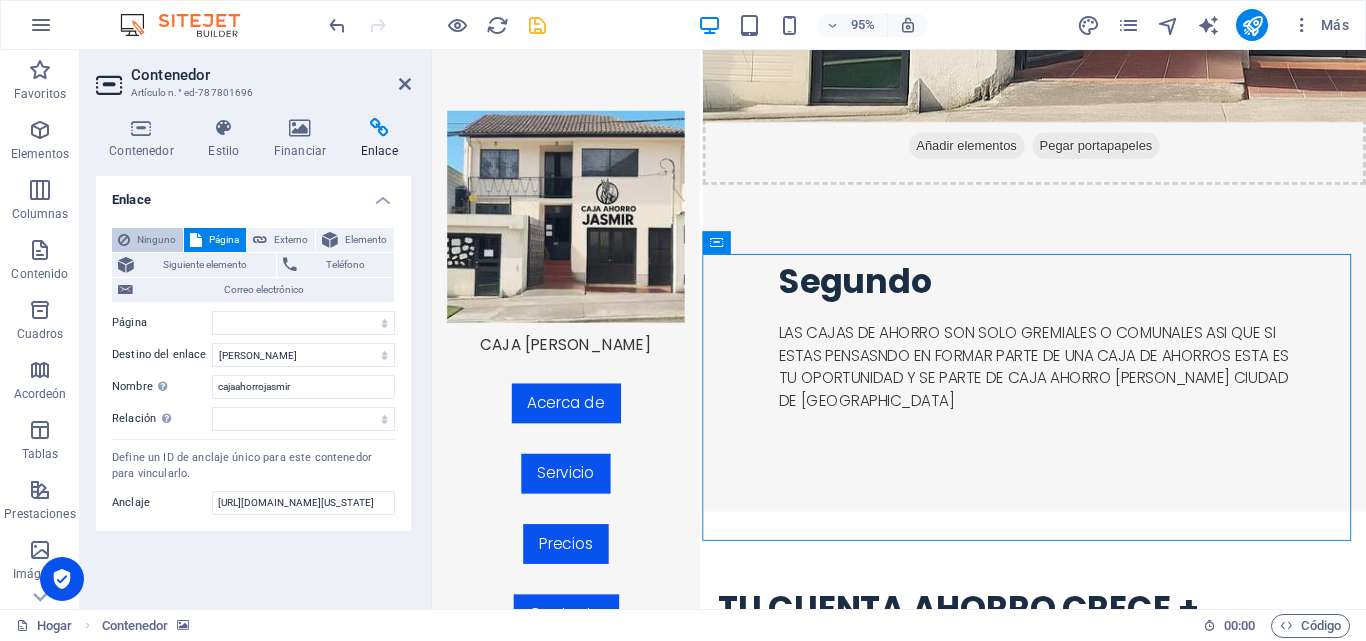 click on "Ninguno" at bounding box center [156, 239] 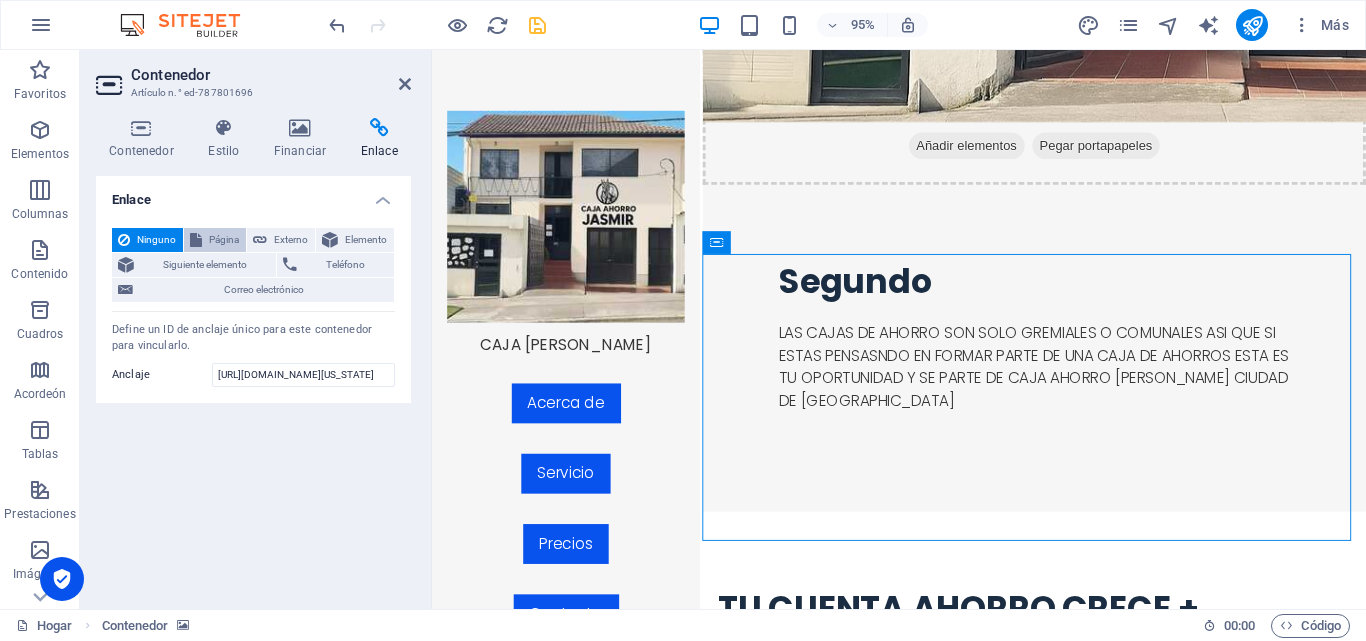 click on "Página" at bounding box center (224, 240) 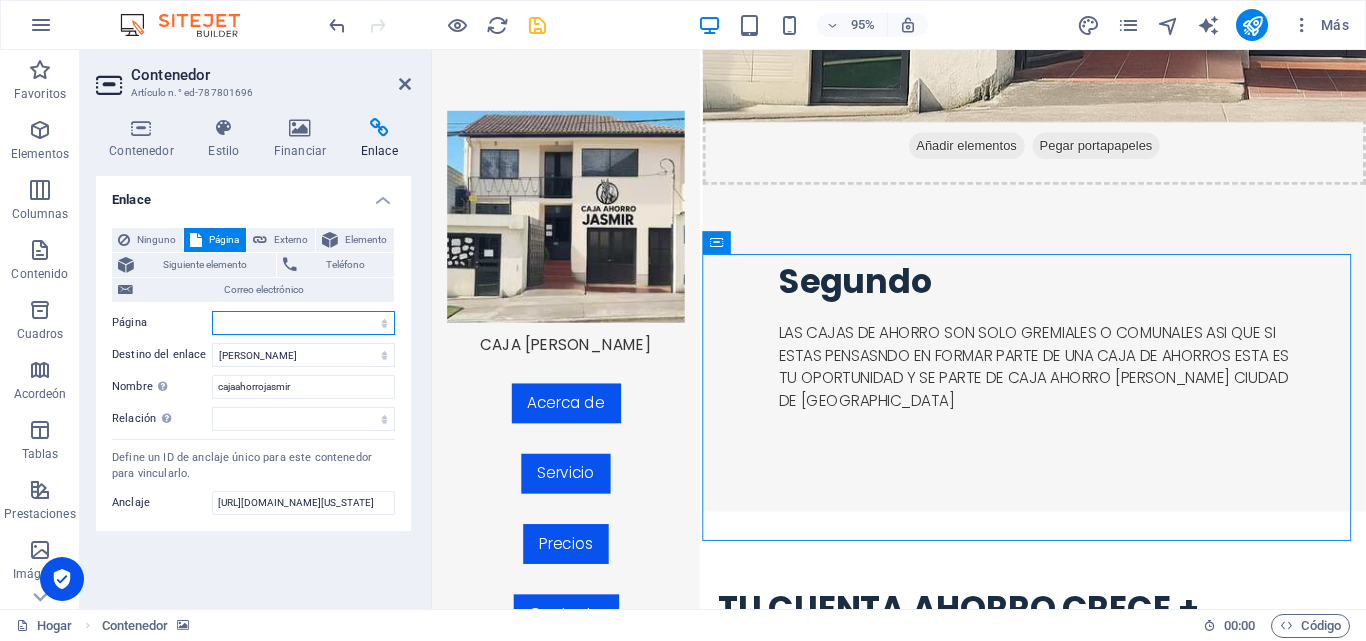 click on "Hogar Acerca de Servicio Precios Contacto Aviso legal Privacidad" at bounding box center (303, 323) 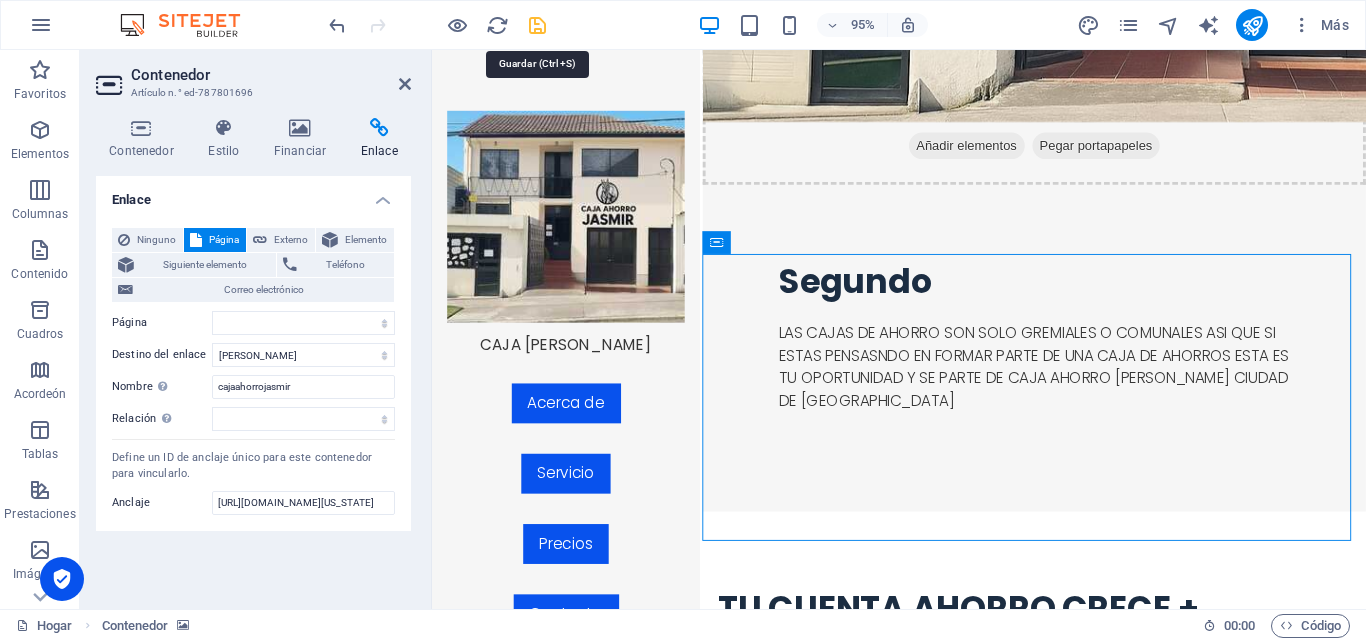 click at bounding box center [537, 25] 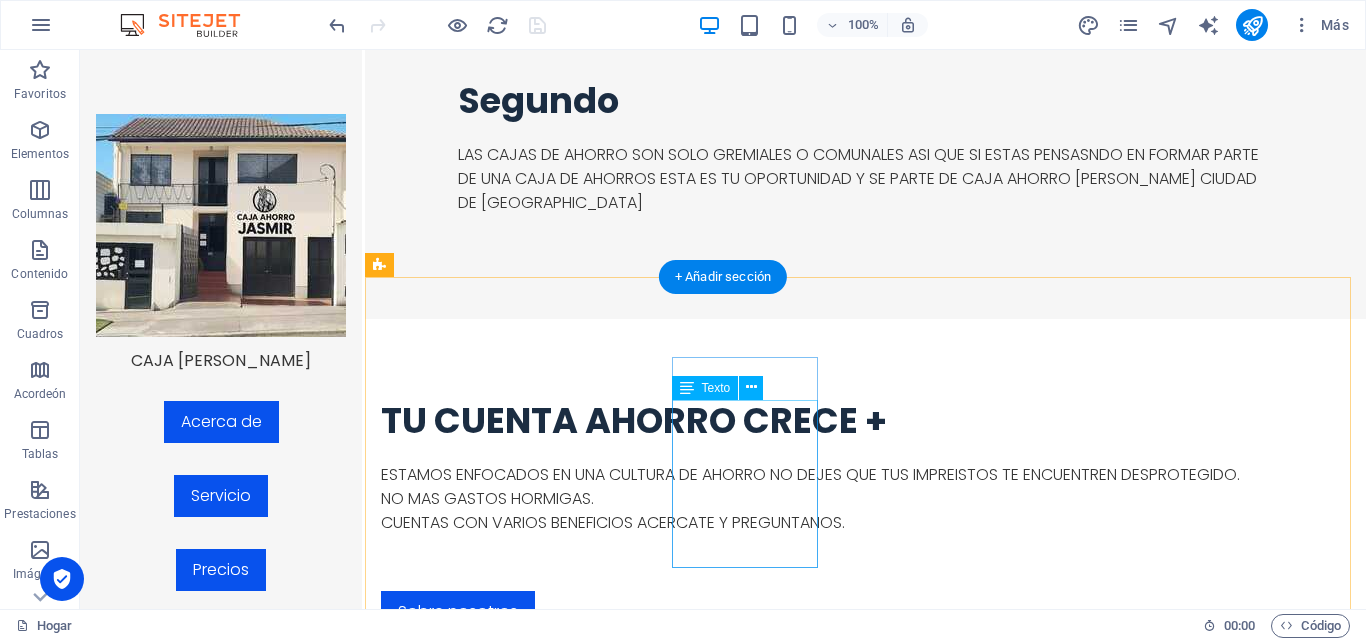 scroll, scrollTop: 3009, scrollLeft: 0, axis: vertical 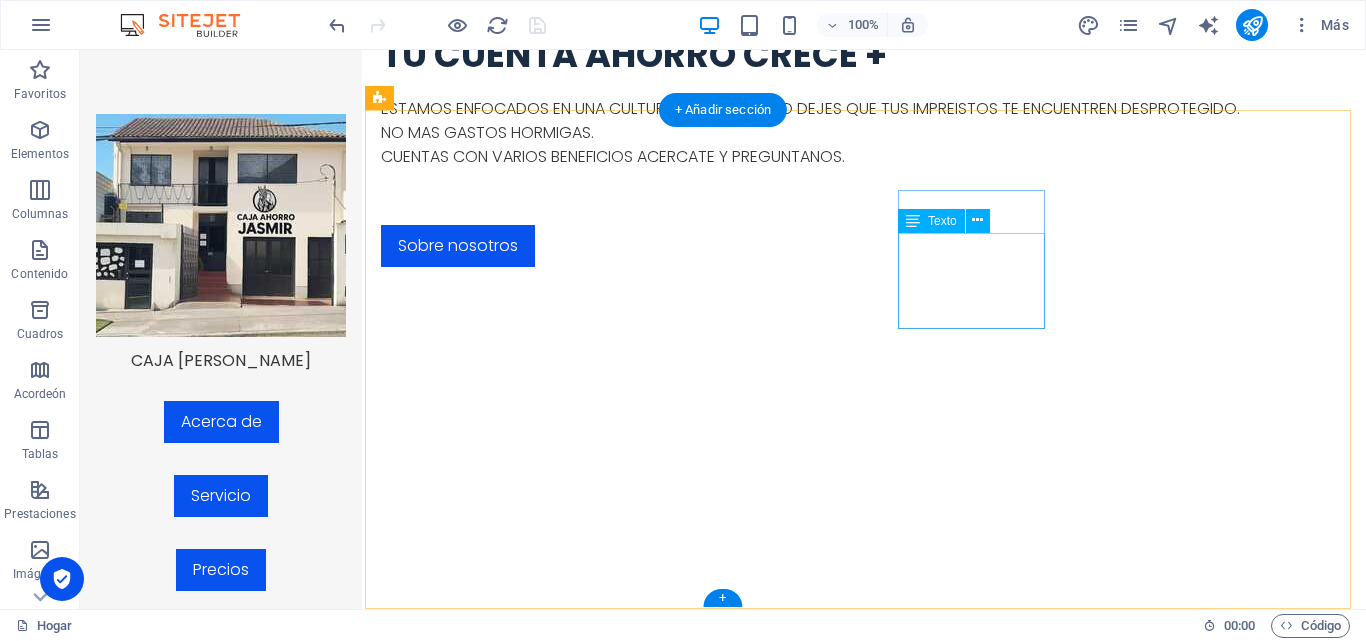 click on "[GEOGRAPHIC_DATA][US_STATE] PRIMER PISO" at bounding box center (520, 4419) 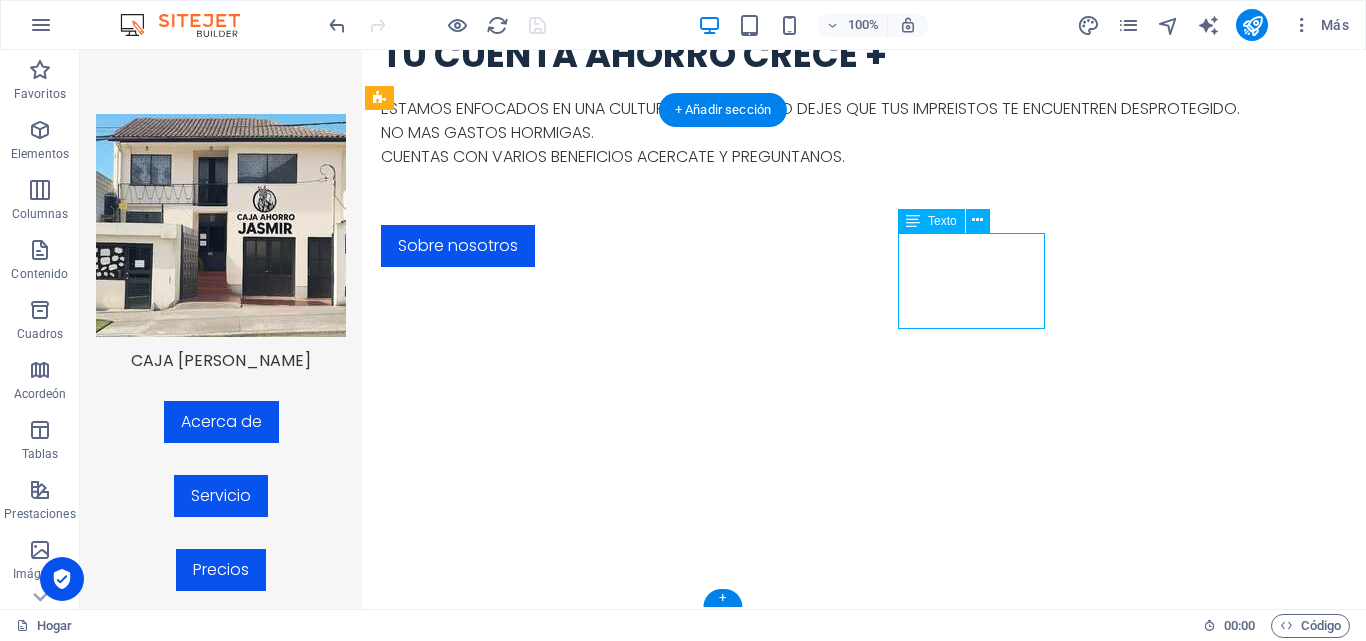 click on "[GEOGRAPHIC_DATA][US_STATE] PRIMER PISO" at bounding box center [520, 4419] 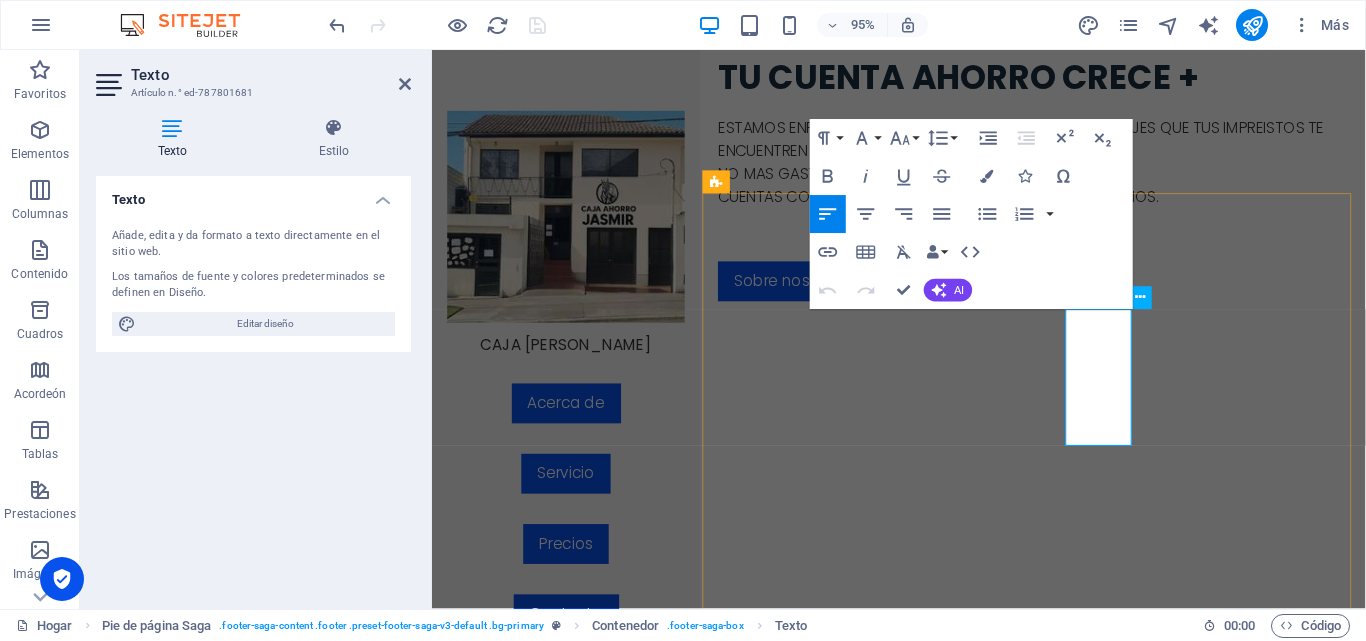 drag, startPoint x: 1135, startPoint y: 359, endPoint x: 1104, endPoint y: 336, distance: 38.600517 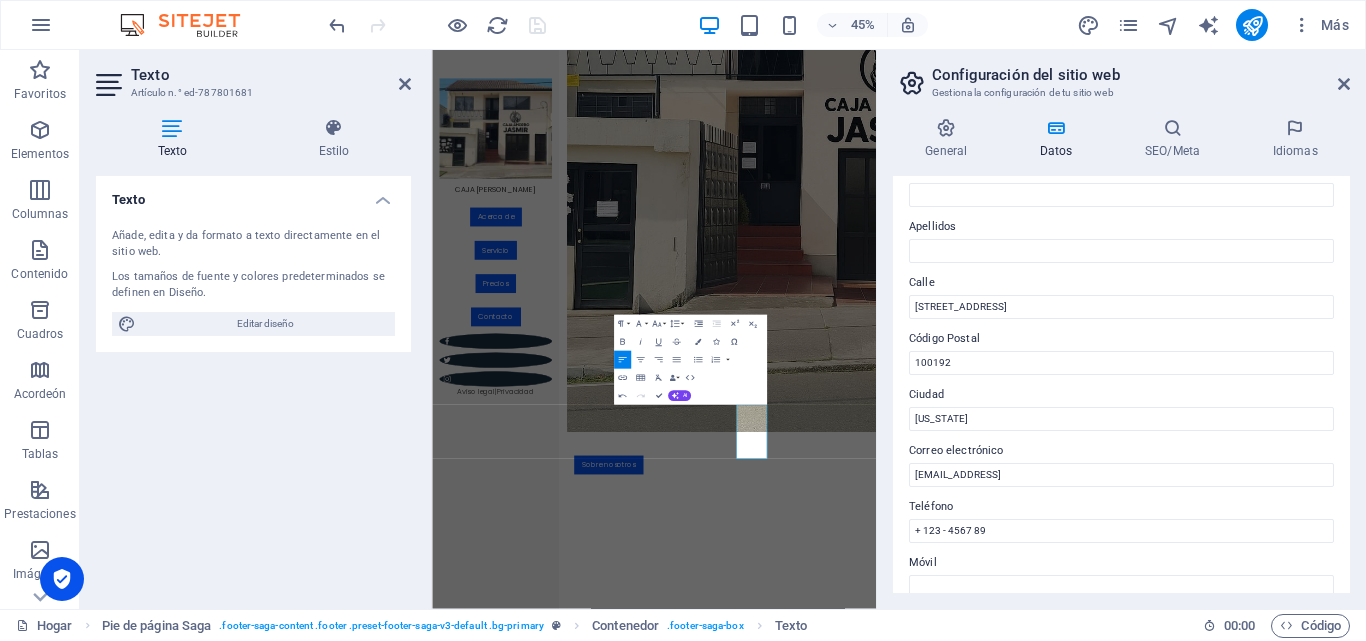 scroll, scrollTop: 100, scrollLeft: 0, axis: vertical 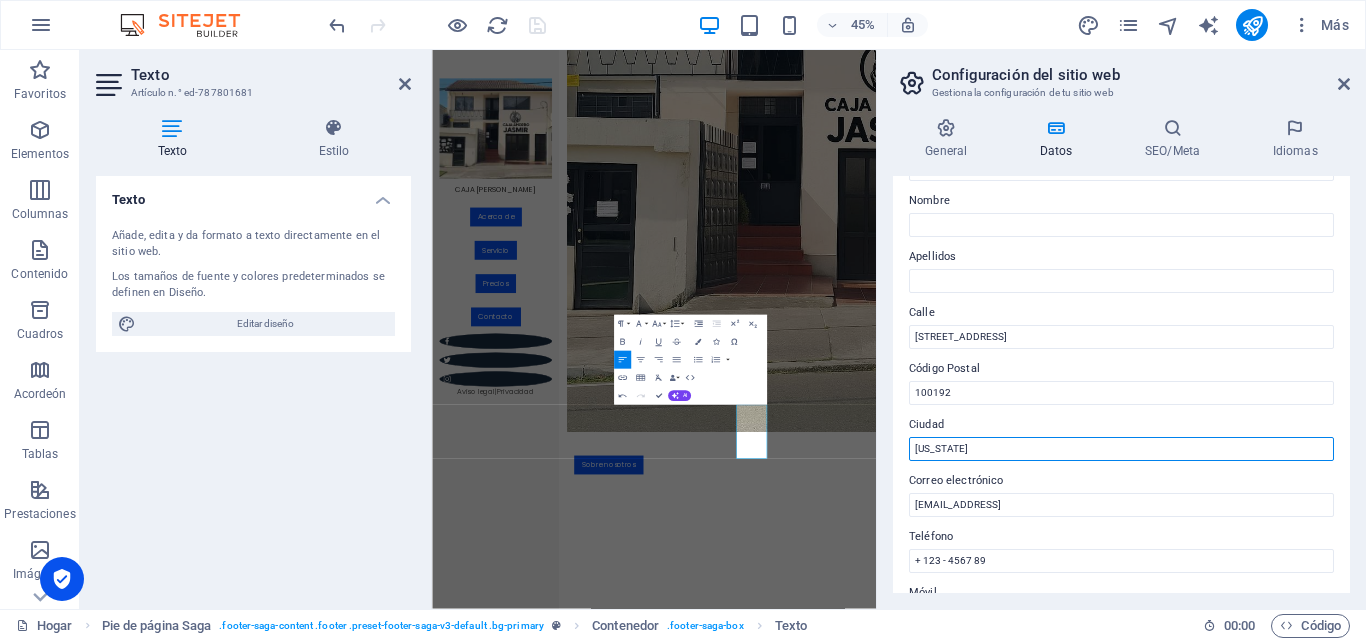 click on "[US_STATE]" at bounding box center [1121, 449] 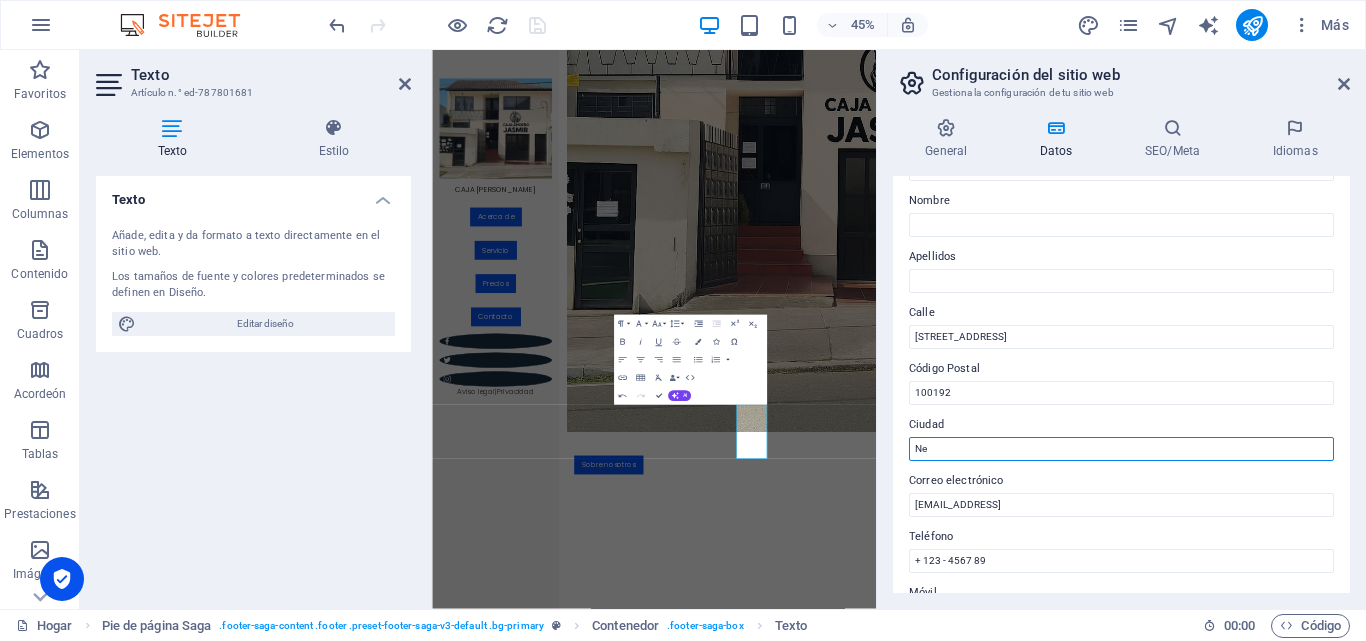 type on "N" 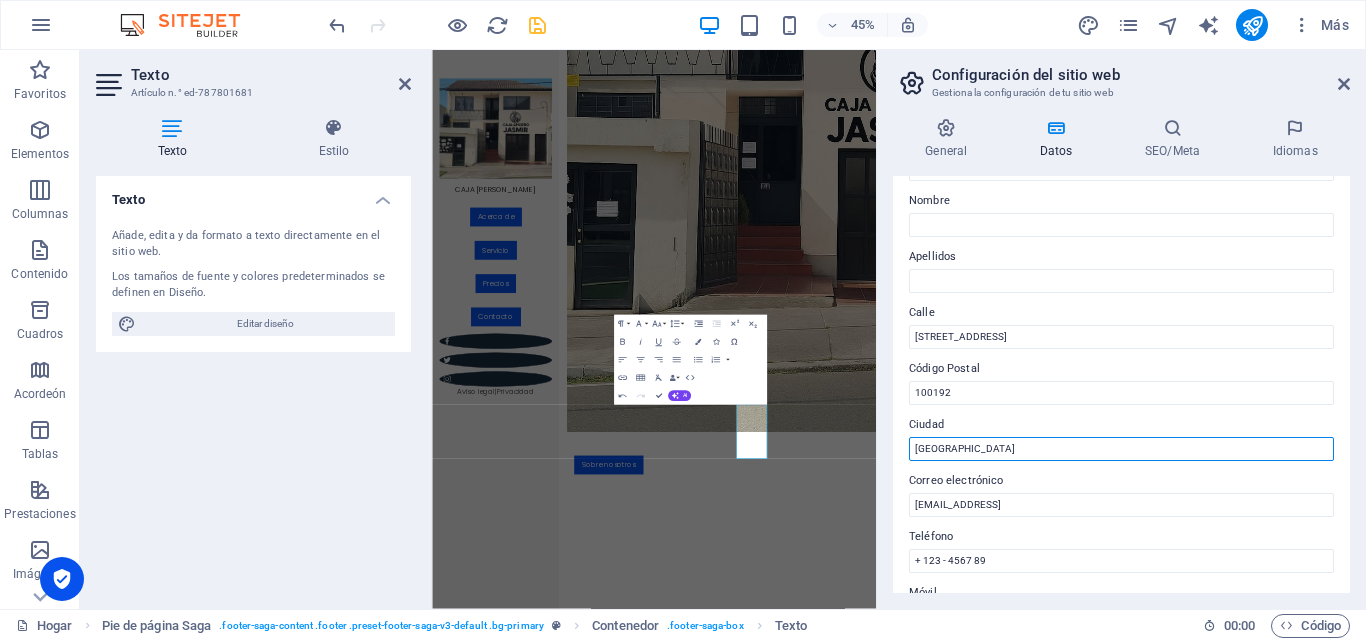 type on "[GEOGRAPHIC_DATA]" 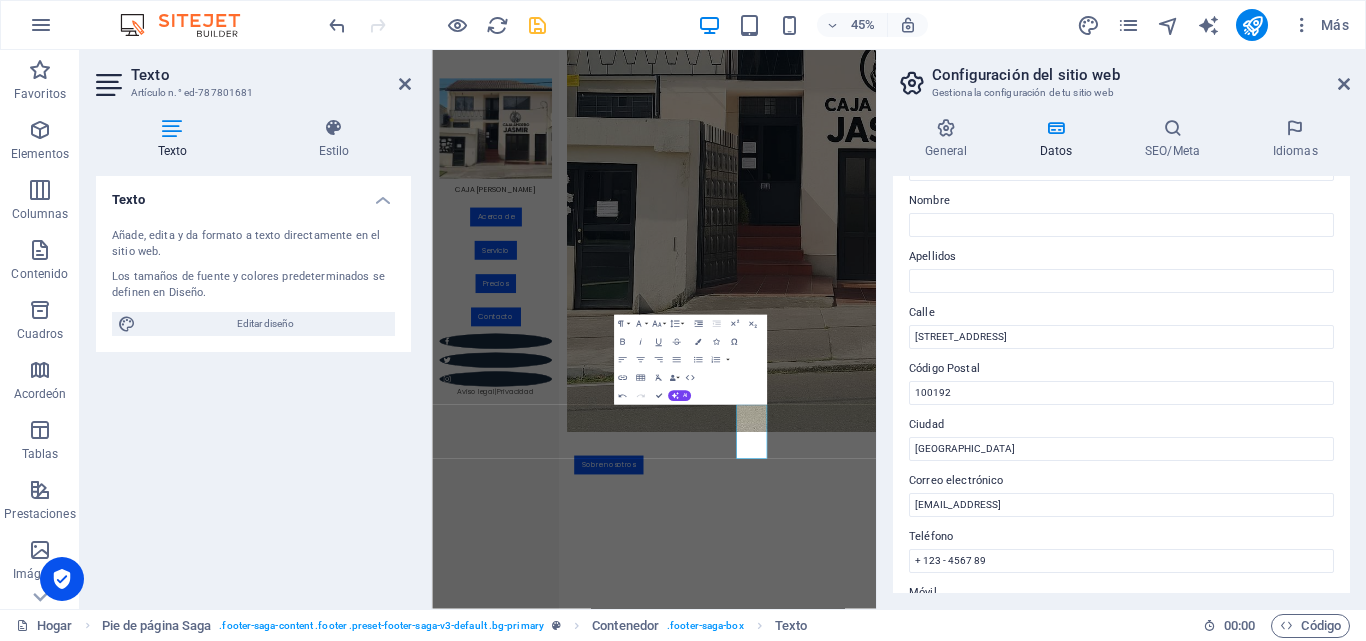 click on "Correo electrónico" at bounding box center (1121, 481) 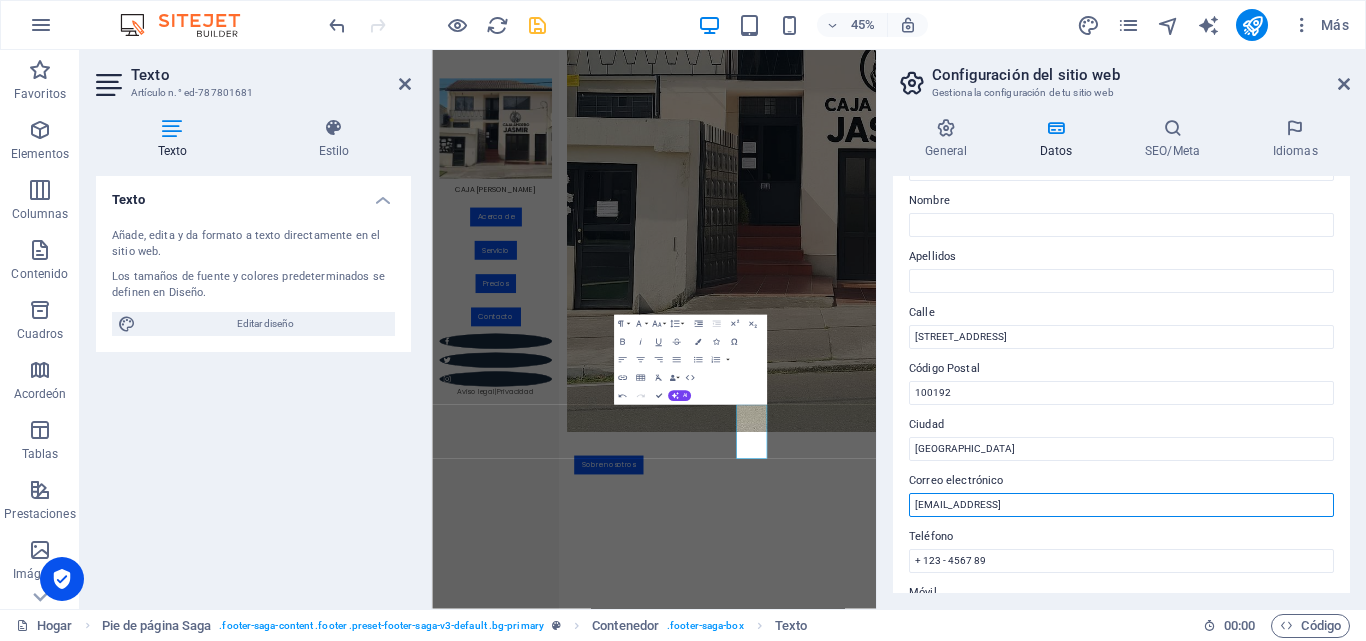 click on "[EMAIL_ADDRESS]" at bounding box center (1121, 505) 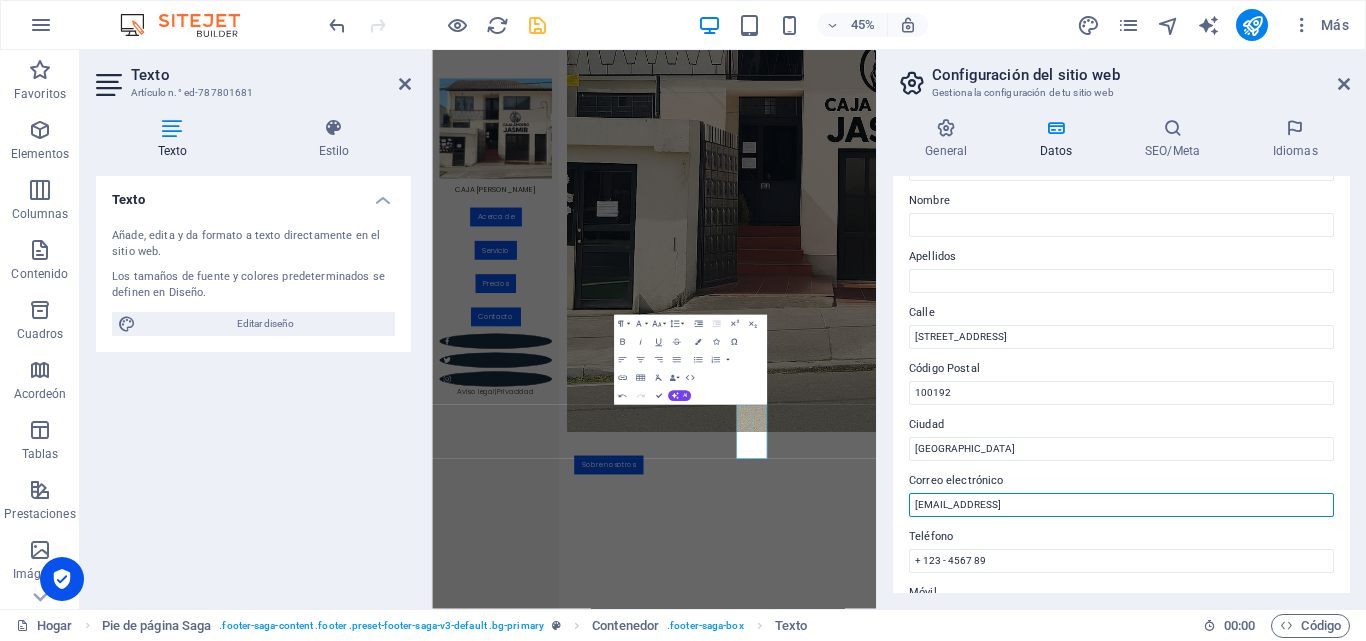 drag, startPoint x: 1146, startPoint y: 505, endPoint x: 893, endPoint y: 496, distance: 253.16003 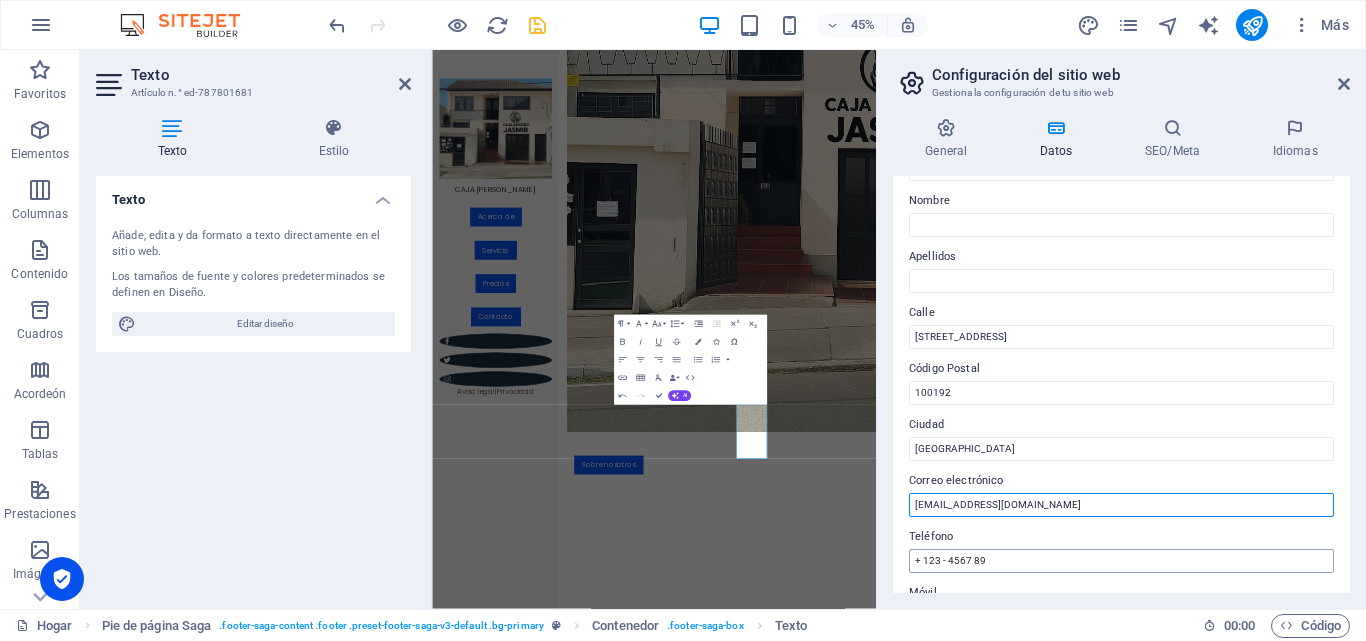 type on "[EMAIL_ADDRESS][DOMAIN_NAME]" 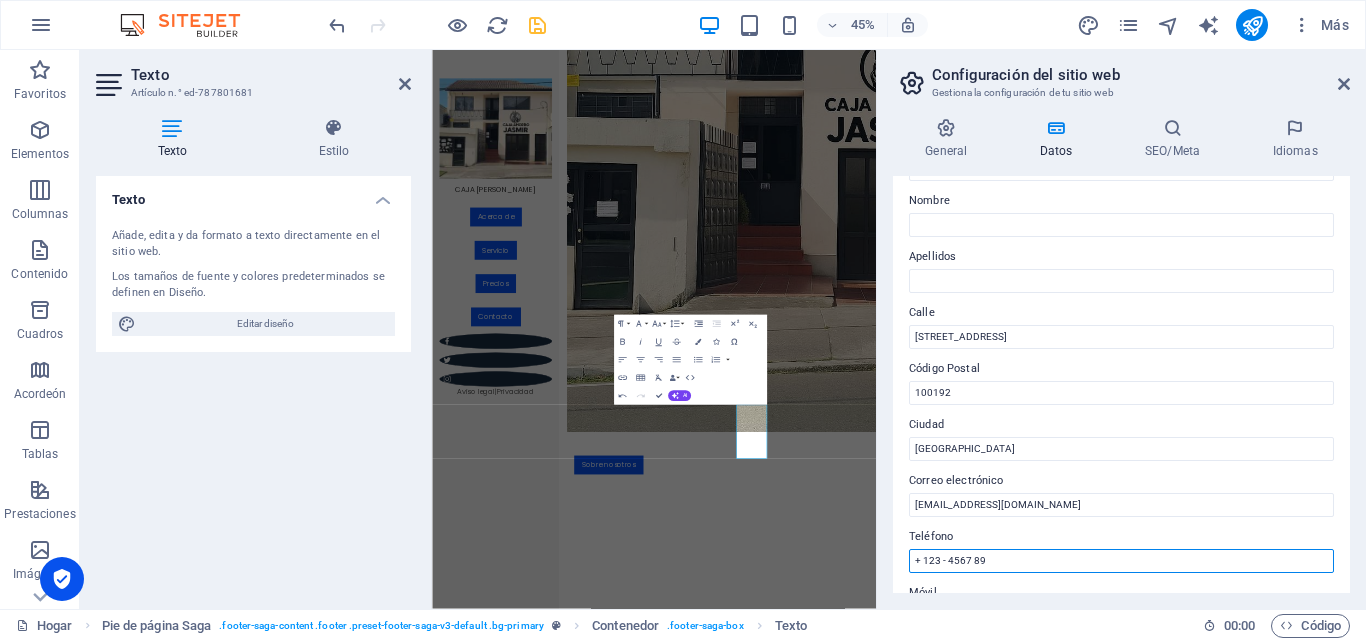 drag, startPoint x: 1000, startPoint y: 566, endPoint x: 891, endPoint y: 570, distance: 109.07337 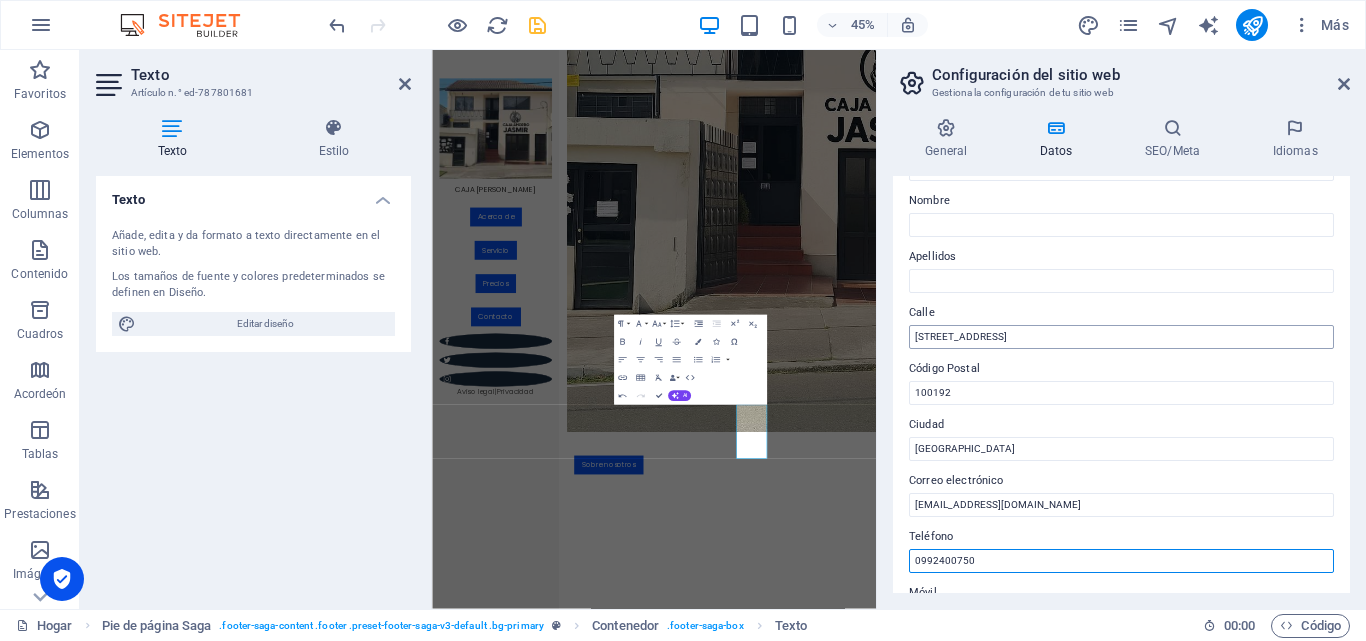type on "0992400750" 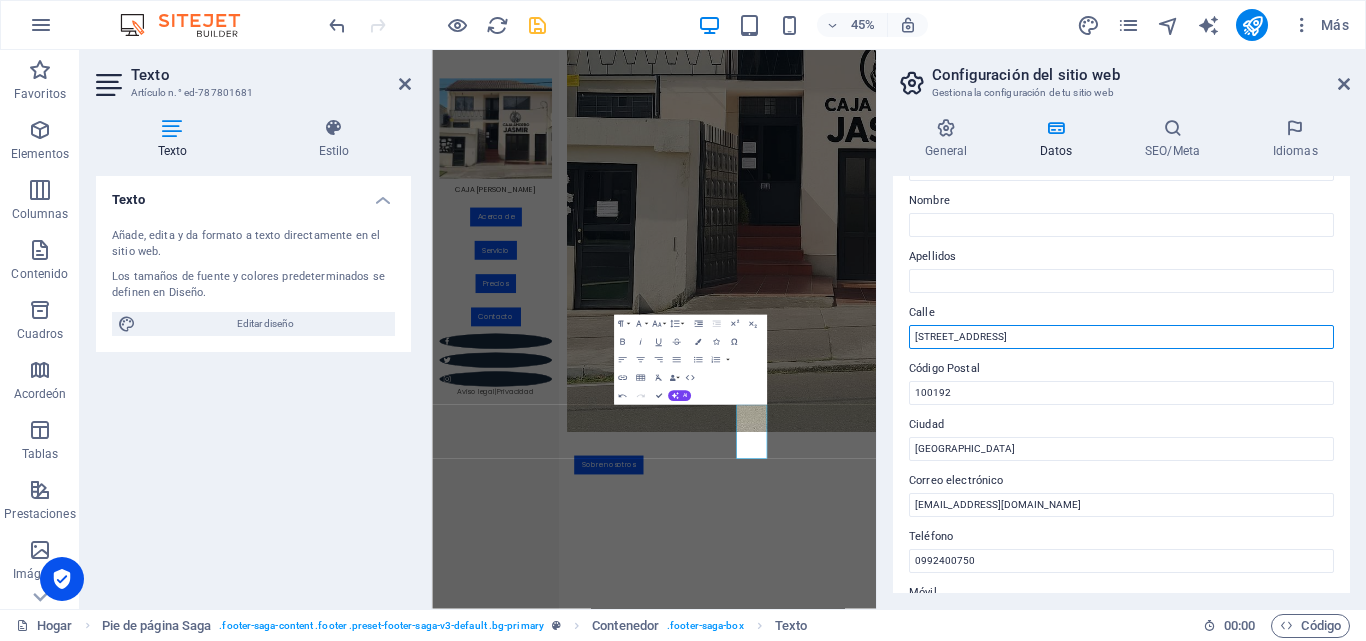 drag, startPoint x: 997, startPoint y: 341, endPoint x: 887, endPoint y: 334, distance: 110.2225 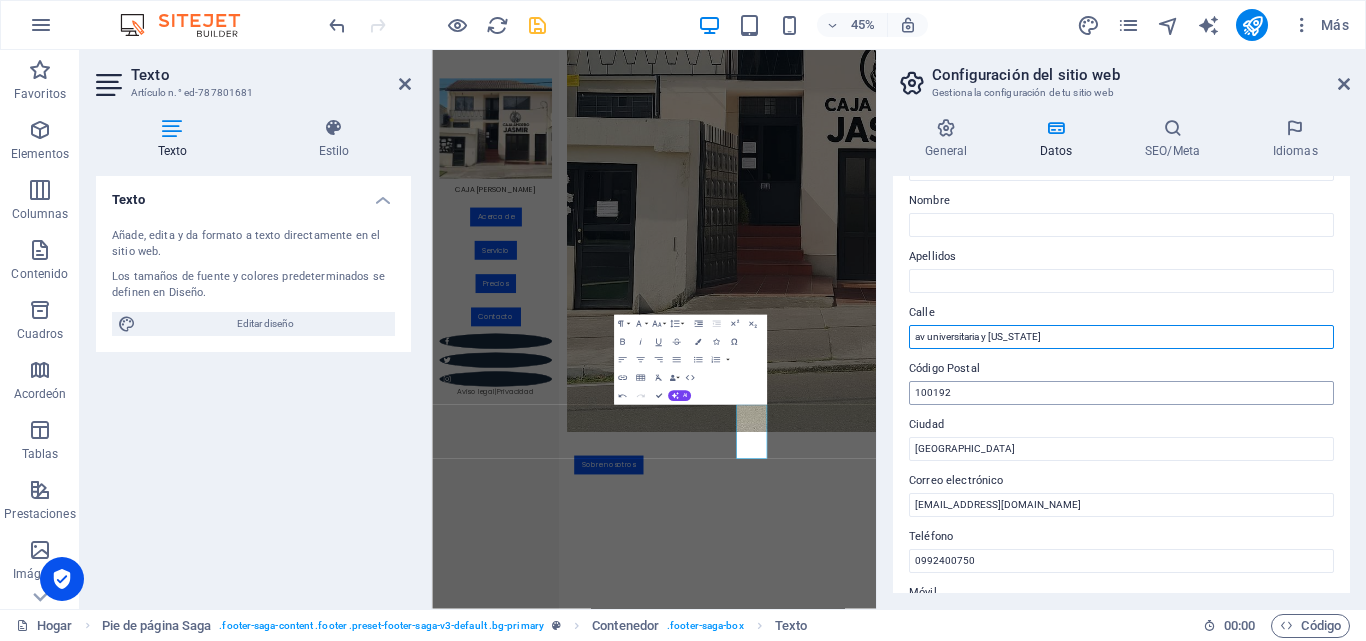type on "av universitaria y [US_STATE]" 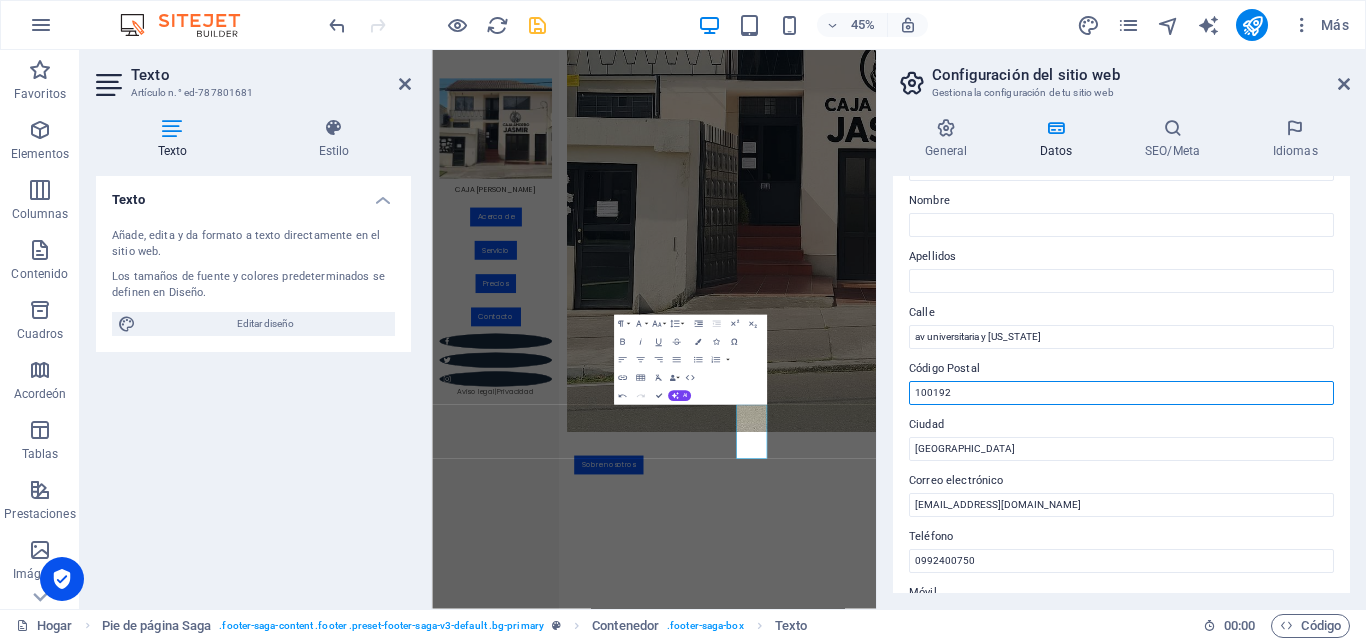 drag, startPoint x: 1012, startPoint y: 387, endPoint x: 900, endPoint y: 386, distance: 112.00446 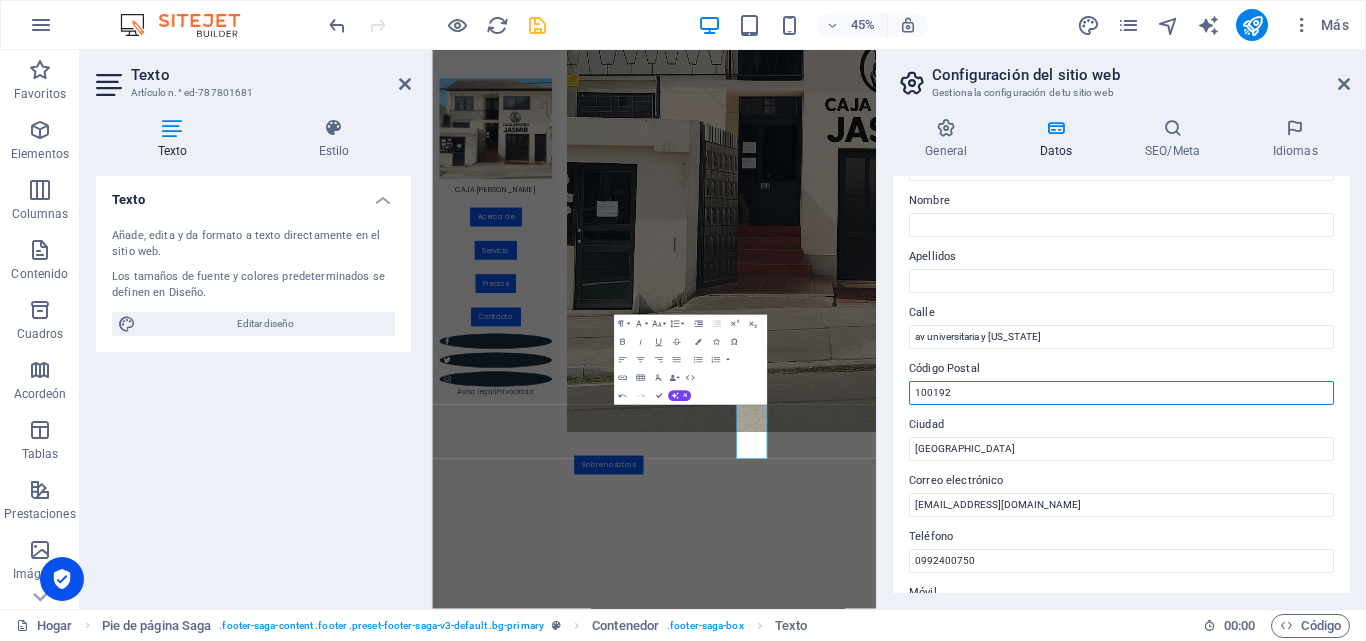 paste on "70521" 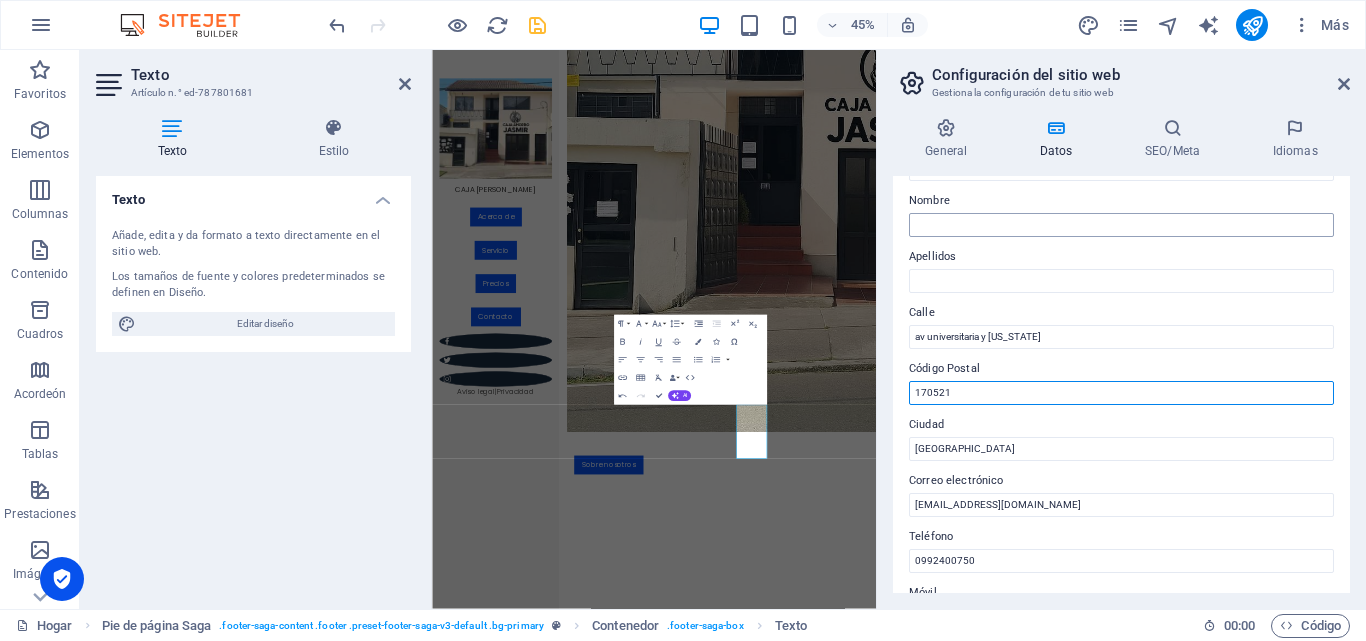type on "170521" 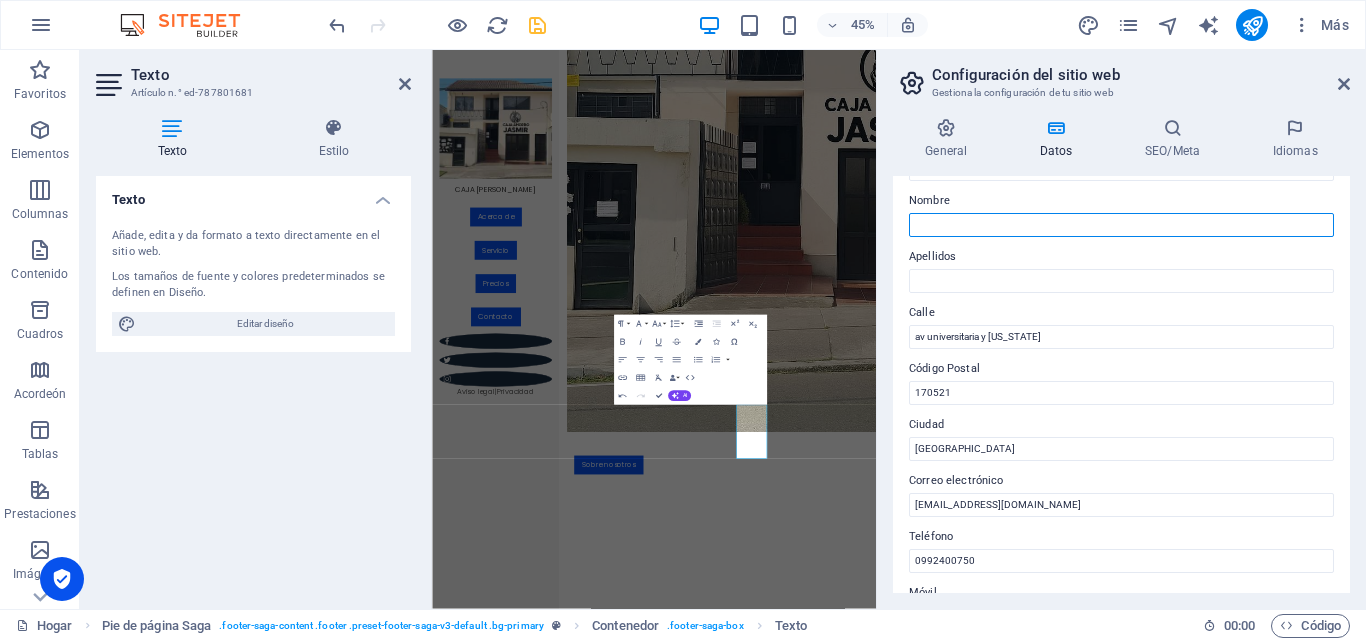 click on "Nombre" at bounding box center [1121, 225] 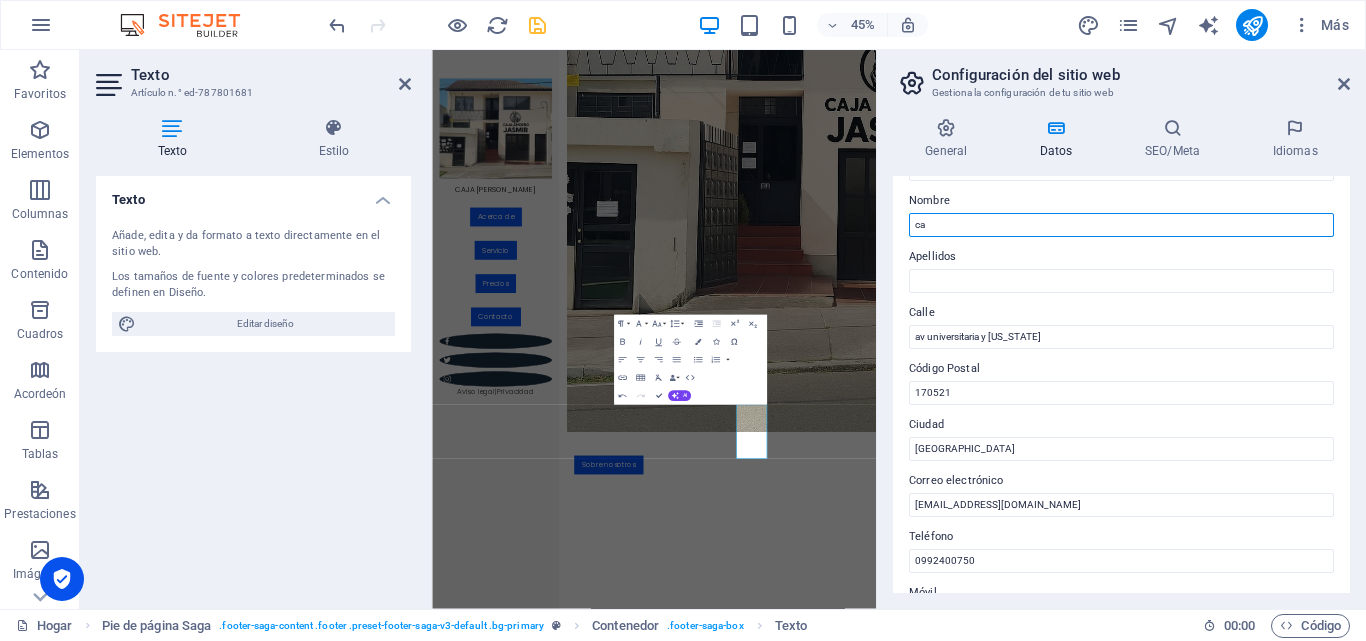 type on "c" 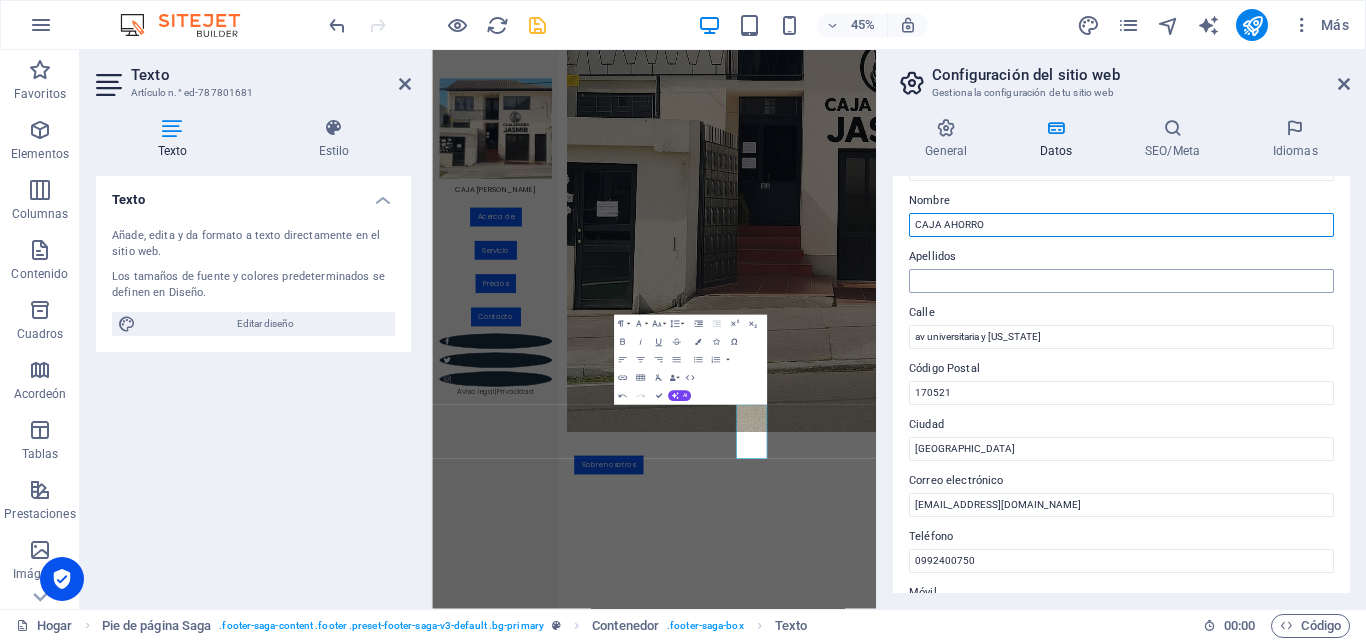 type on "CAJA AHORRO" 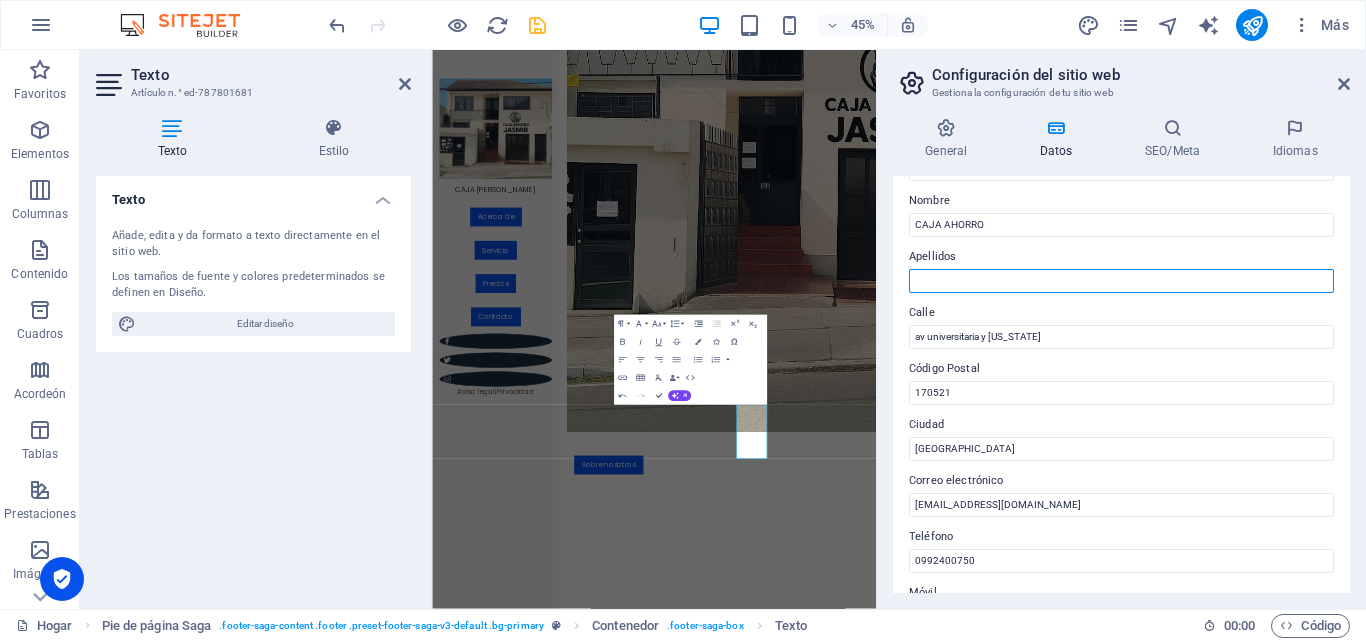 click on "Apellidos" at bounding box center [1121, 281] 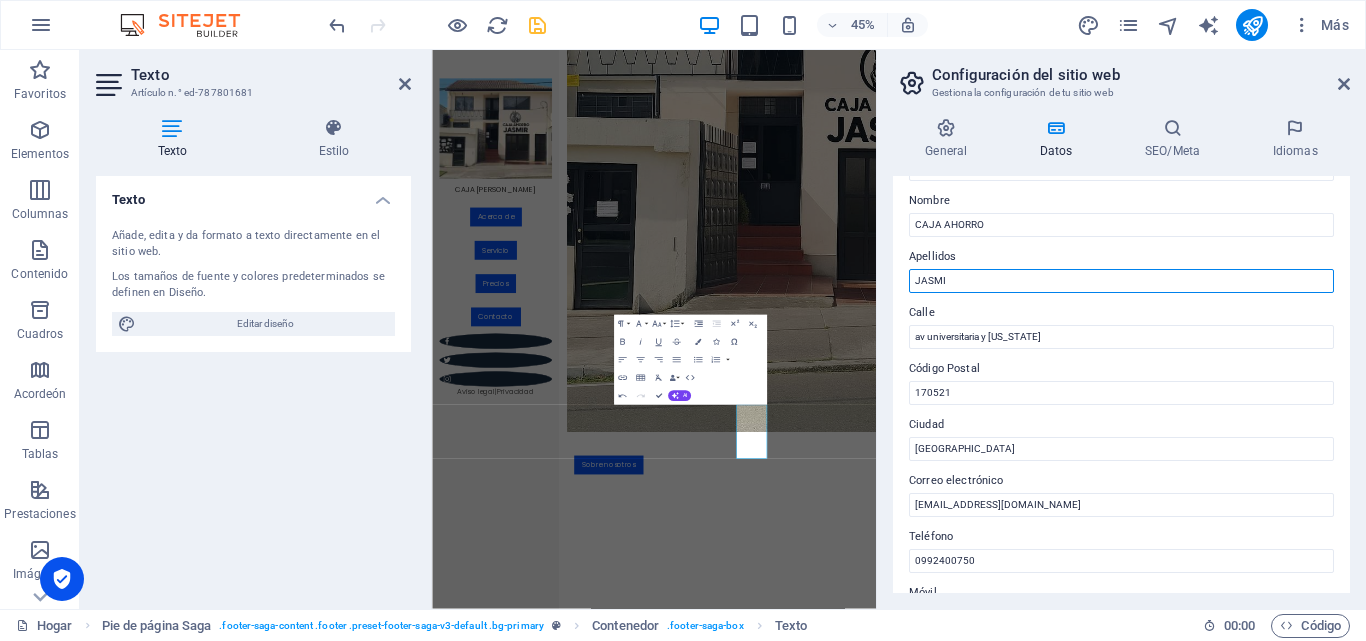 type on "[PERSON_NAME]" 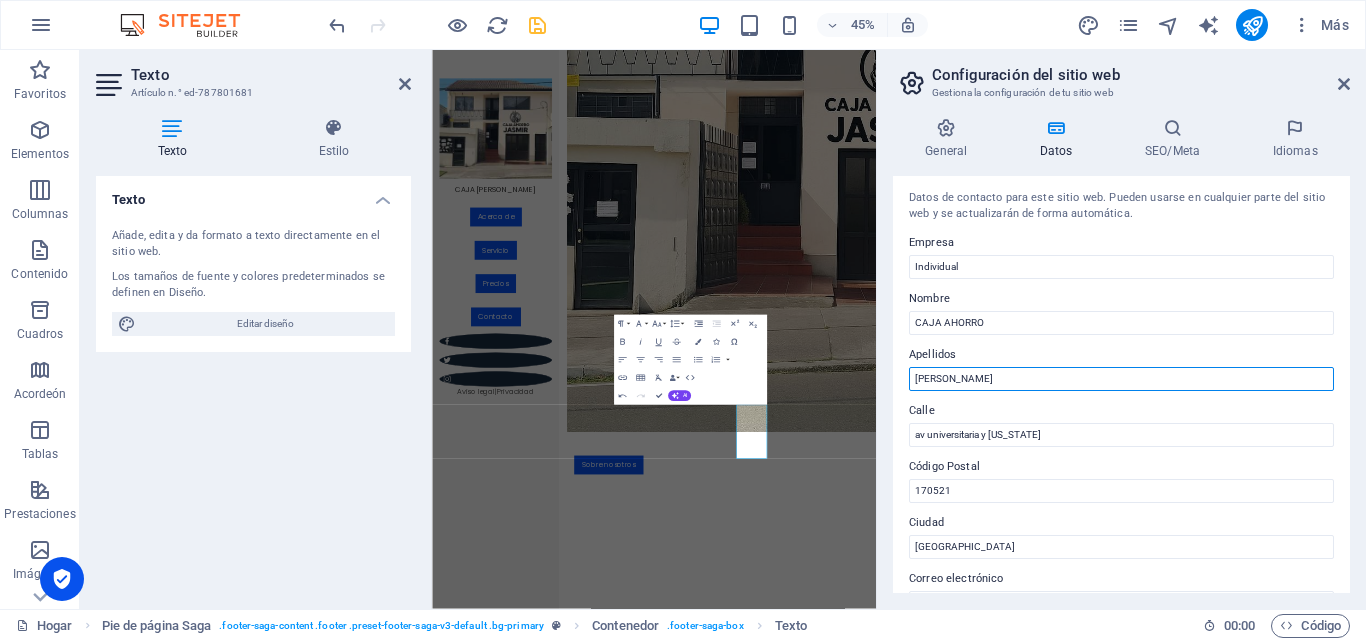 scroll, scrollTop: 0, scrollLeft: 0, axis: both 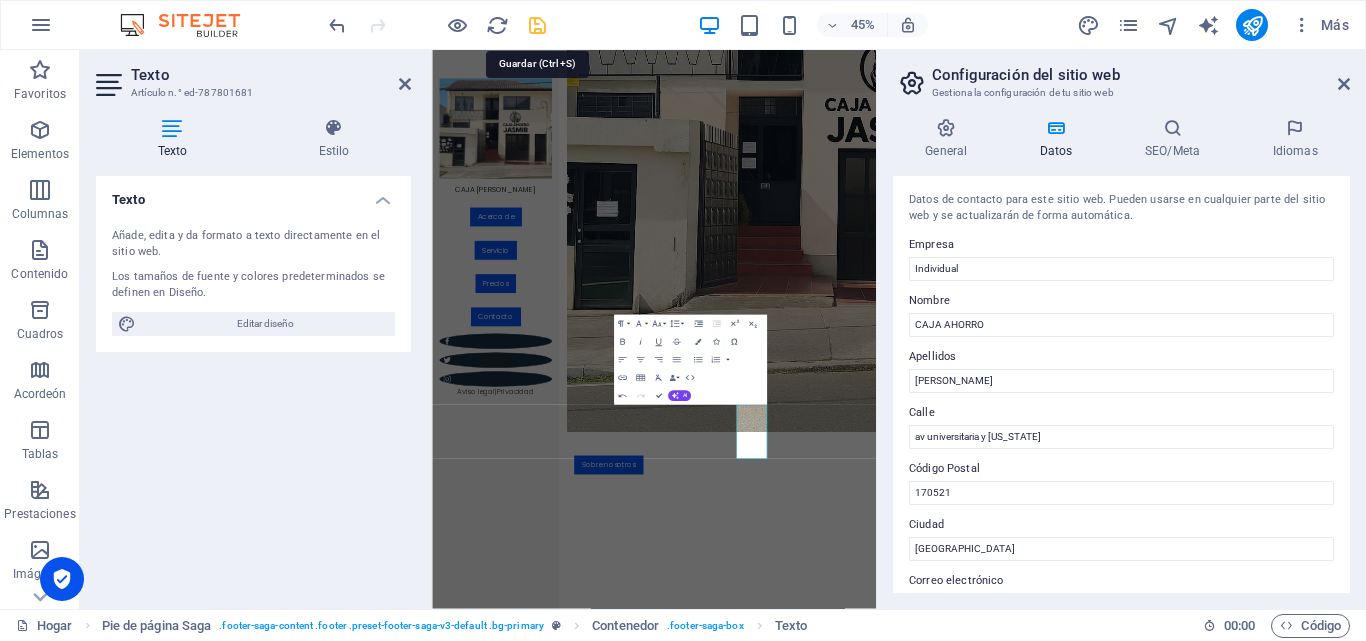click at bounding box center [537, 25] 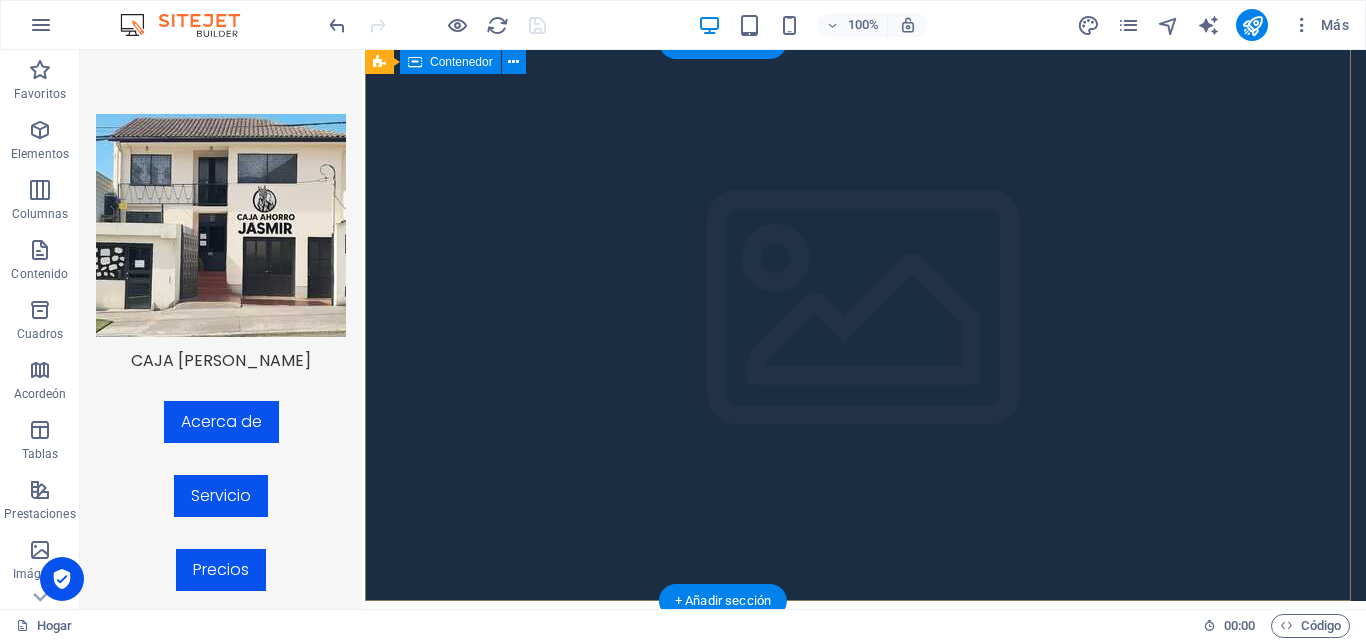 scroll, scrollTop: 0, scrollLeft: 0, axis: both 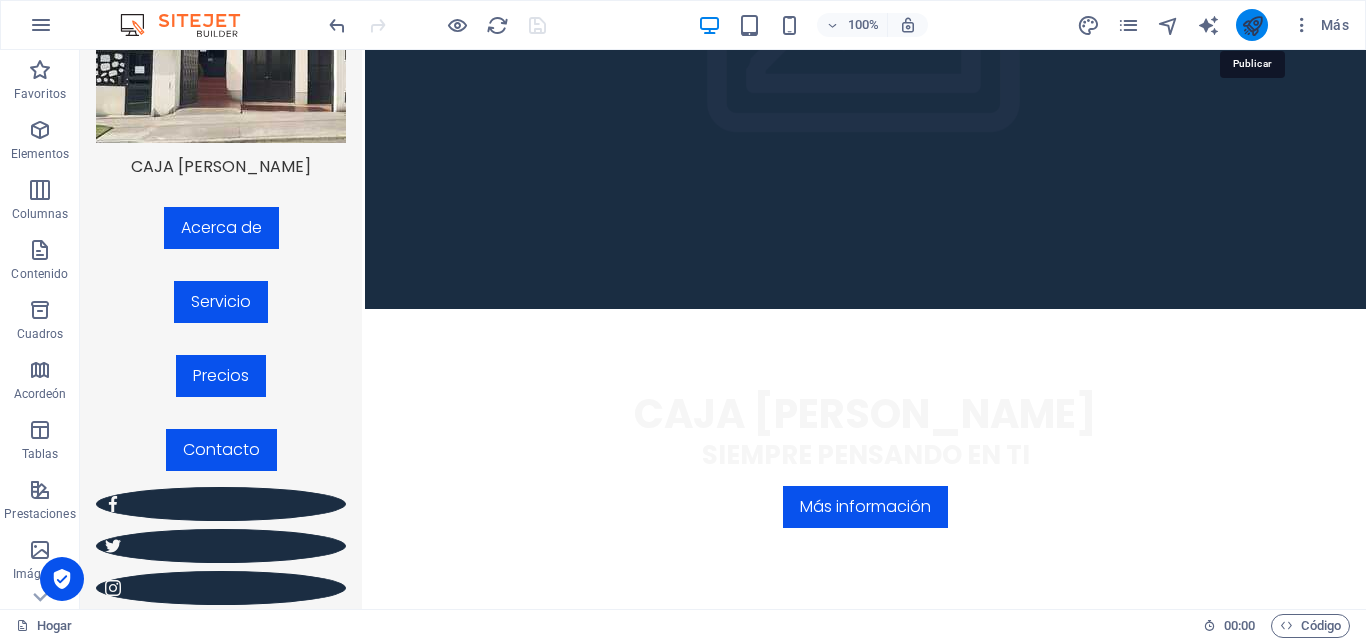 click at bounding box center (1252, 25) 